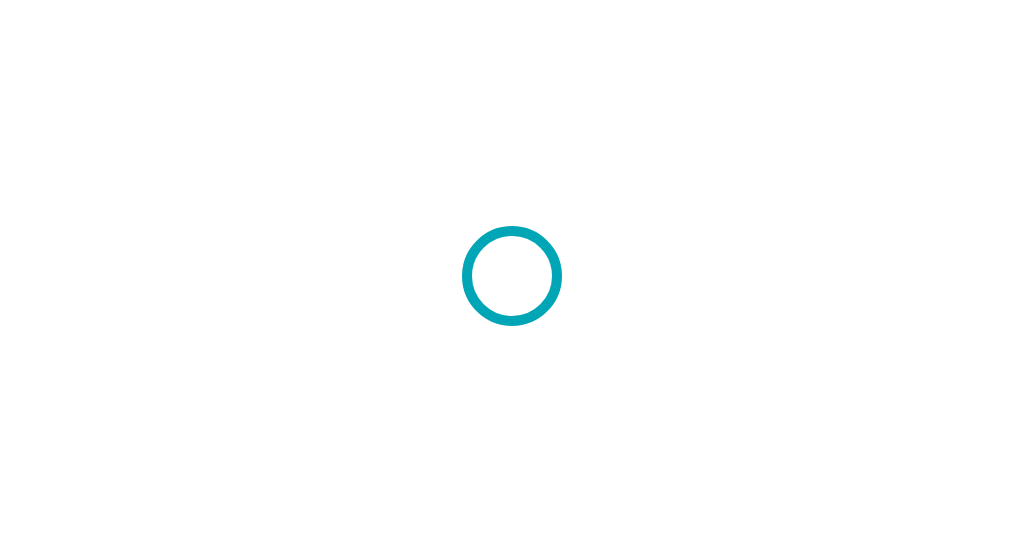 scroll, scrollTop: 0, scrollLeft: 0, axis: both 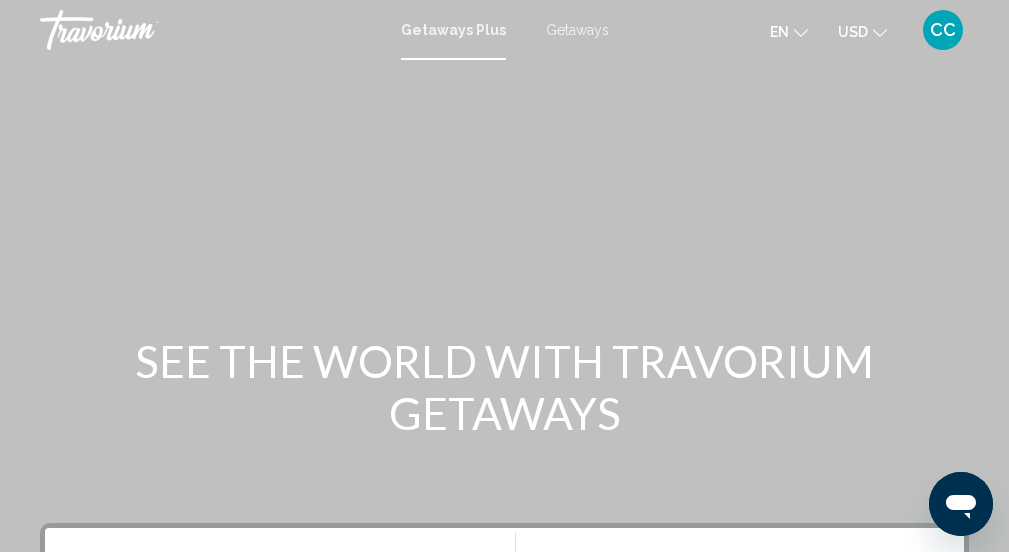 click on "Getaways" at bounding box center [577, 30] 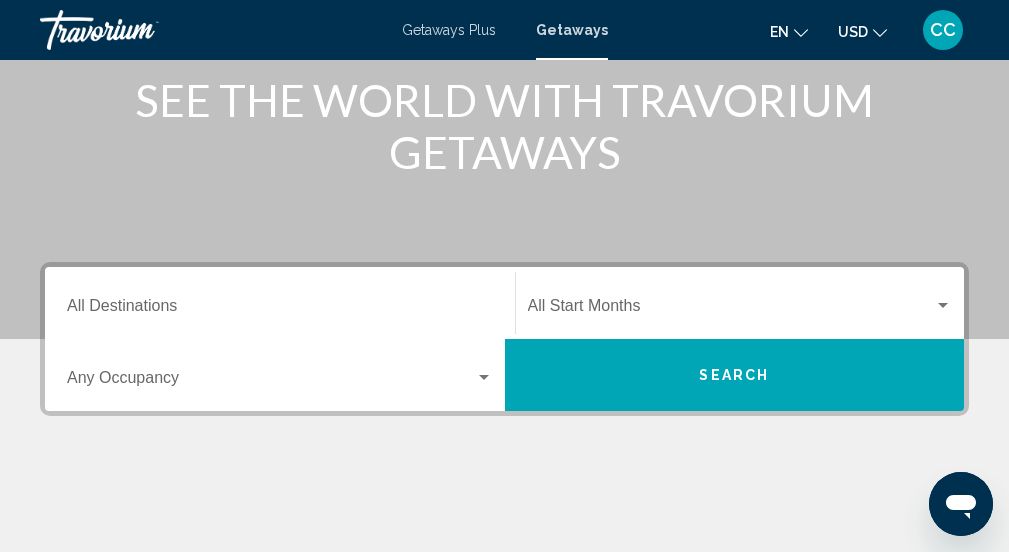 scroll, scrollTop: 264, scrollLeft: 0, axis: vertical 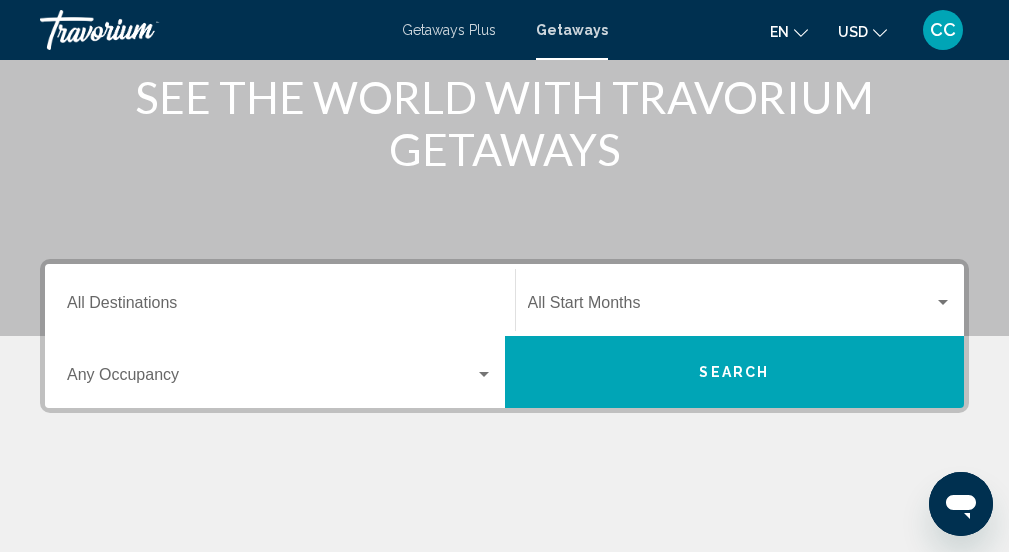 click on "Destination All Destinations" at bounding box center (280, 307) 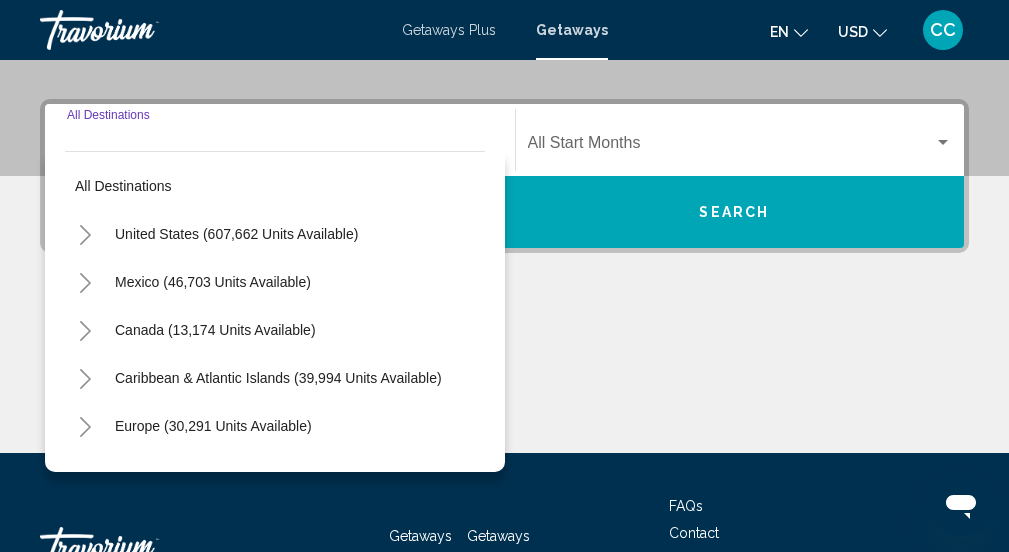scroll, scrollTop: 458, scrollLeft: 0, axis: vertical 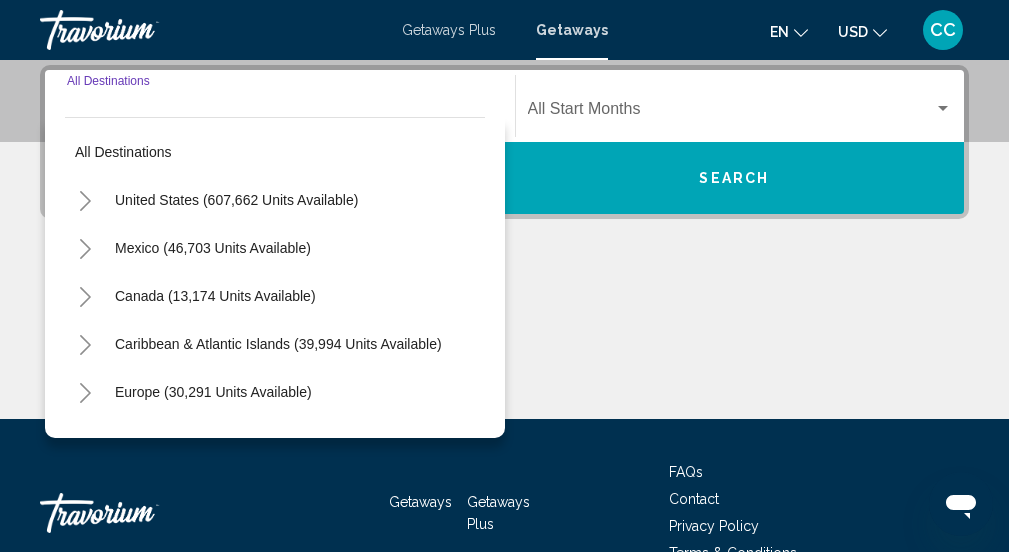 click 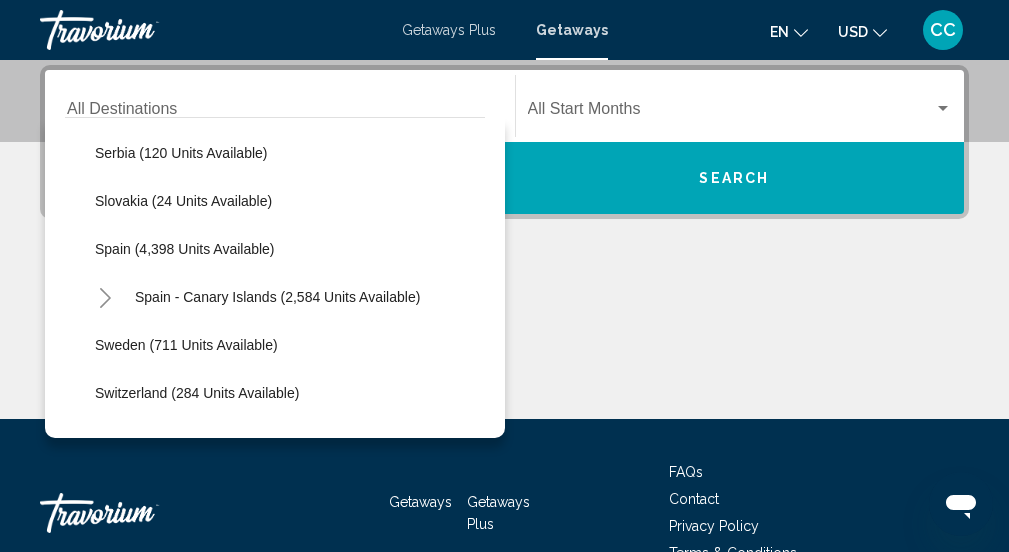 scroll, scrollTop: 967, scrollLeft: 0, axis: vertical 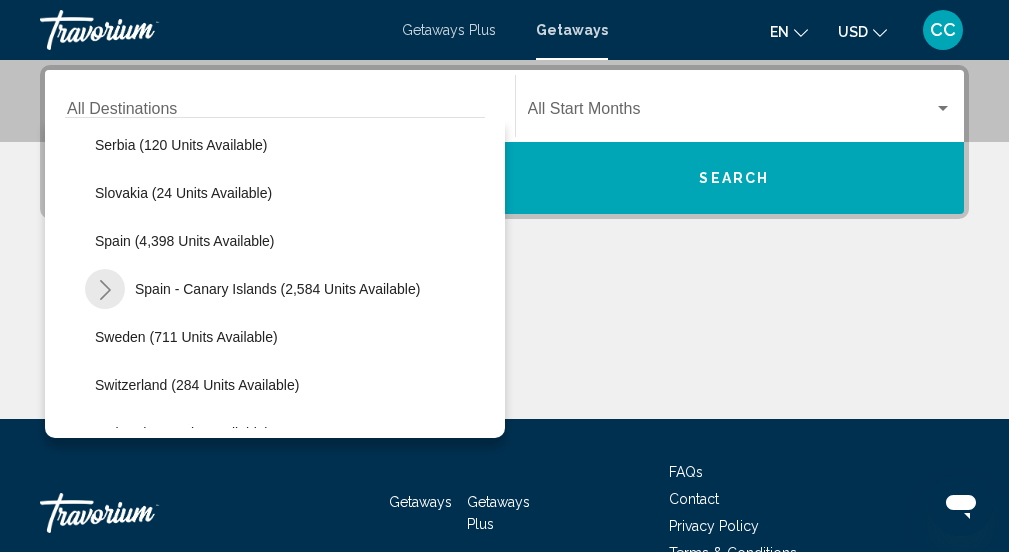 click 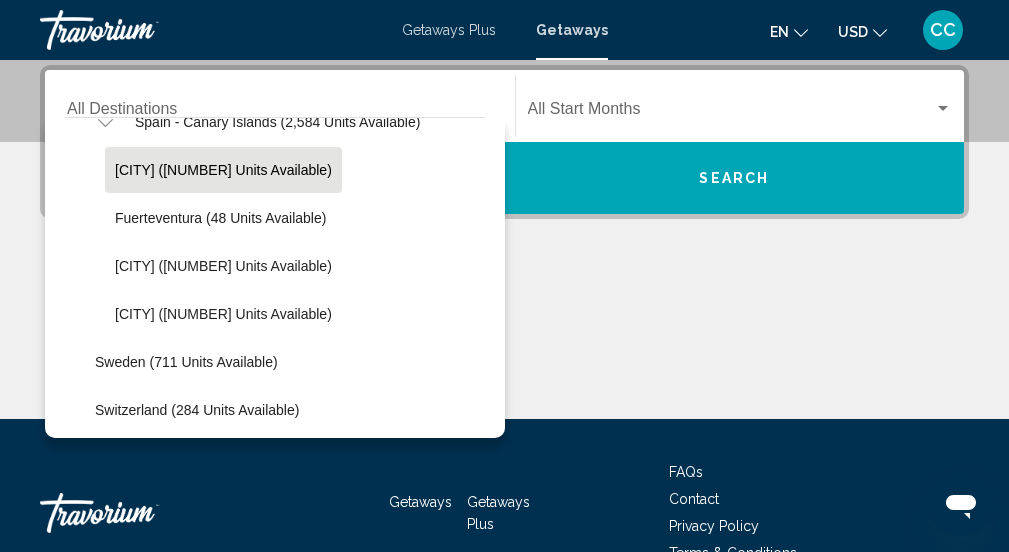scroll, scrollTop: 1135, scrollLeft: 0, axis: vertical 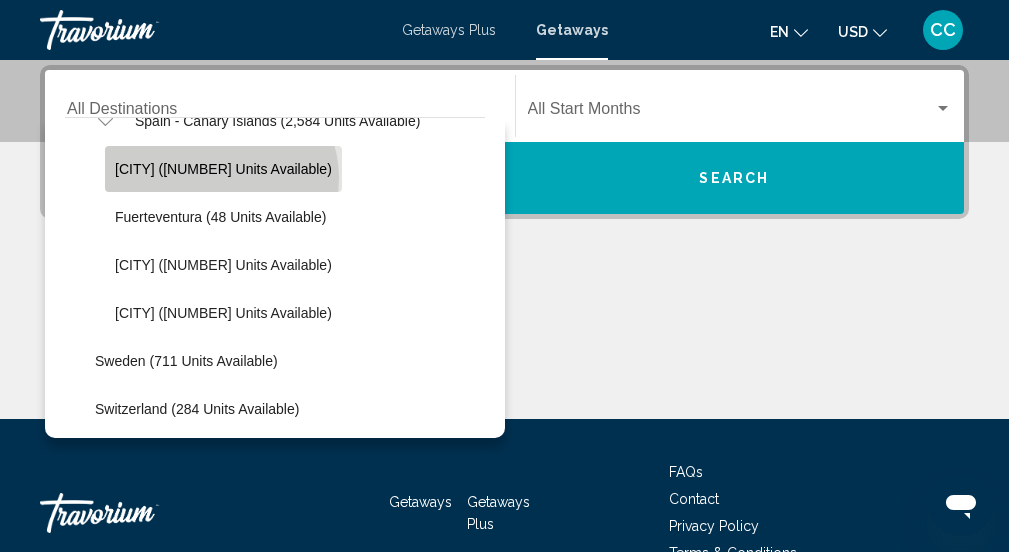 click on "[CITY] ([NUMBER] units available)" 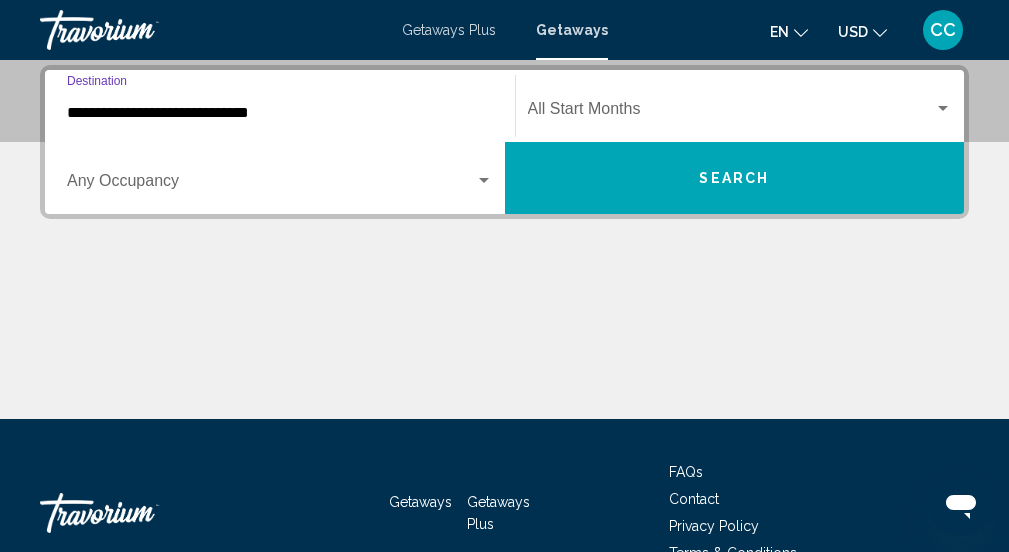 click on "Search" at bounding box center [735, 178] 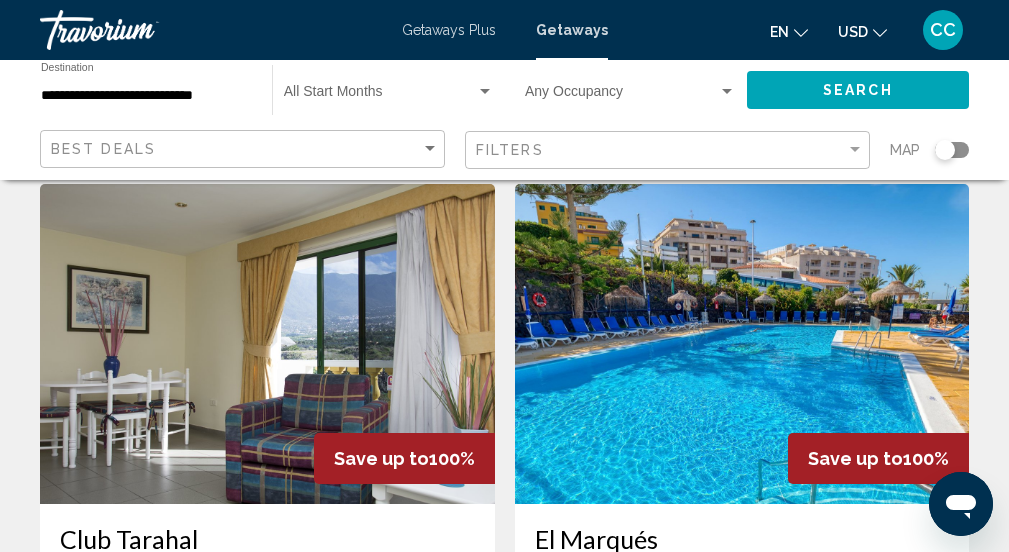 scroll, scrollTop: 762, scrollLeft: 0, axis: vertical 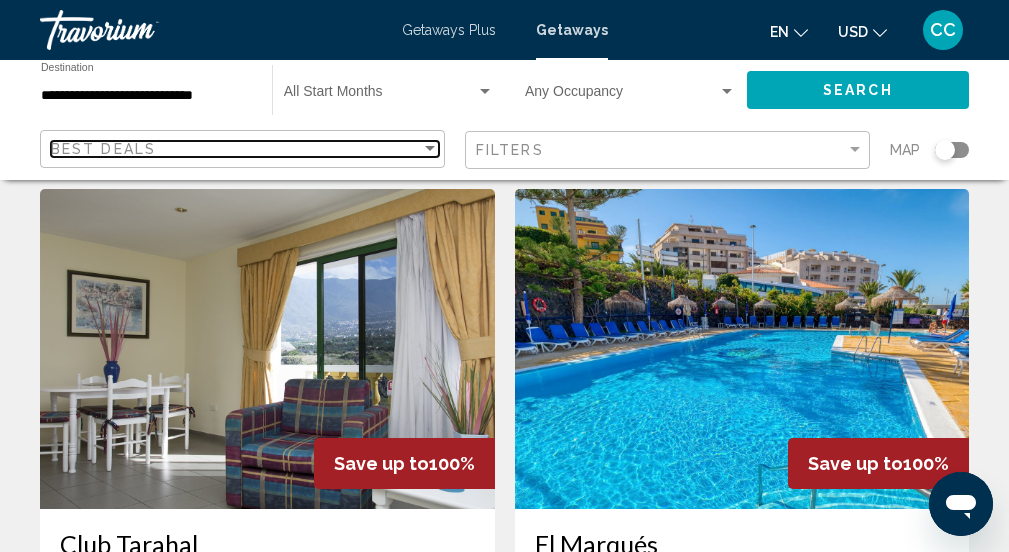 click at bounding box center (430, 149) 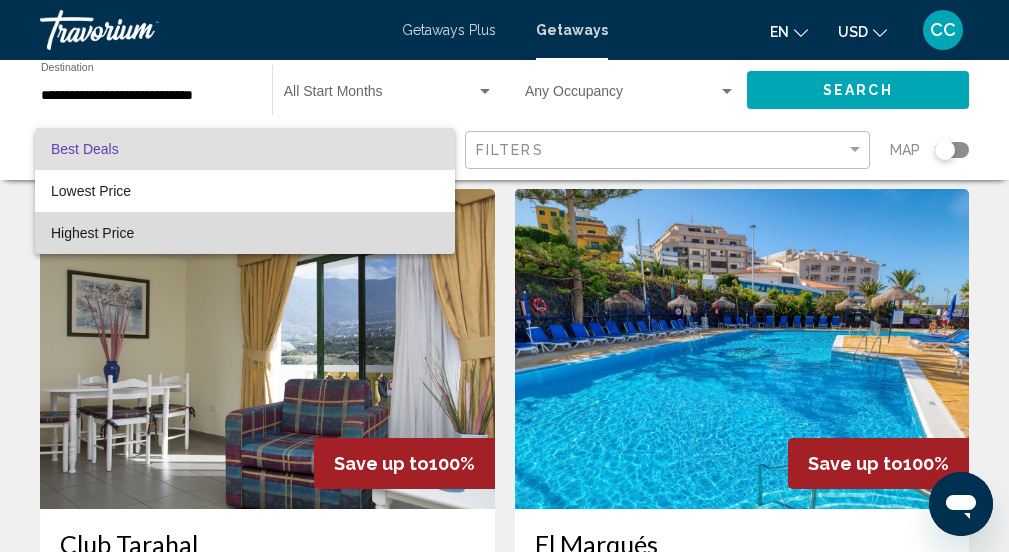 click on "Highest Price" at bounding box center [245, 233] 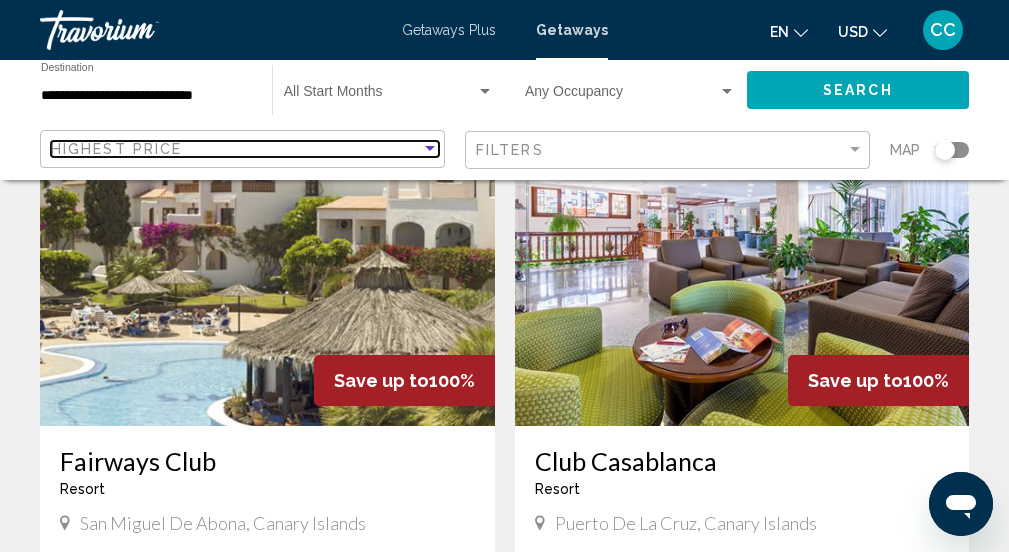 scroll, scrollTop: 2879, scrollLeft: 0, axis: vertical 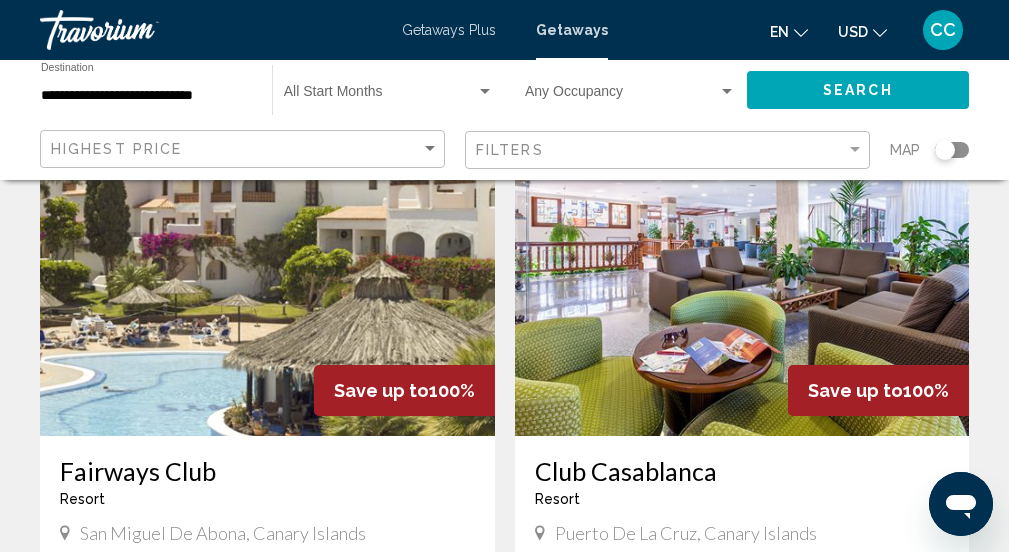 click at bounding box center (742, 276) 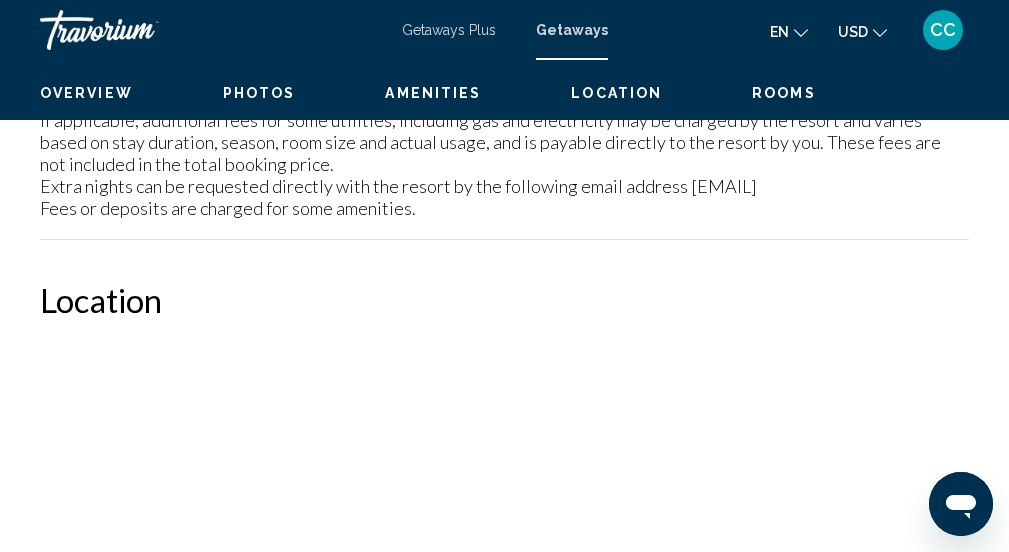 scroll, scrollTop: 259, scrollLeft: 0, axis: vertical 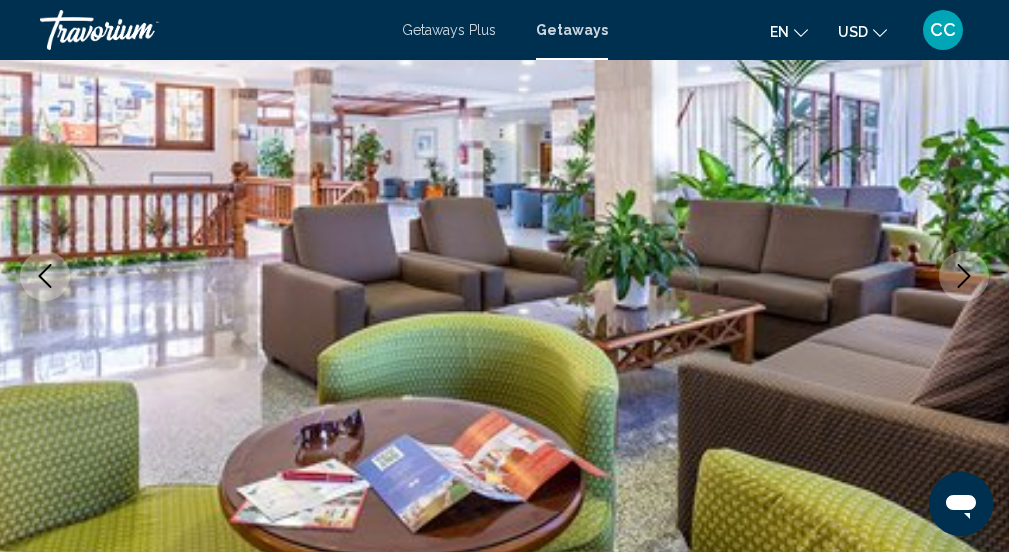 click 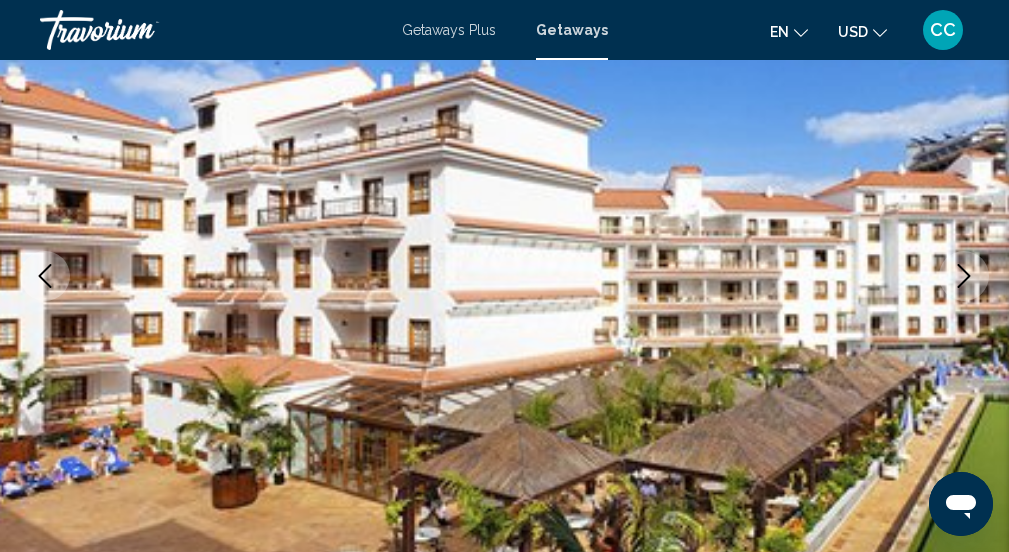 click 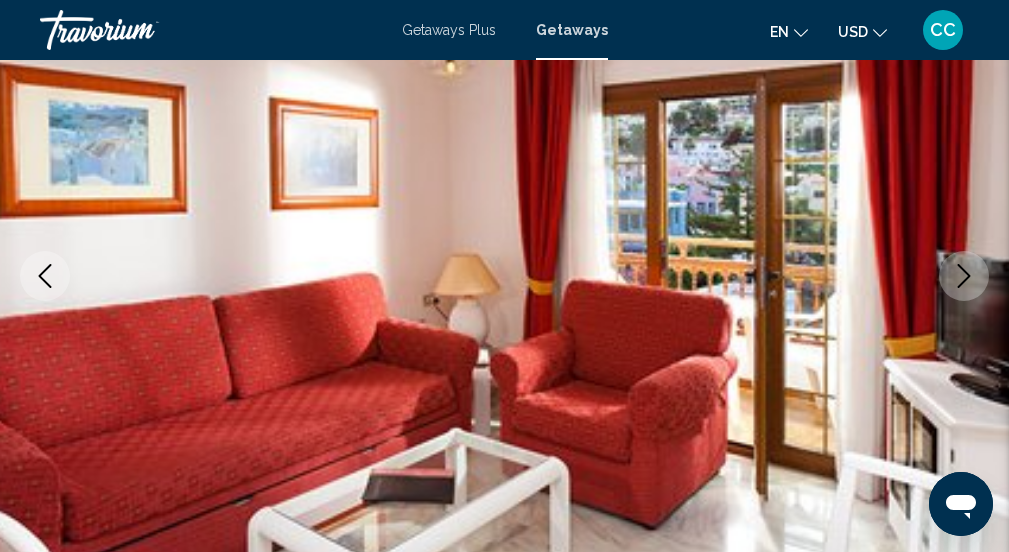 click 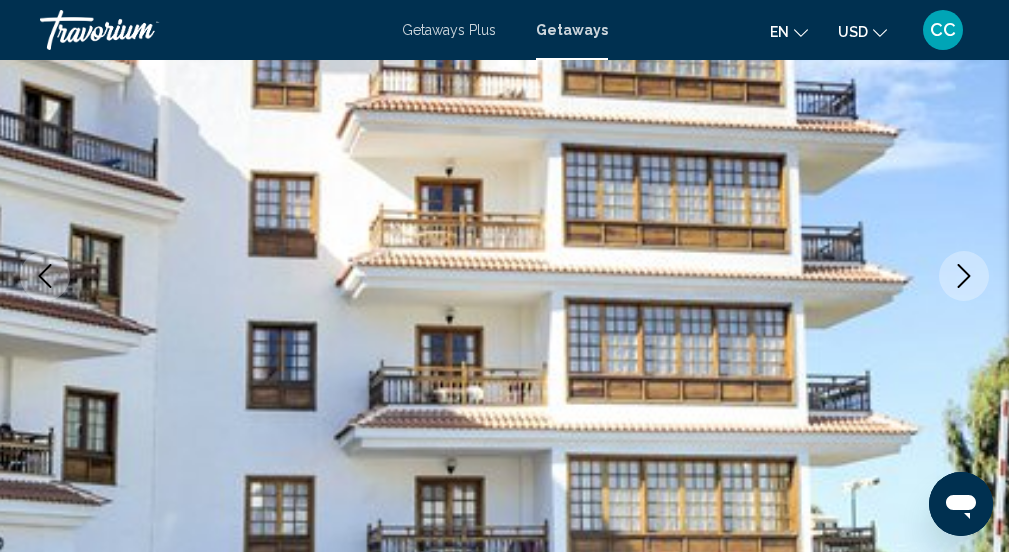 click 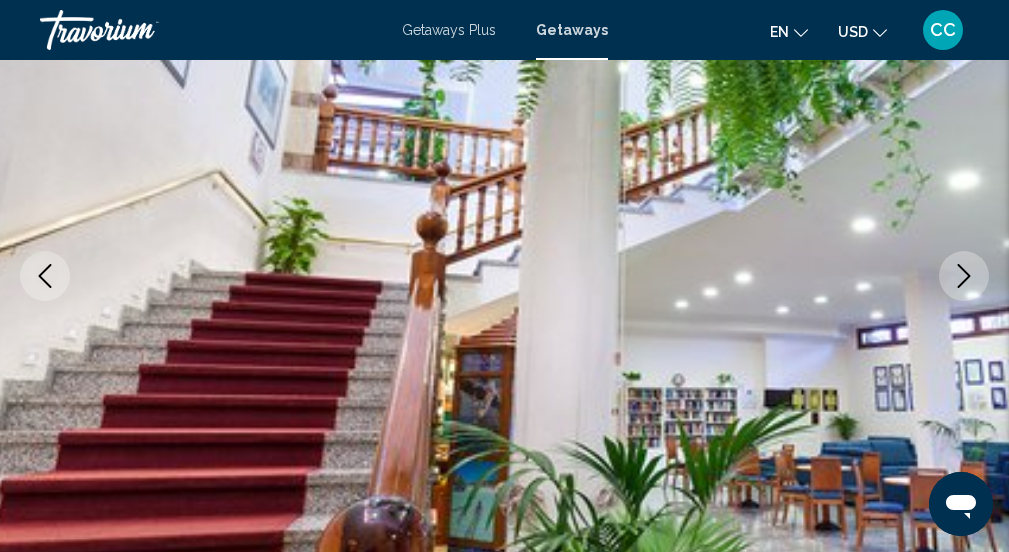 click 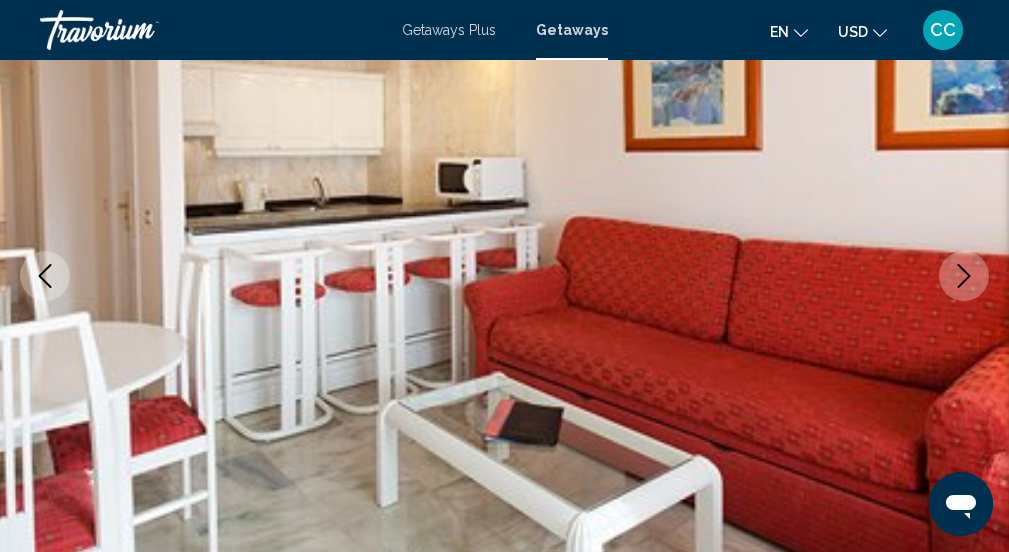 click 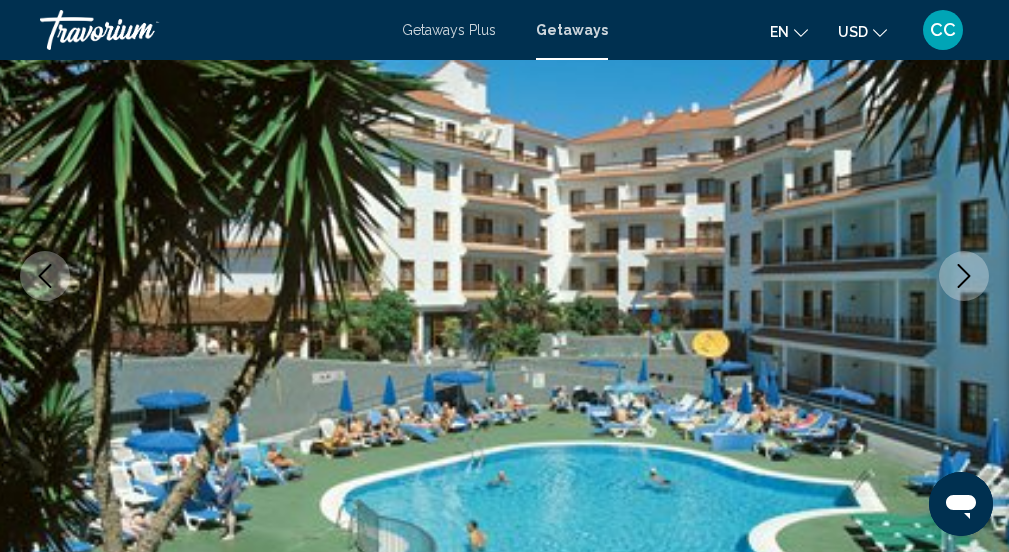 click 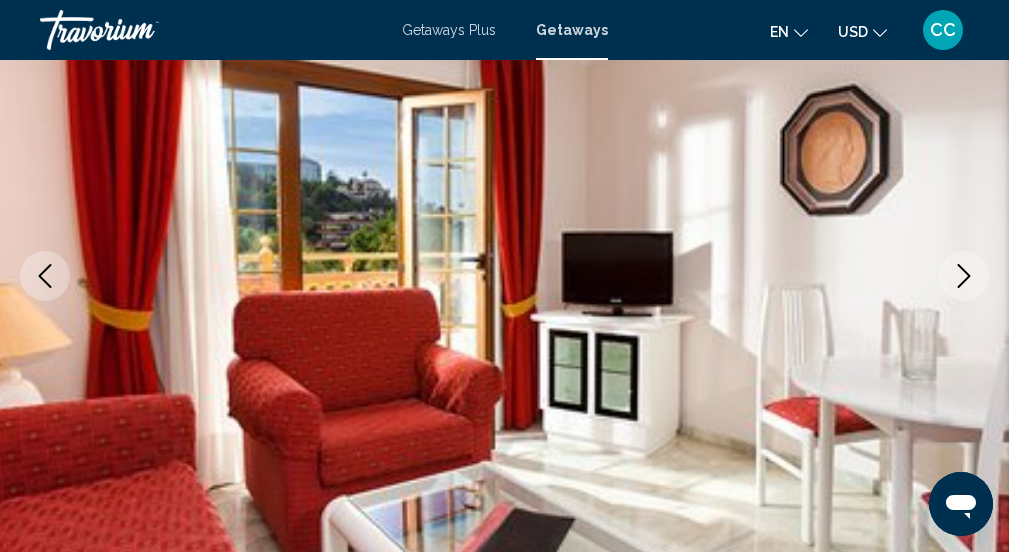 click 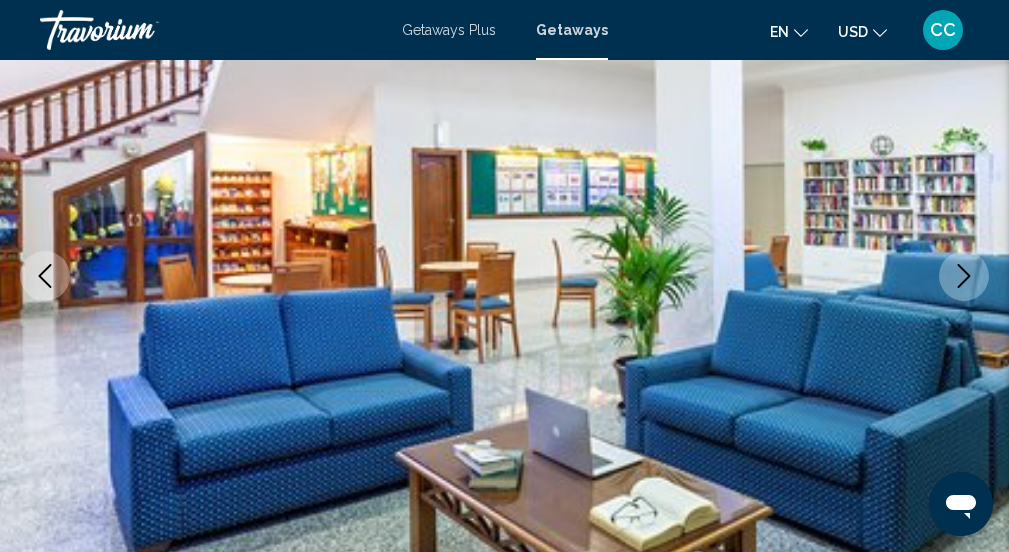 click 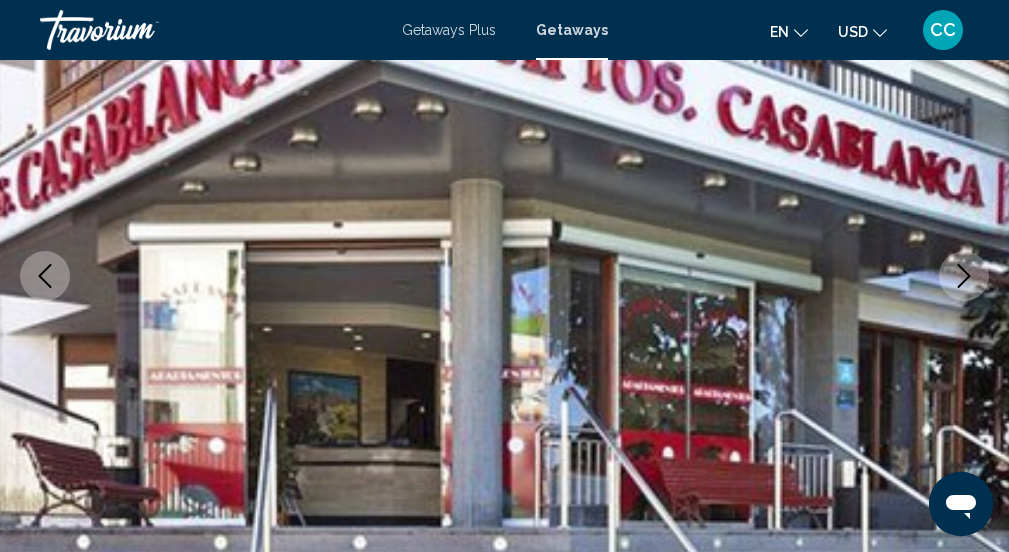 click 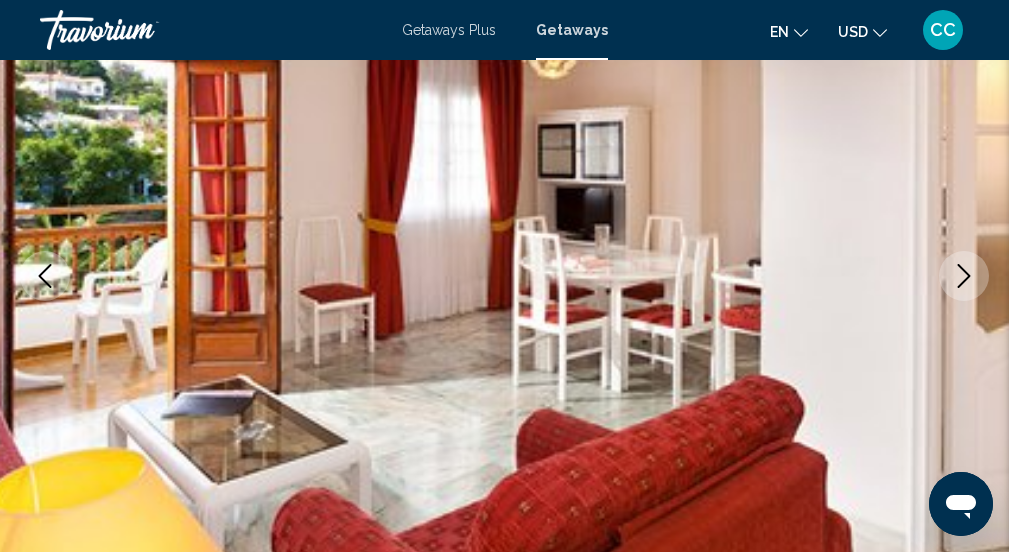 click 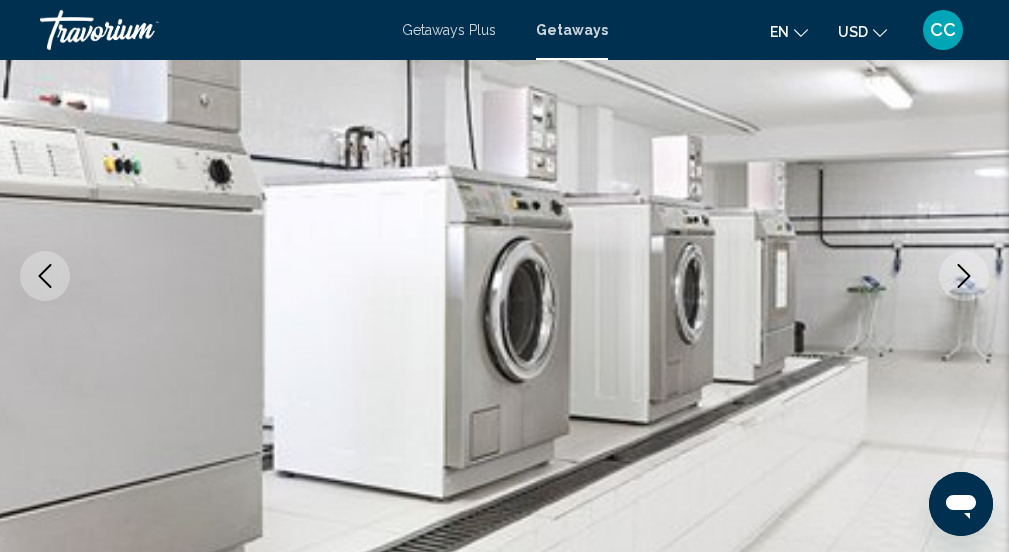 click 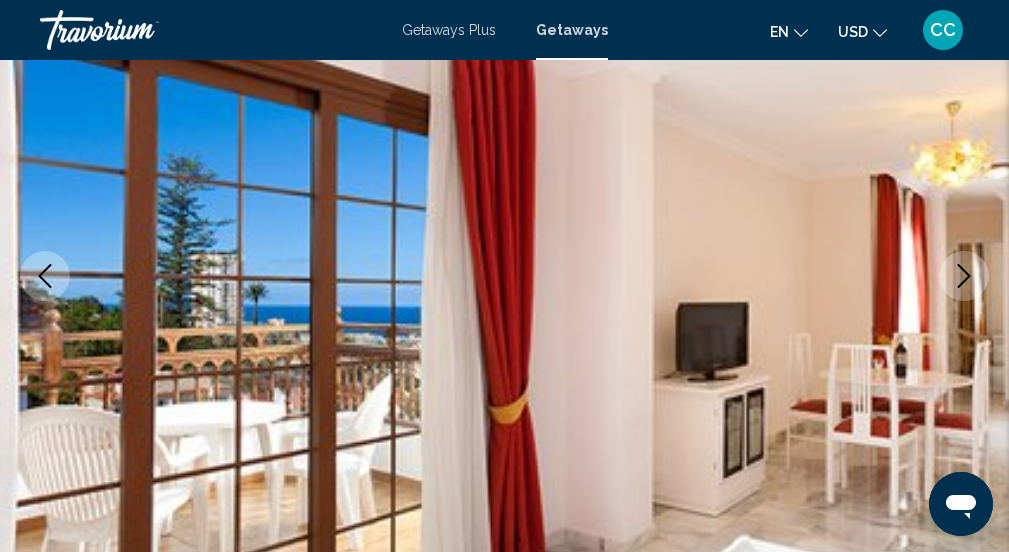 click 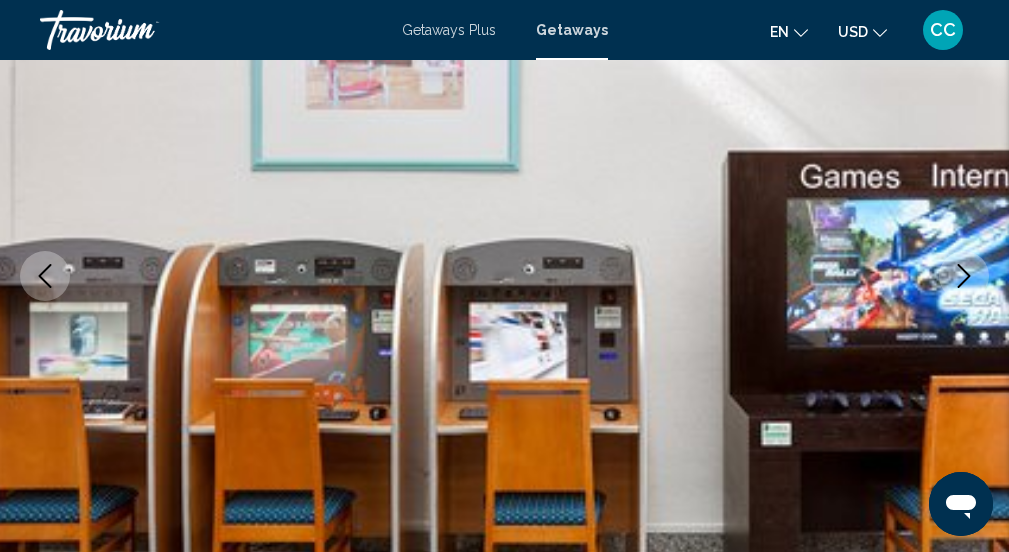 click 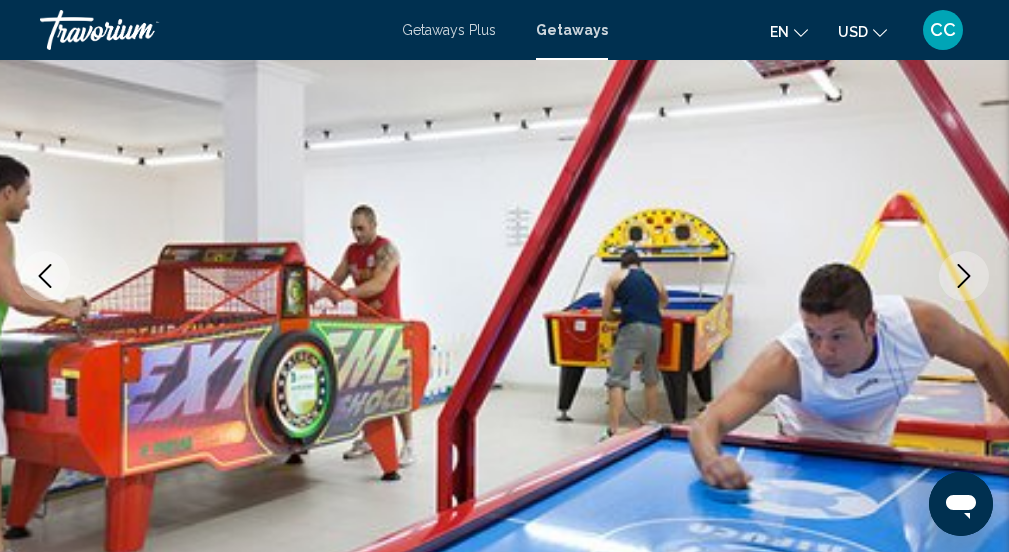 click 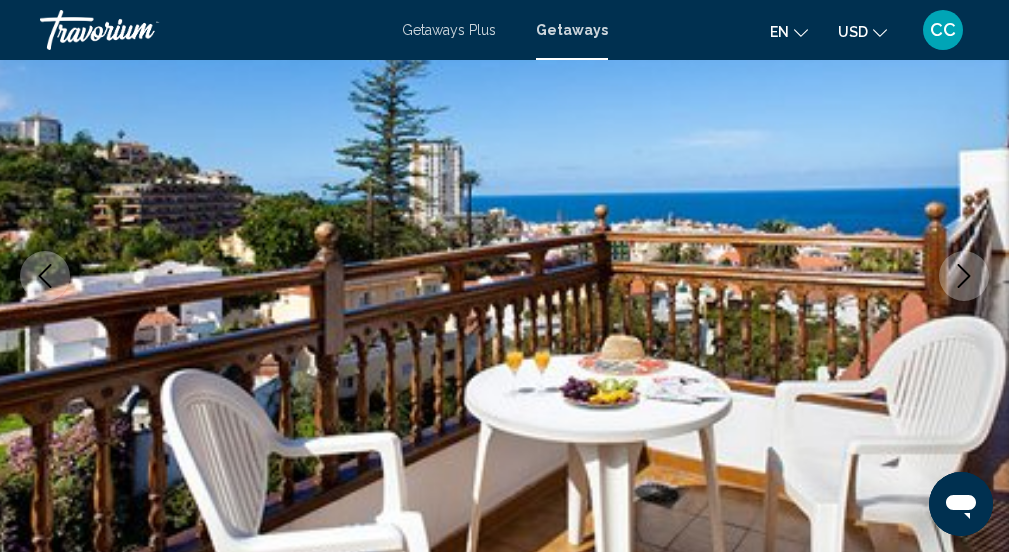 click 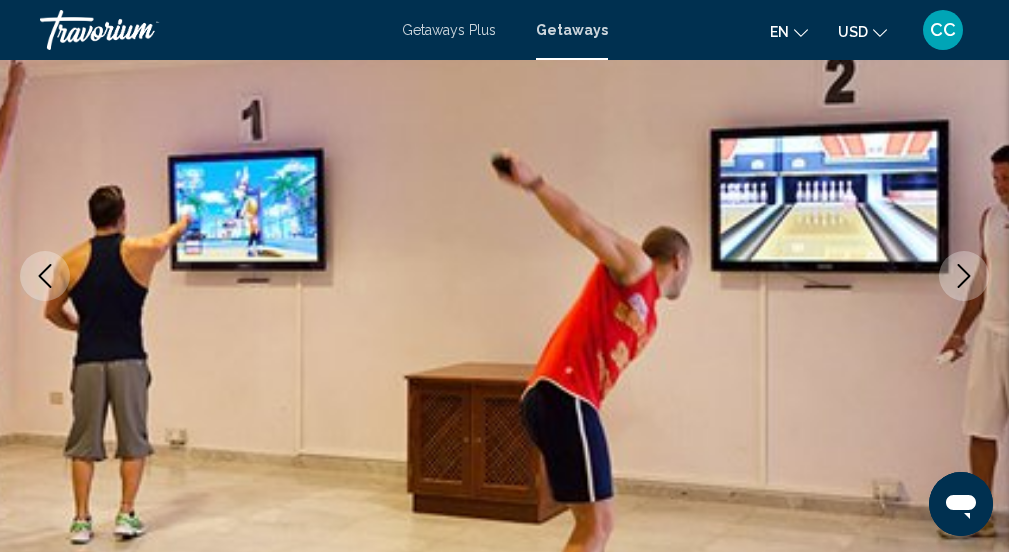 click 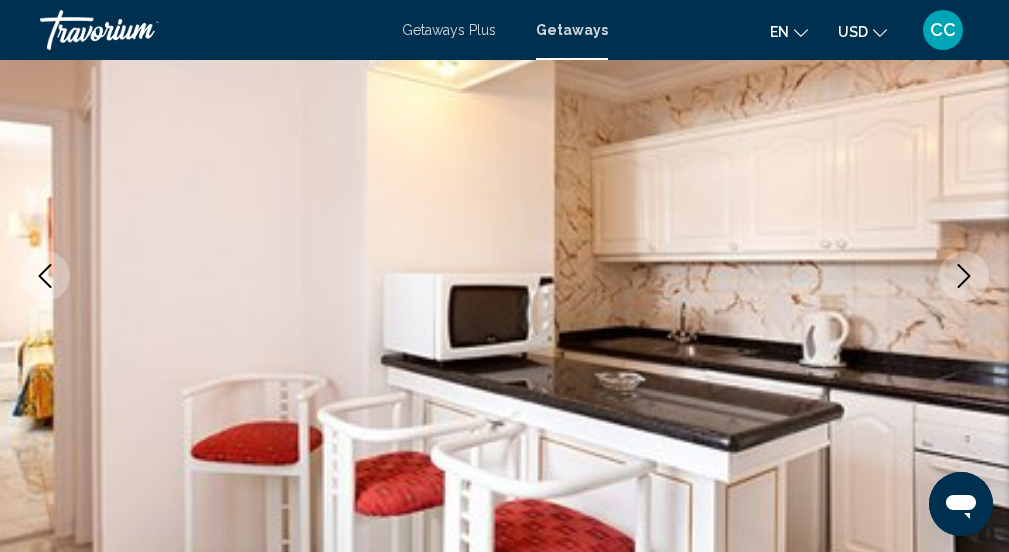 click 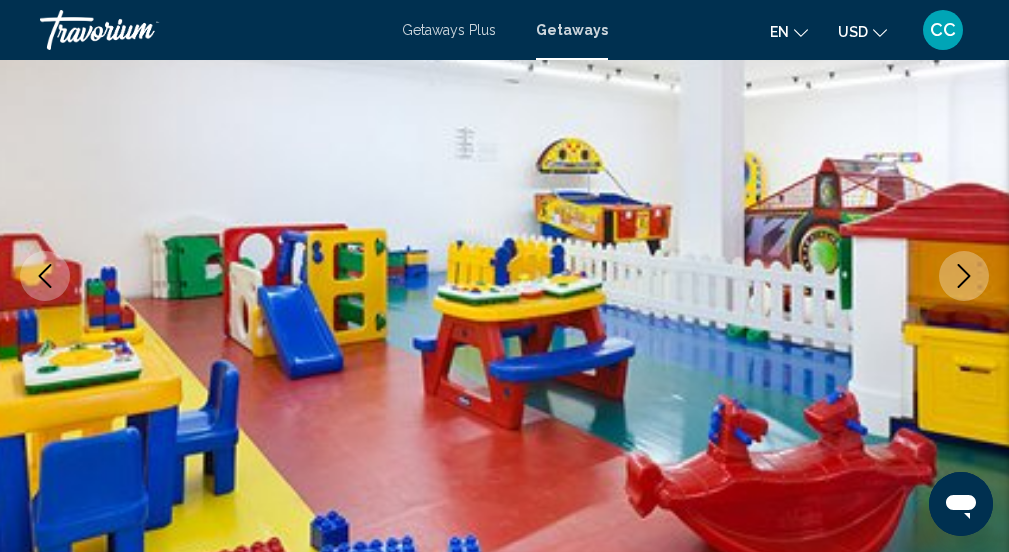 click 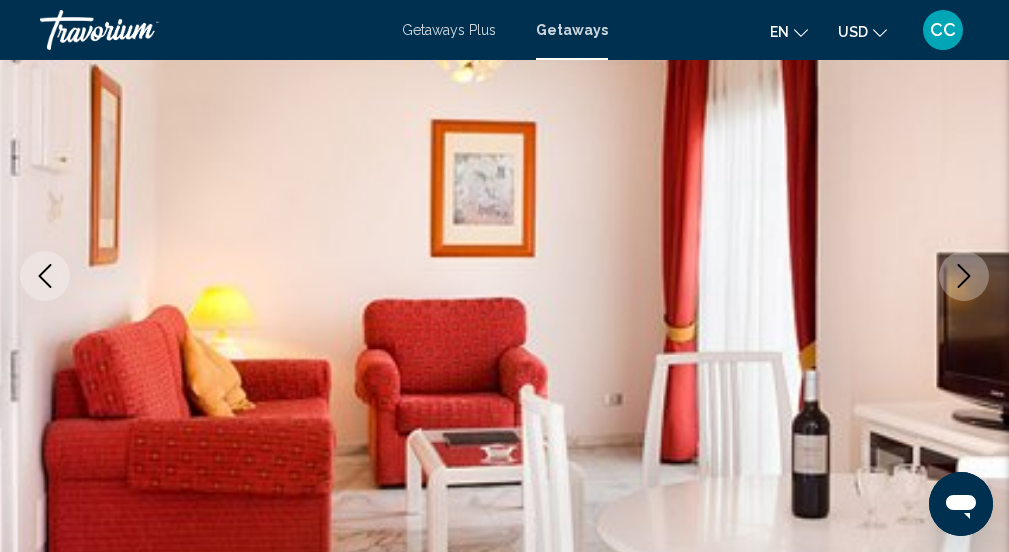 click 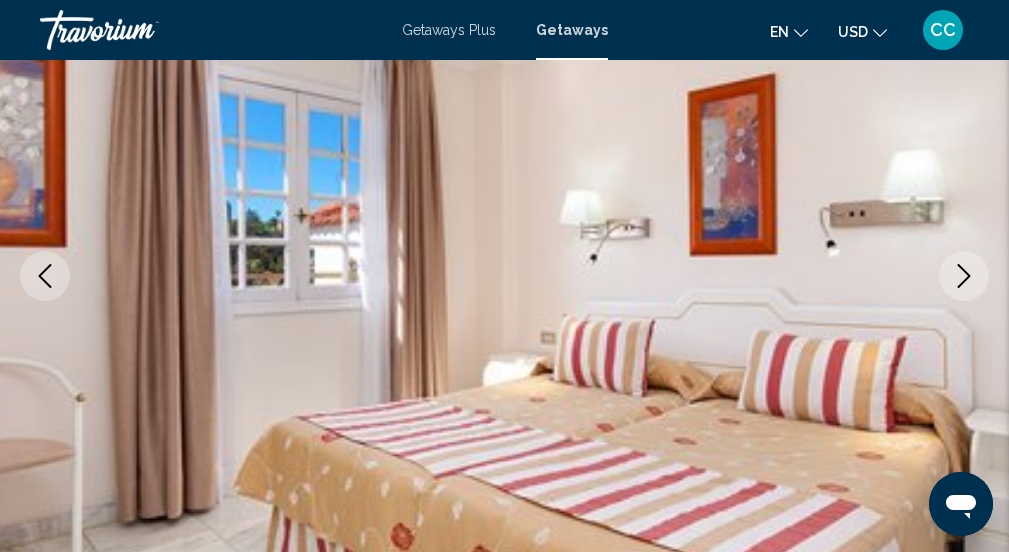 click 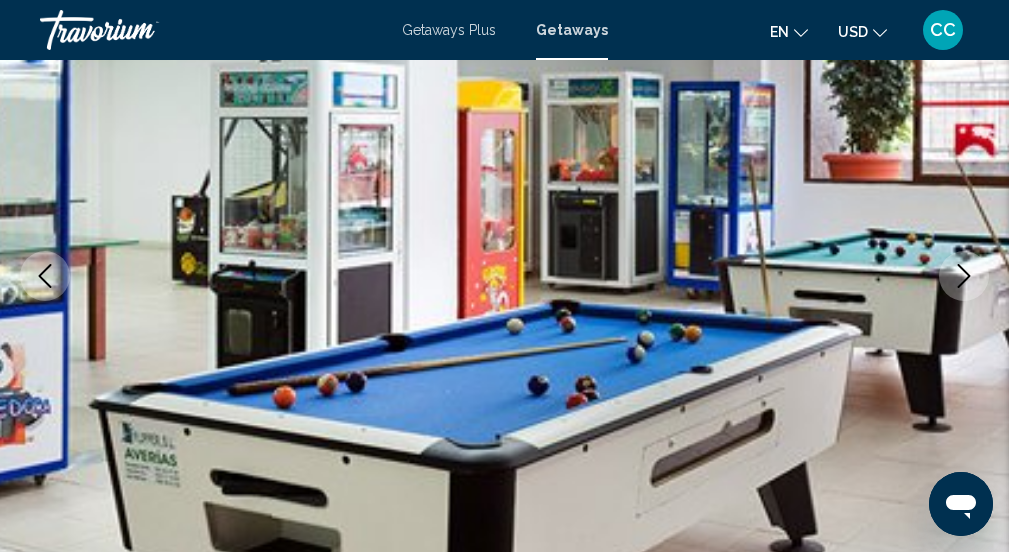 click 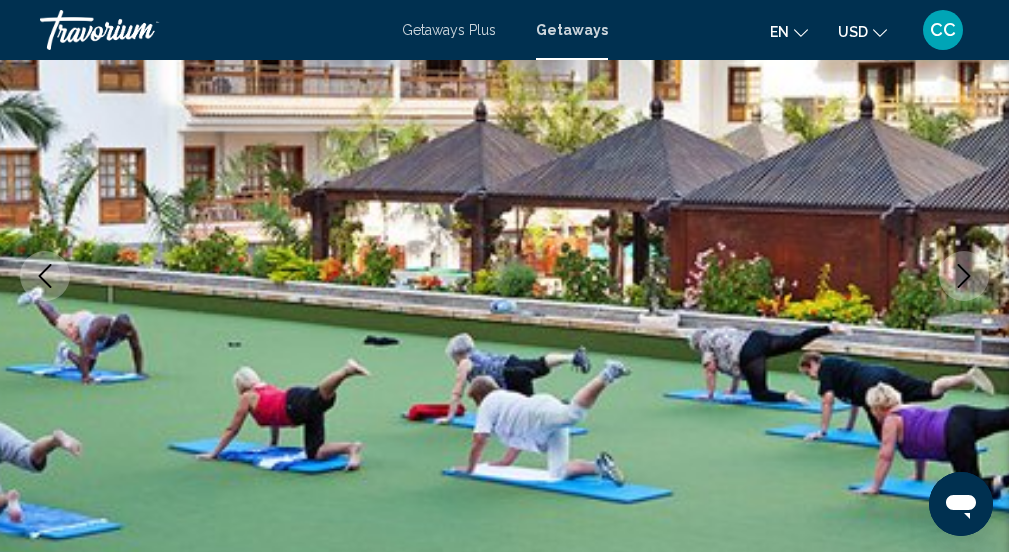 click 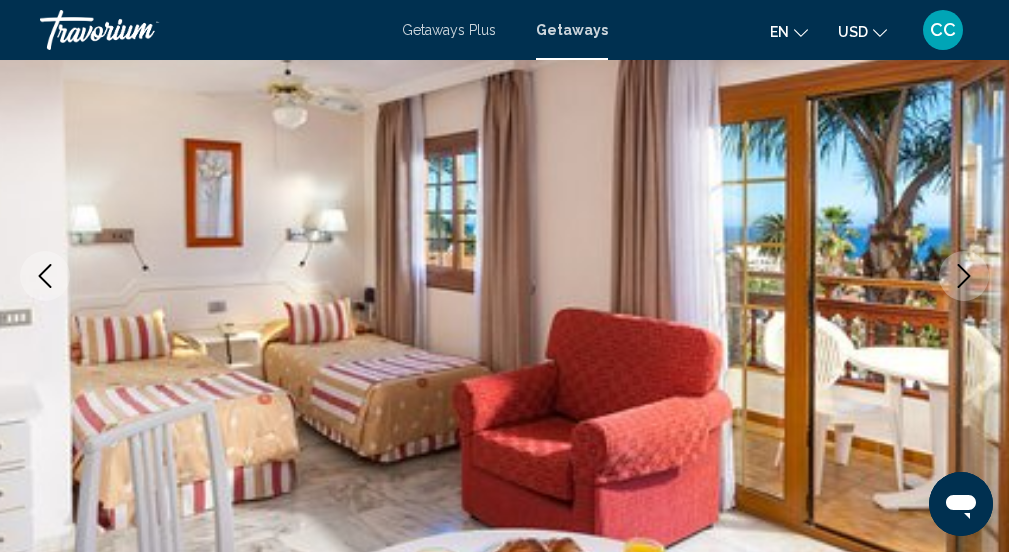 click 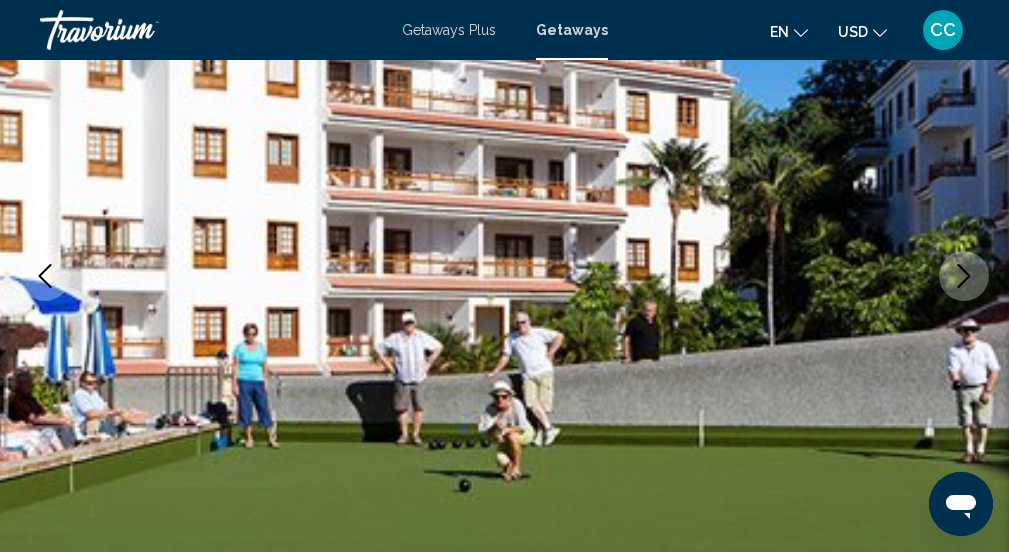 click 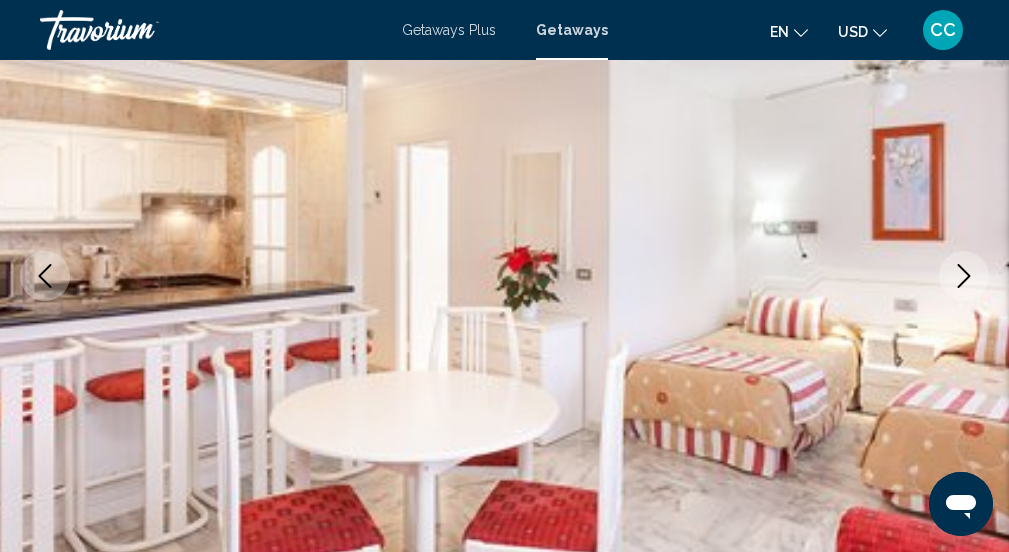 click 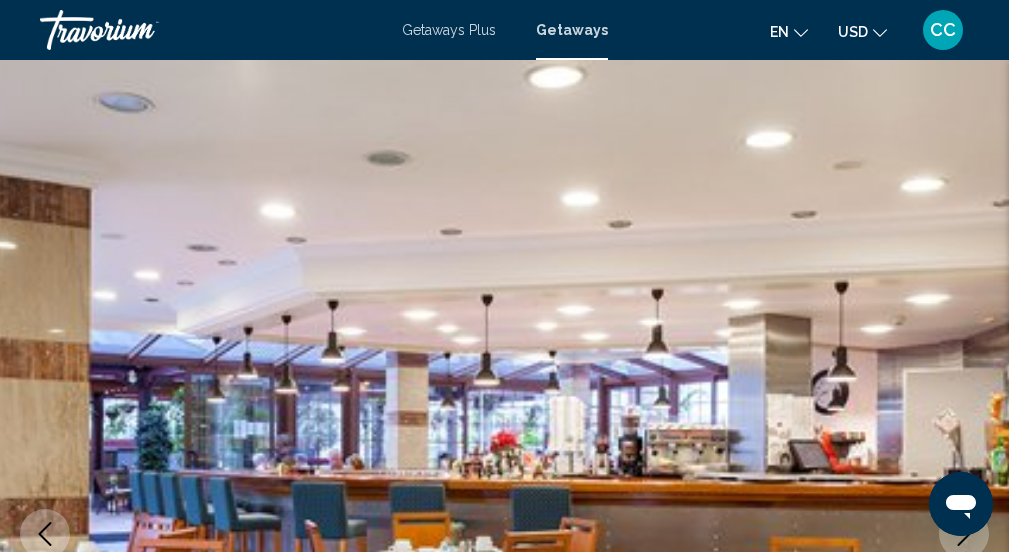 scroll, scrollTop: 0, scrollLeft: 0, axis: both 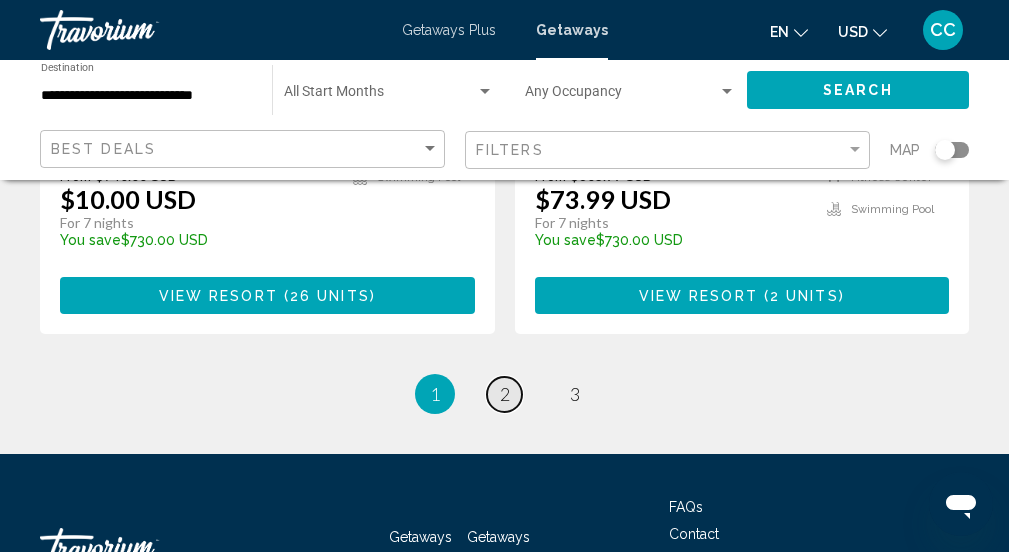 click on "page  2" at bounding box center [504, 394] 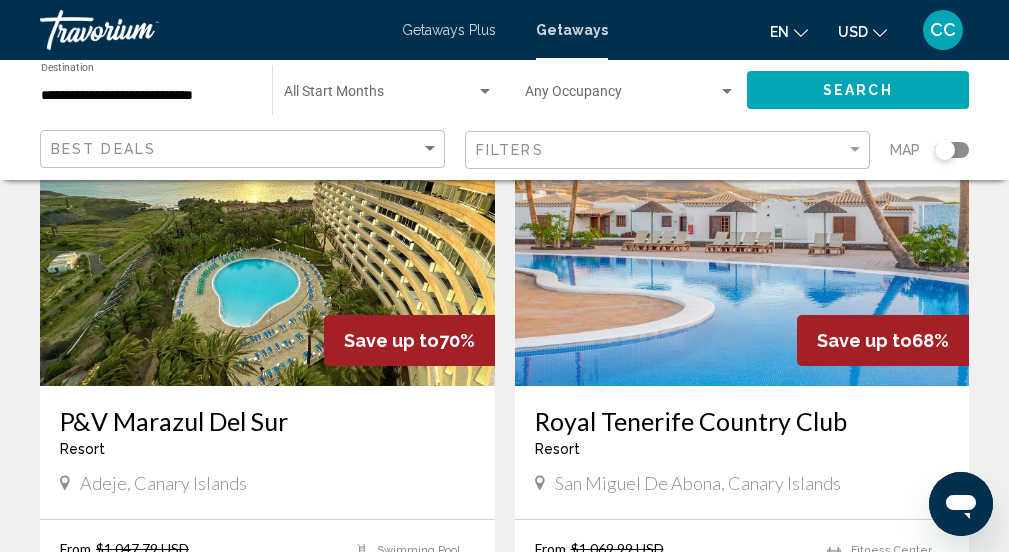 scroll, scrollTop: 3610, scrollLeft: 0, axis: vertical 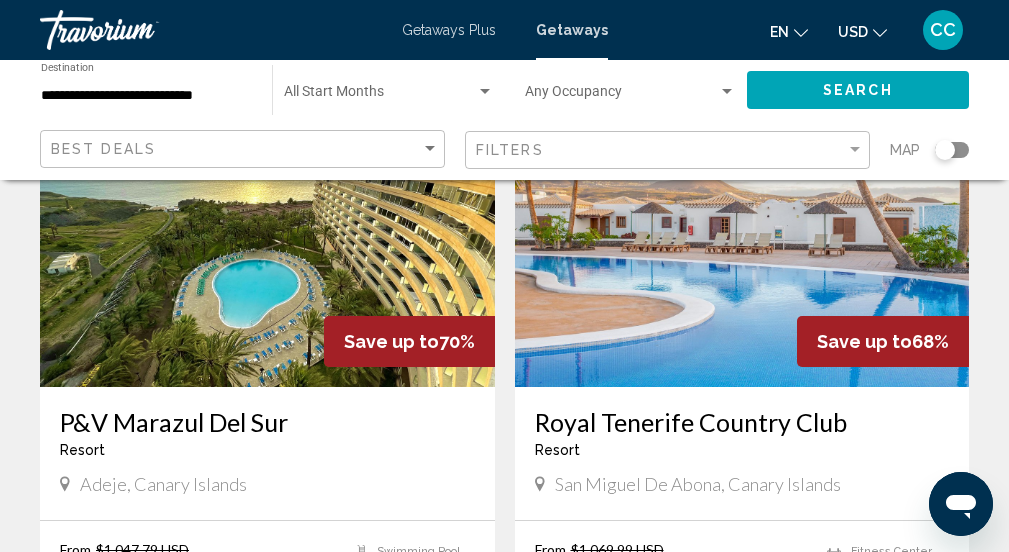 click at bounding box center [742, 227] 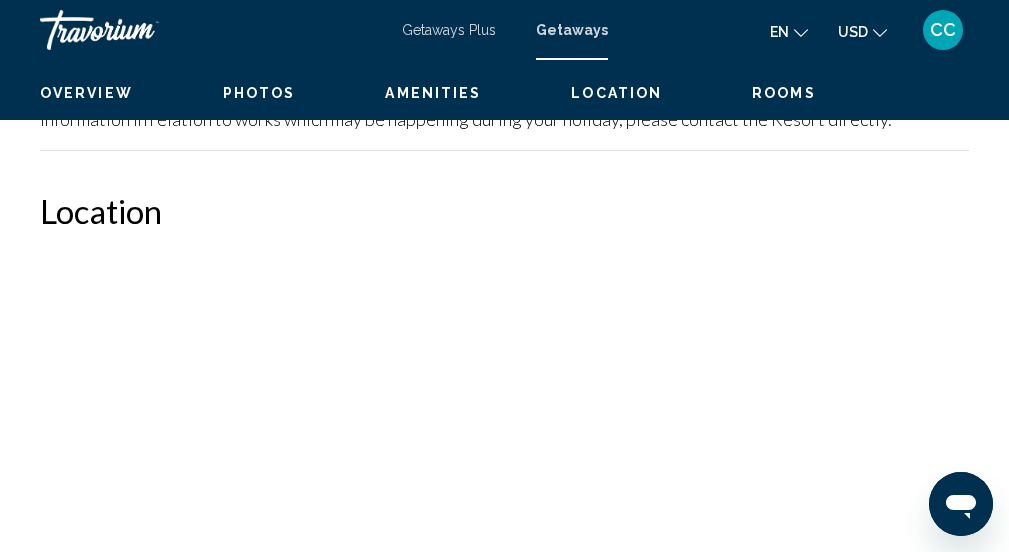 scroll, scrollTop: 259, scrollLeft: 0, axis: vertical 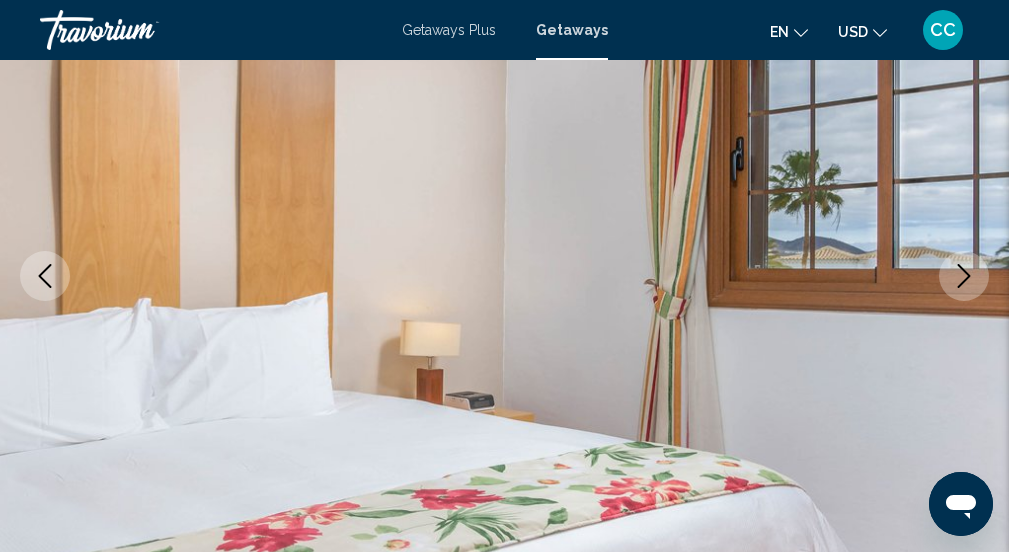 click 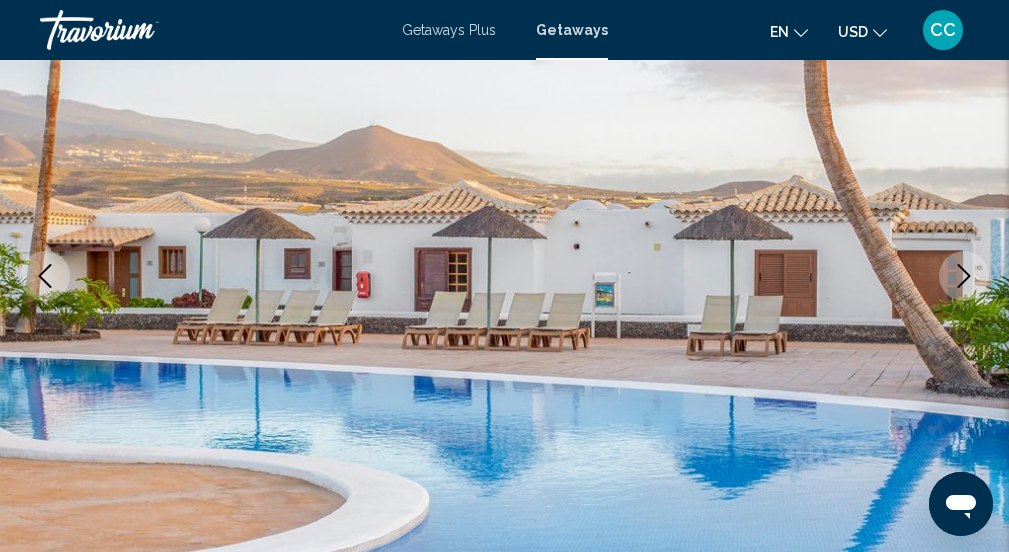 click 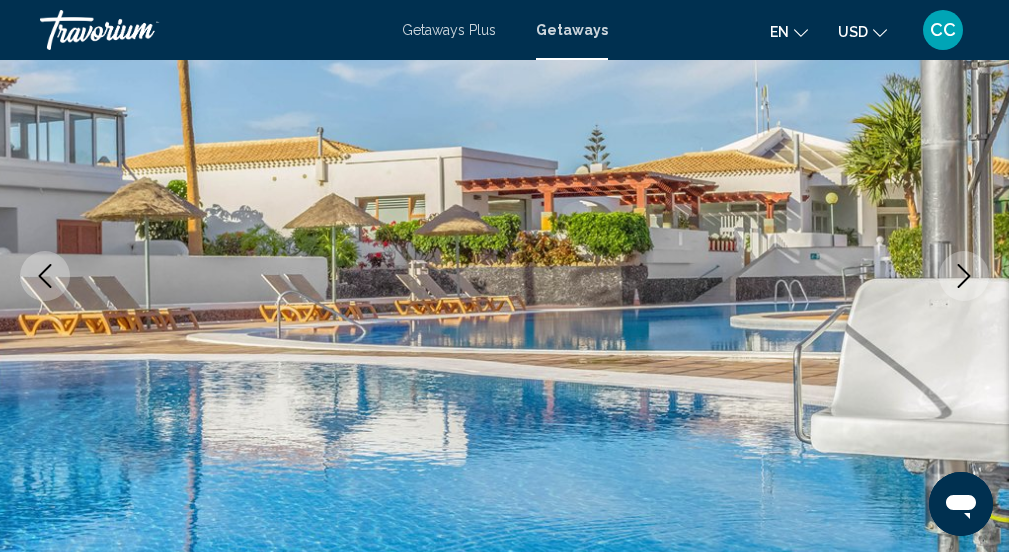 click 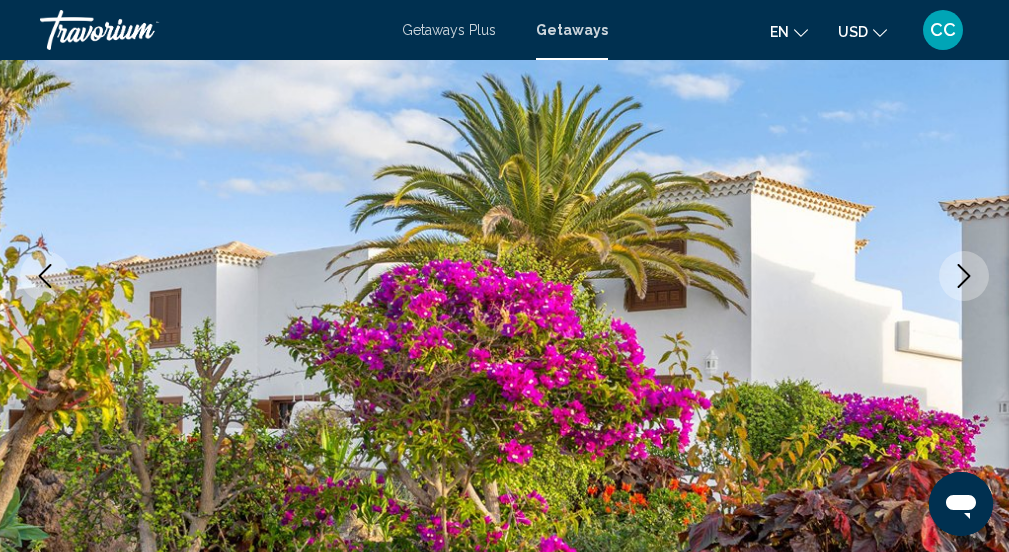 click 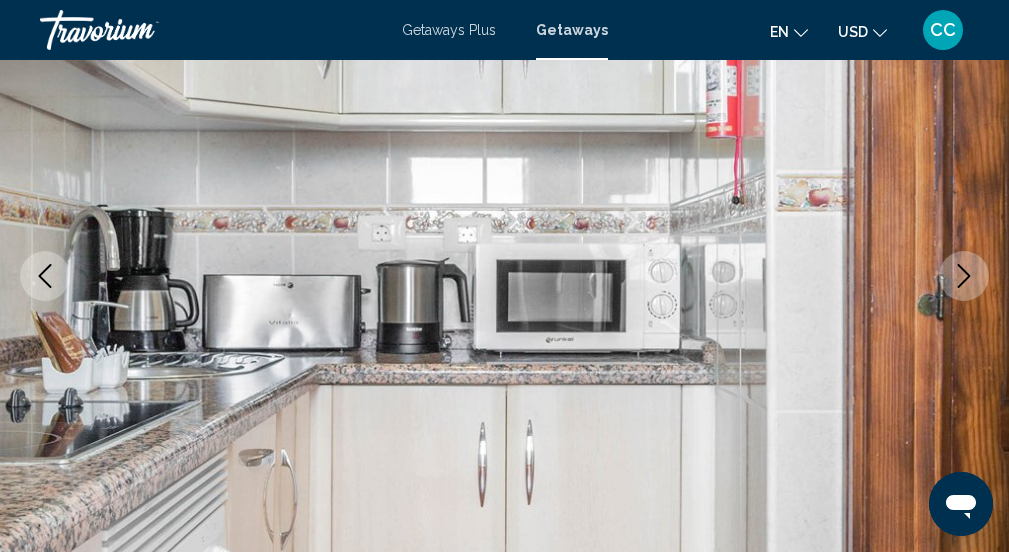 click 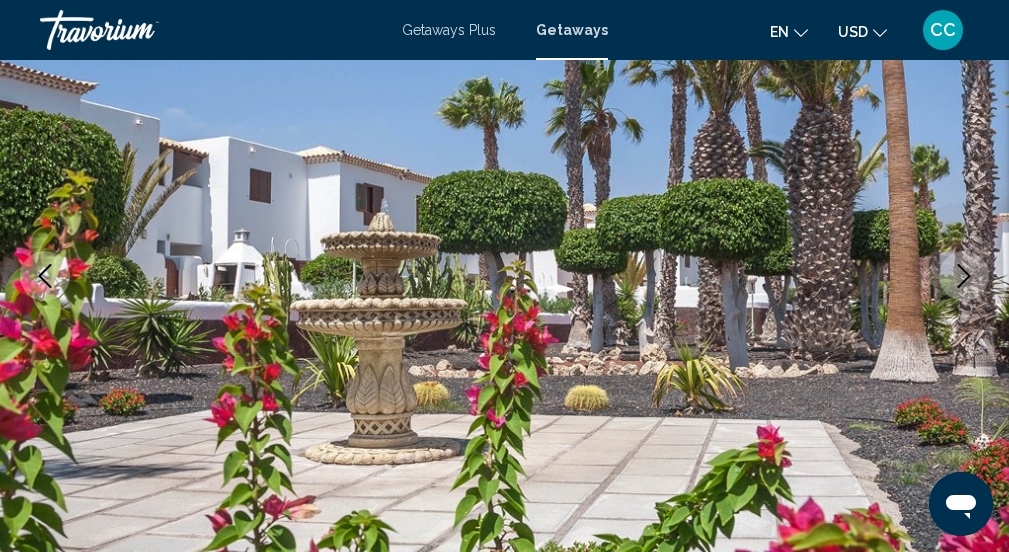 click 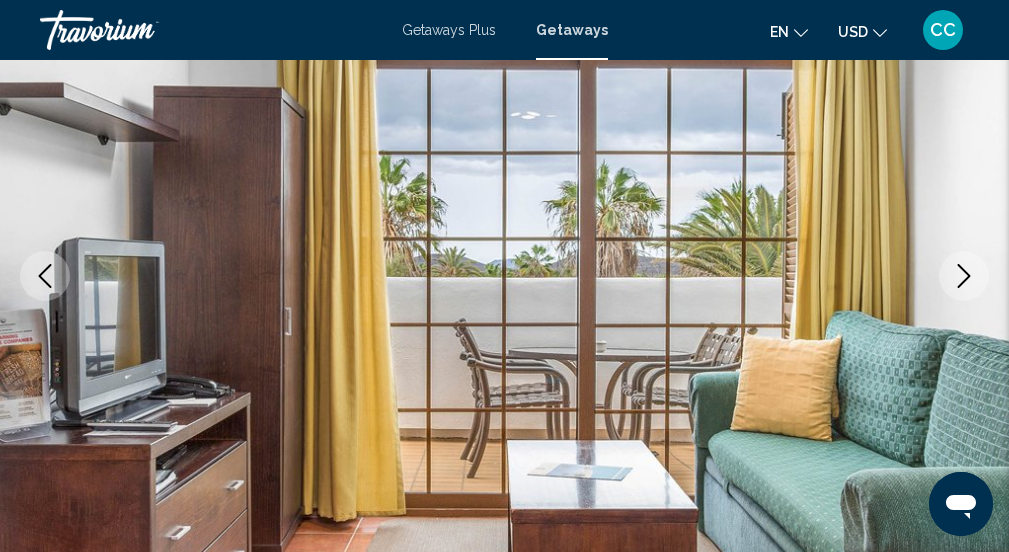 click 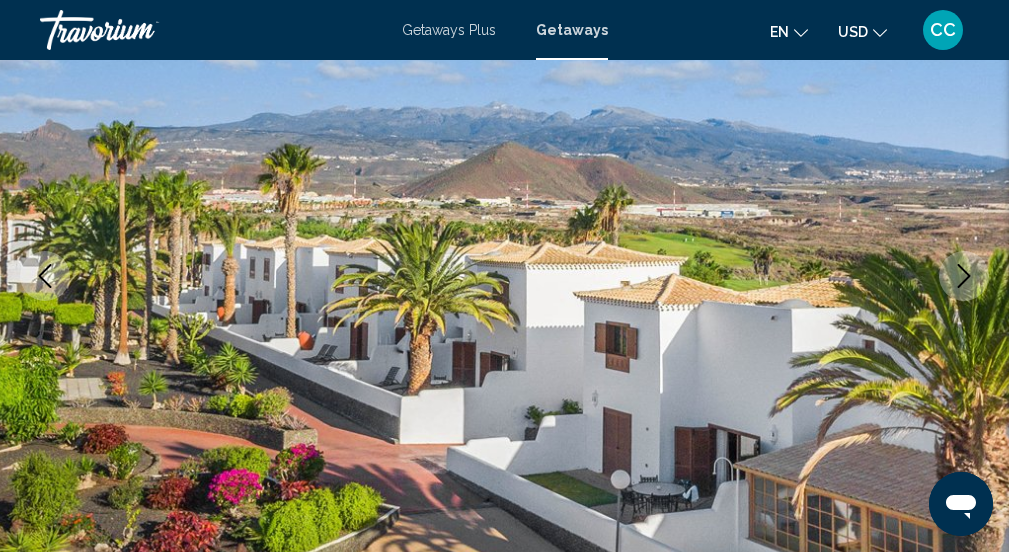 click 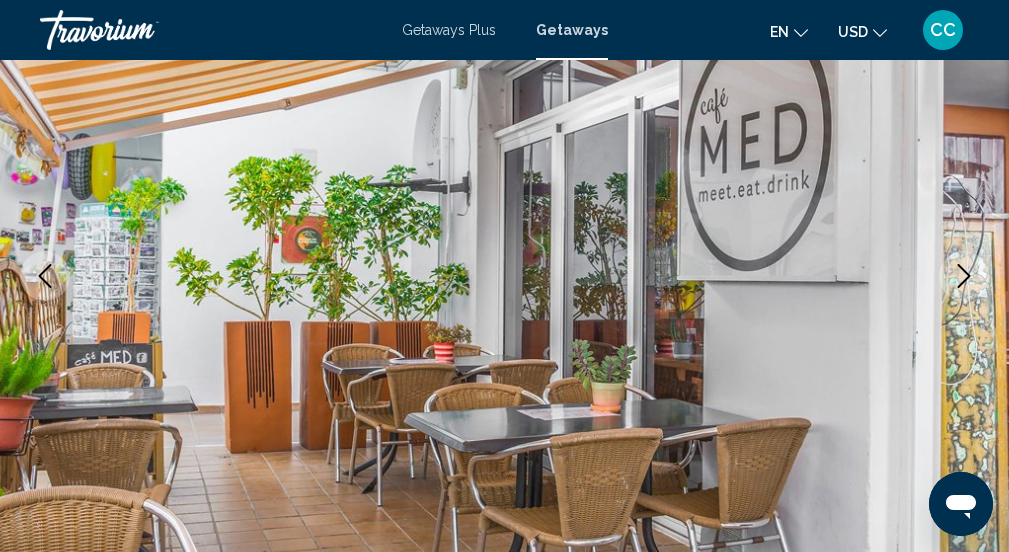 click 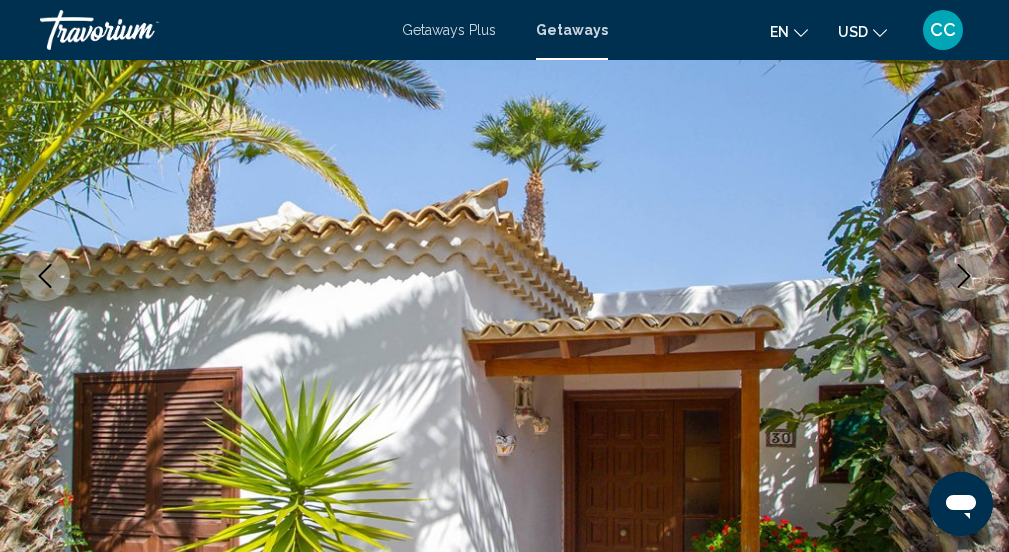click 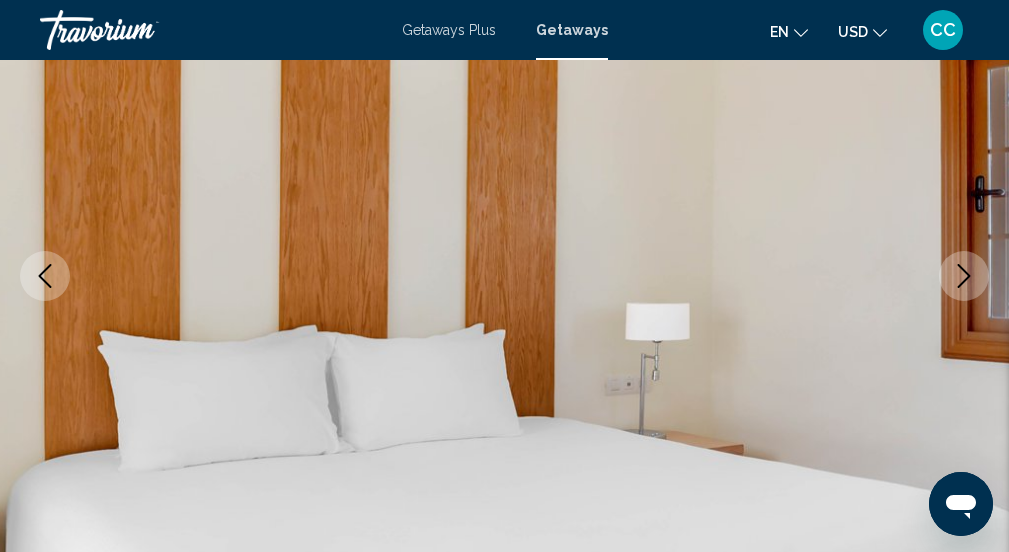 click 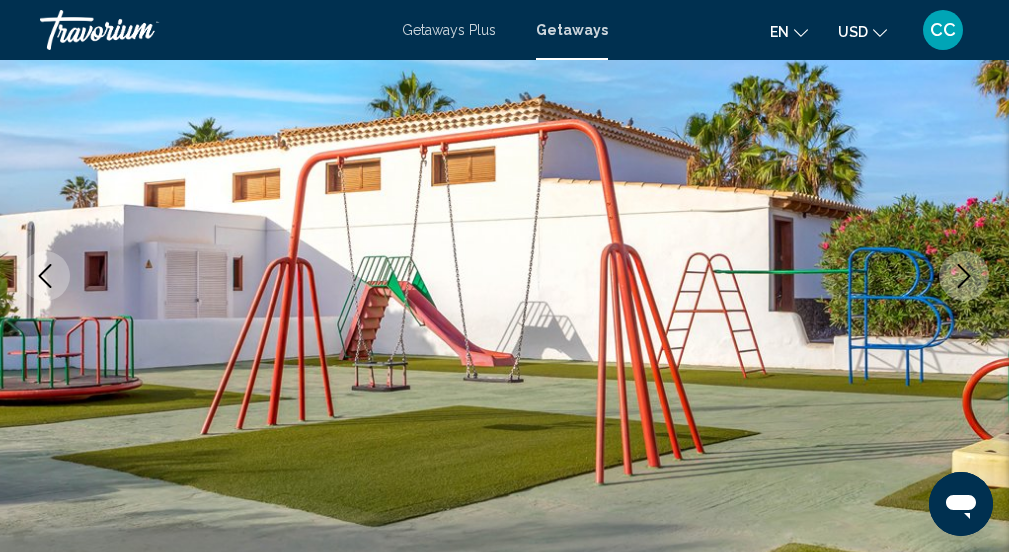 click 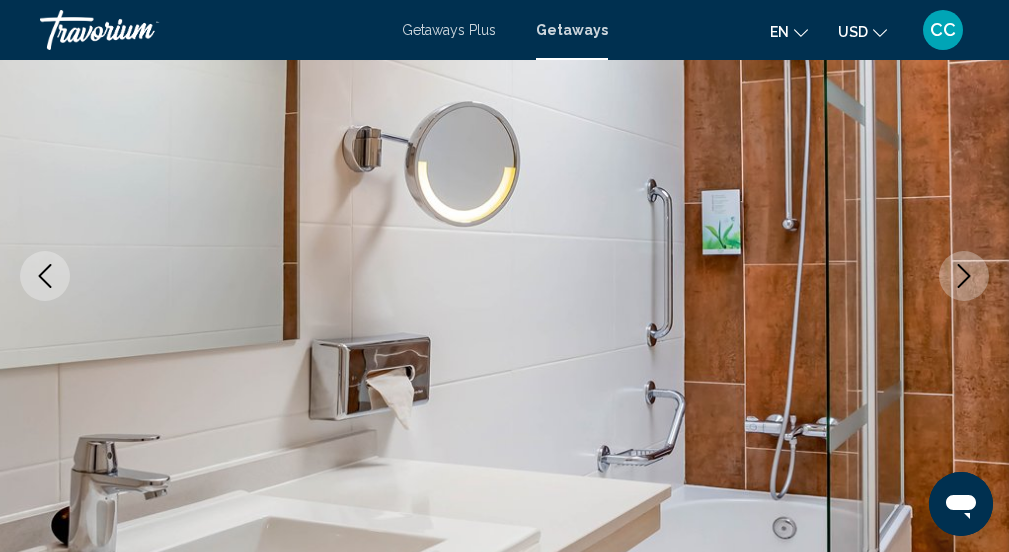 click 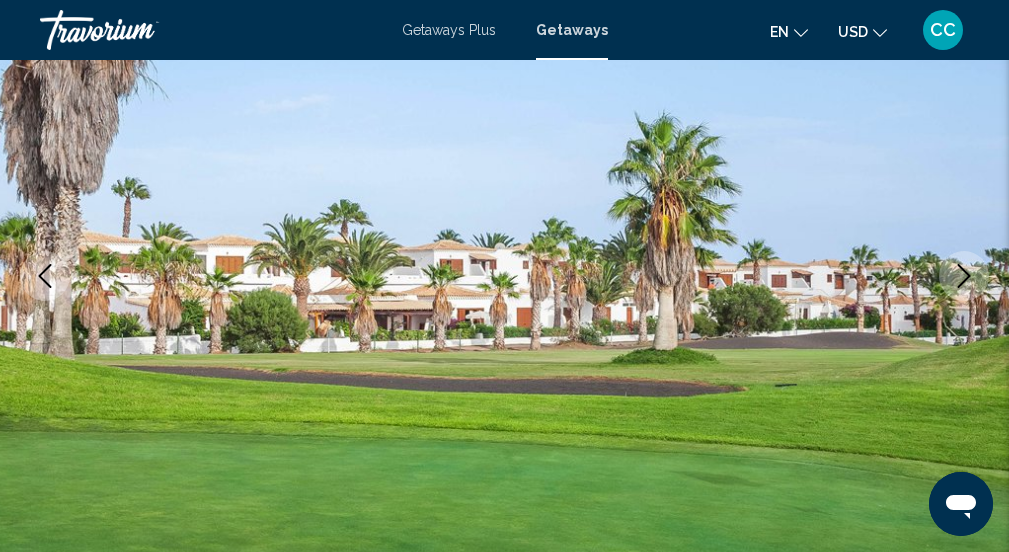 click 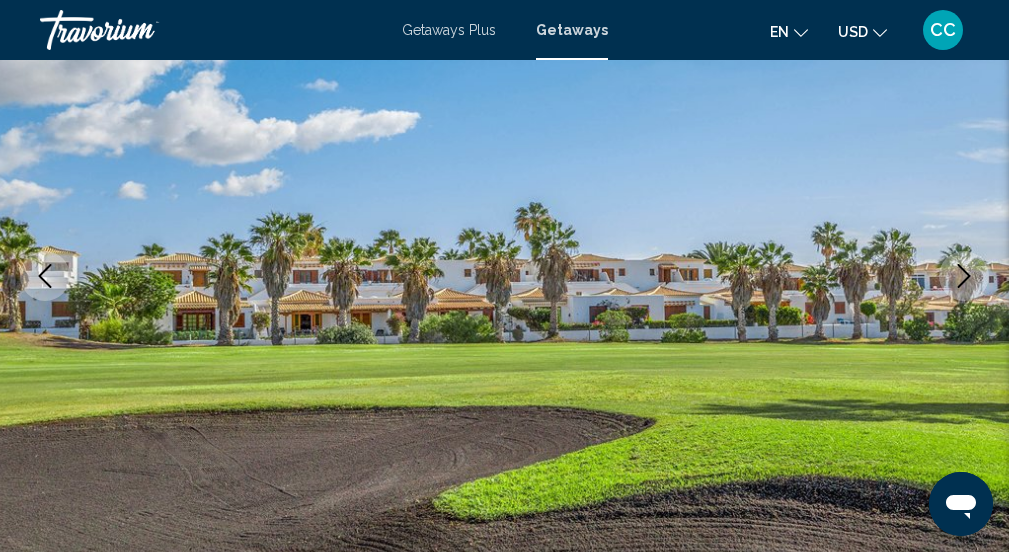 click 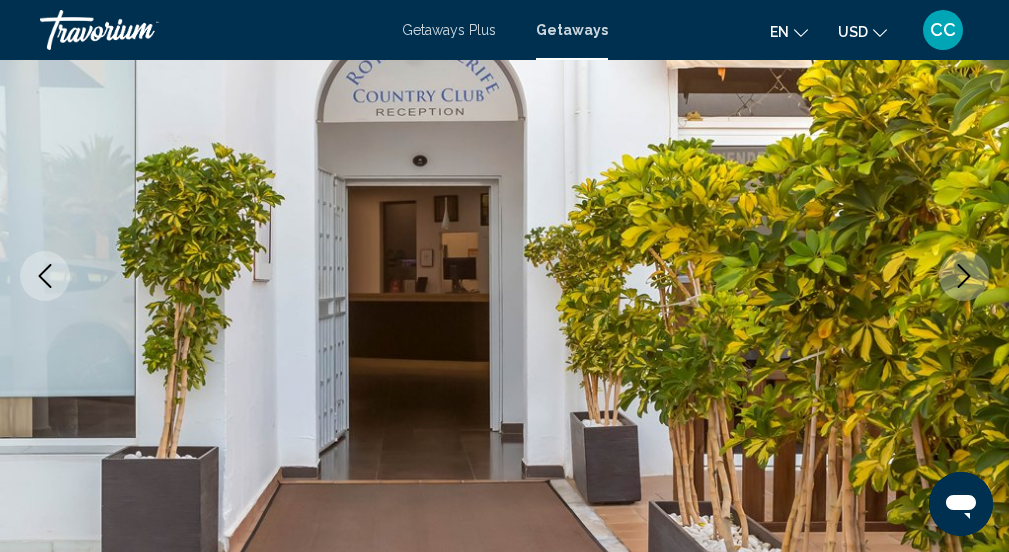 click 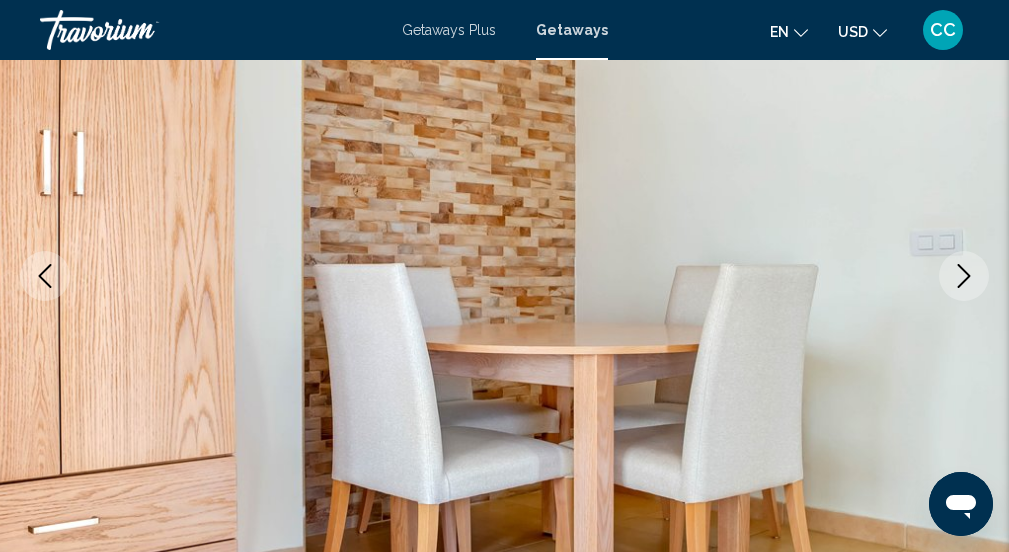 click 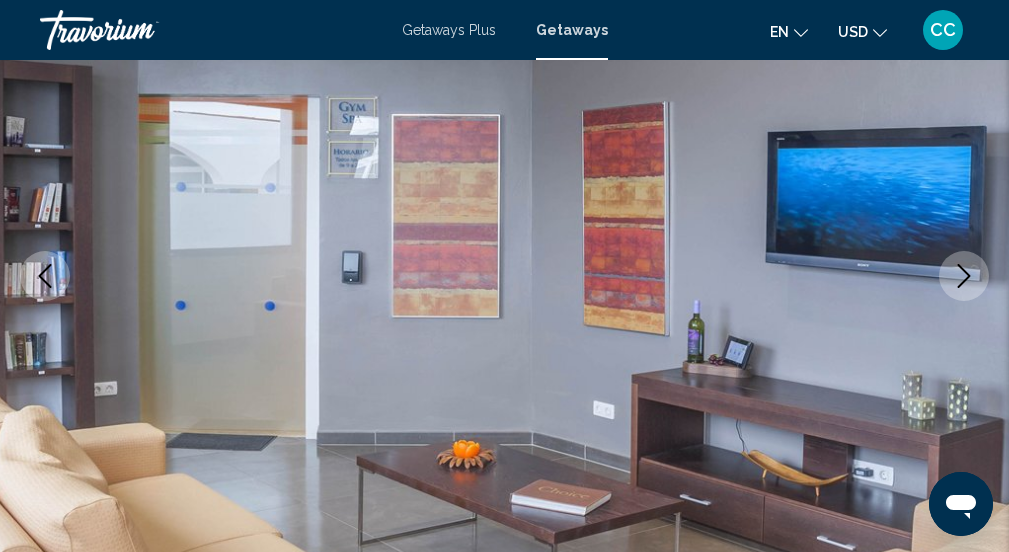click 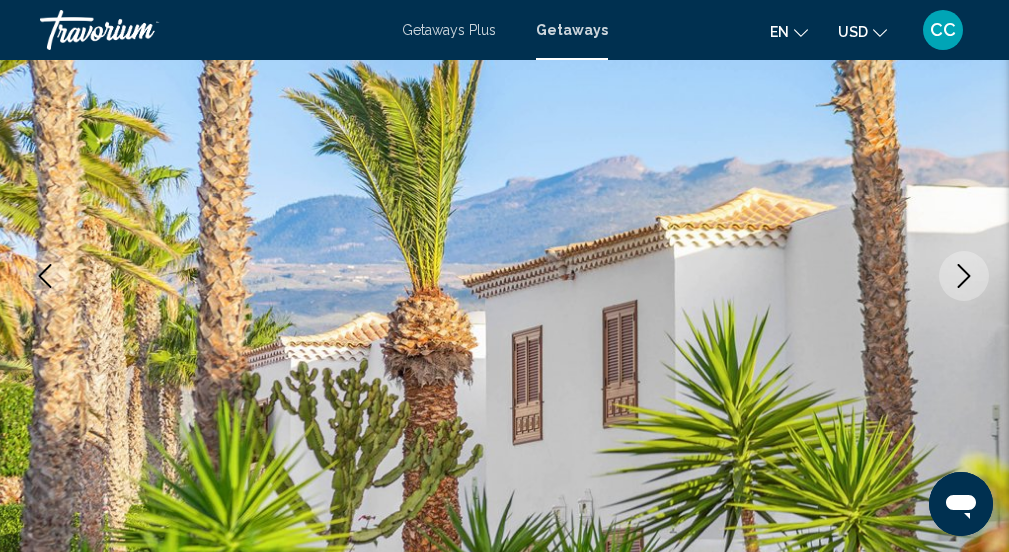 click 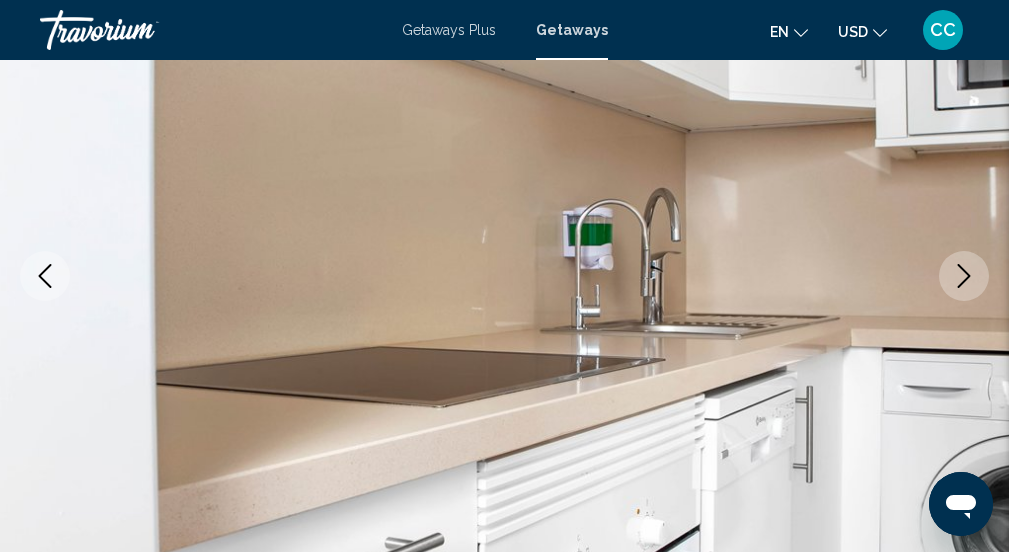 click 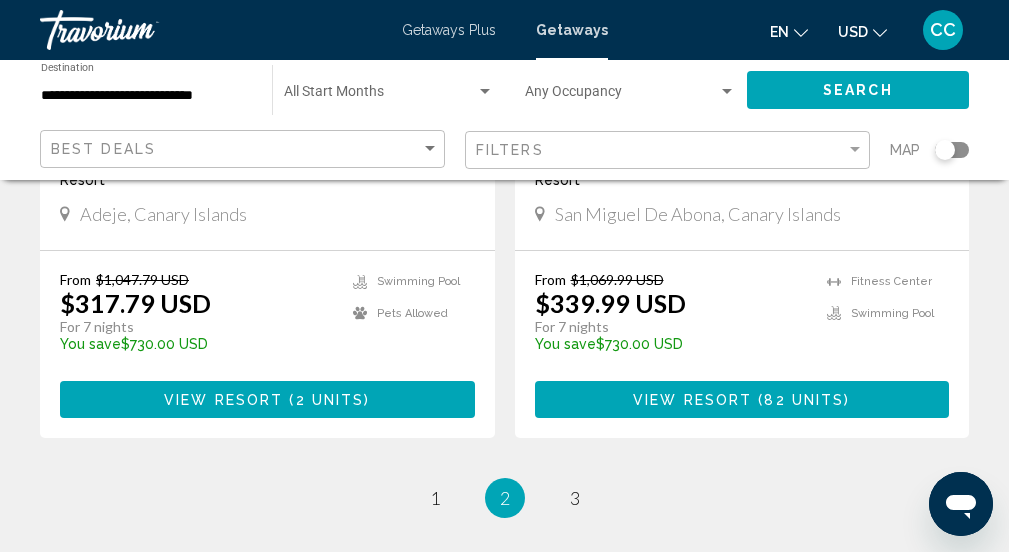 scroll, scrollTop: 3899, scrollLeft: 0, axis: vertical 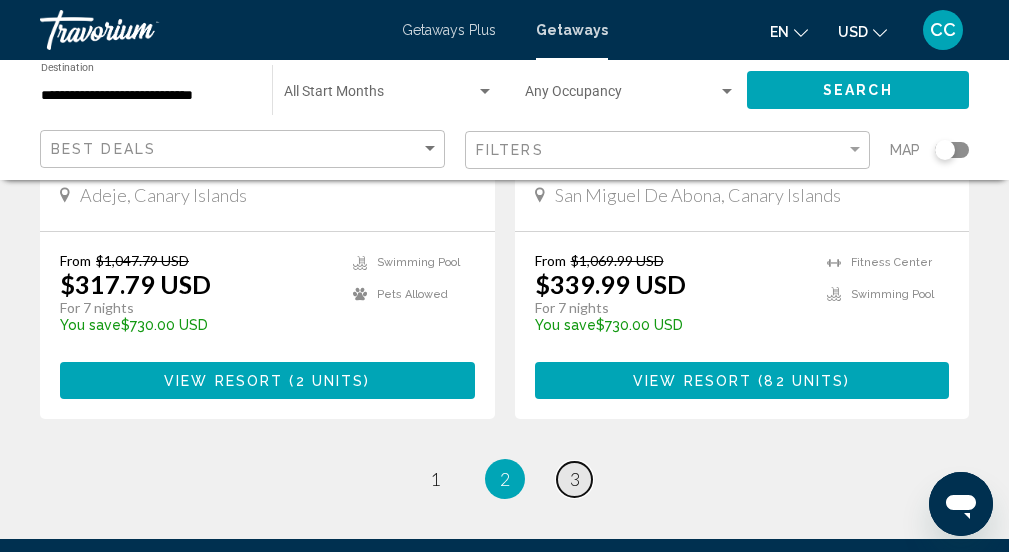 click on "page  3" at bounding box center [574, 479] 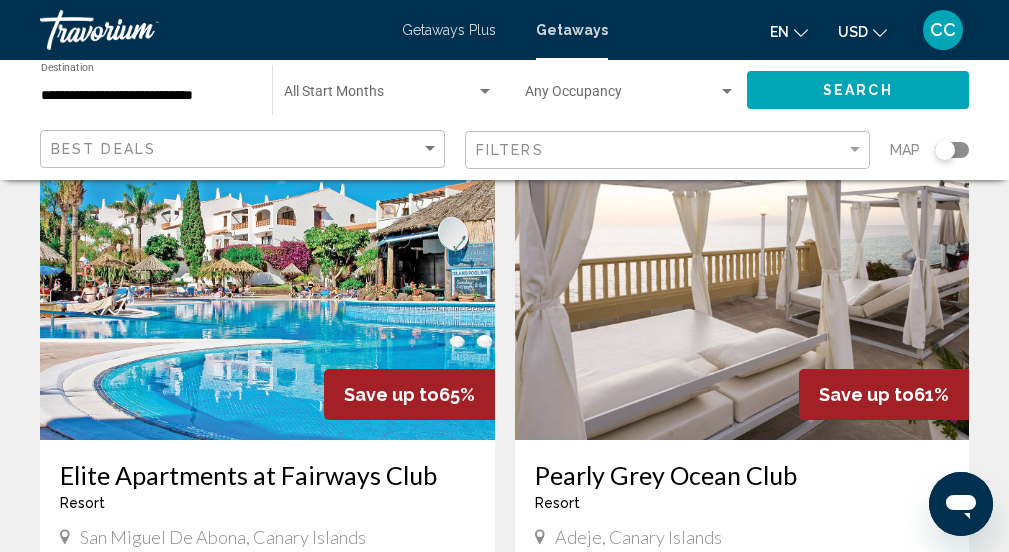 scroll, scrollTop: 154, scrollLeft: 0, axis: vertical 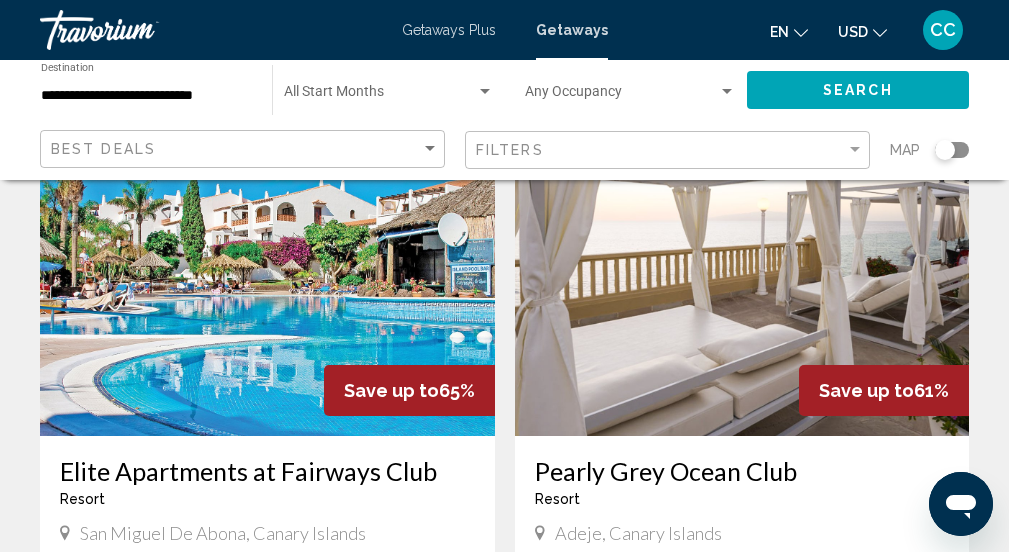 click at bounding box center (742, 276) 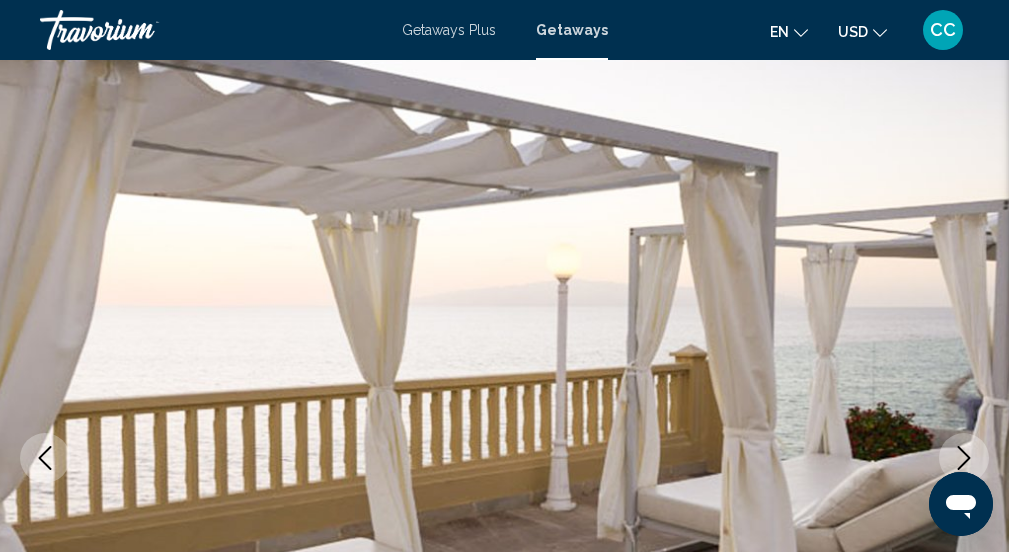 scroll, scrollTop: 0, scrollLeft: 0, axis: both 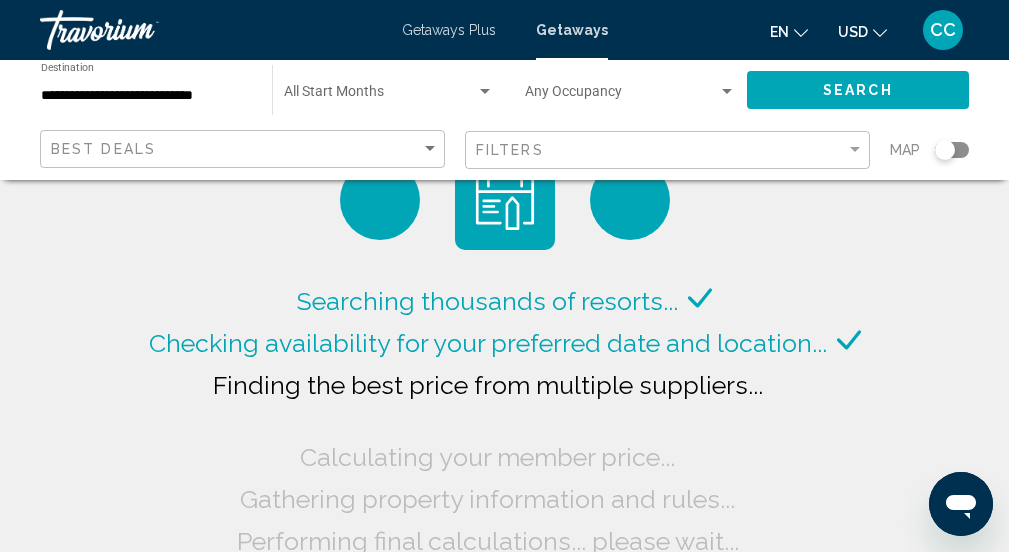 click on "**********" at bounding box center (146, 96) 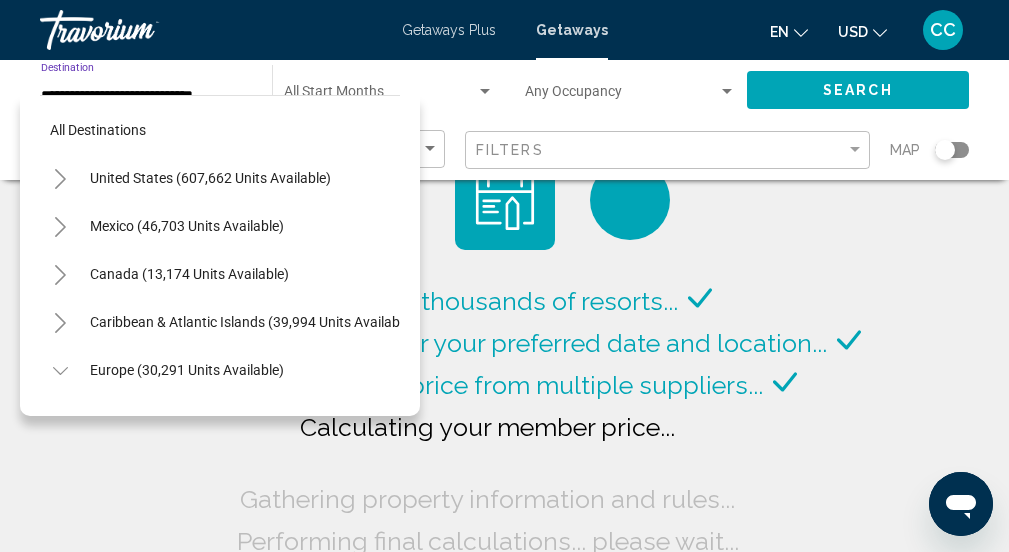 scroll, scrollTop: 1038, scrollLeft: 0, axis: vertical 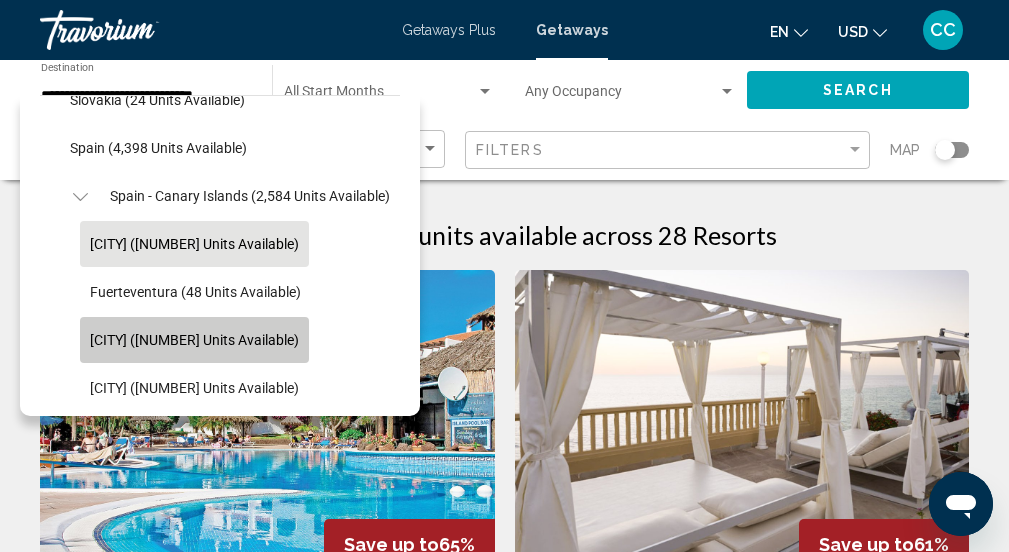click on "[CITY] ([NUMBER] units available)" 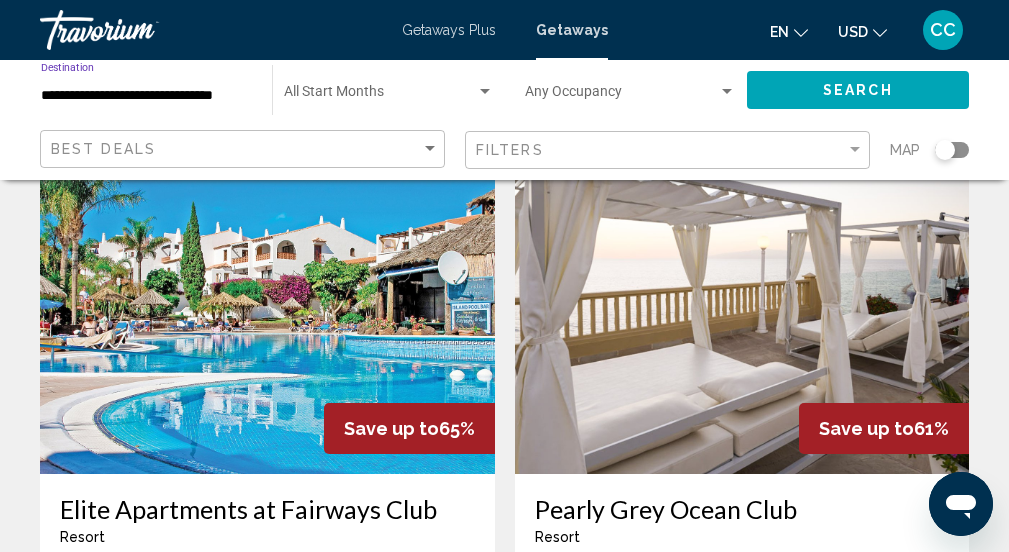 scroll, scrollTop: 77, scrollLeft: 0, axis: vertical 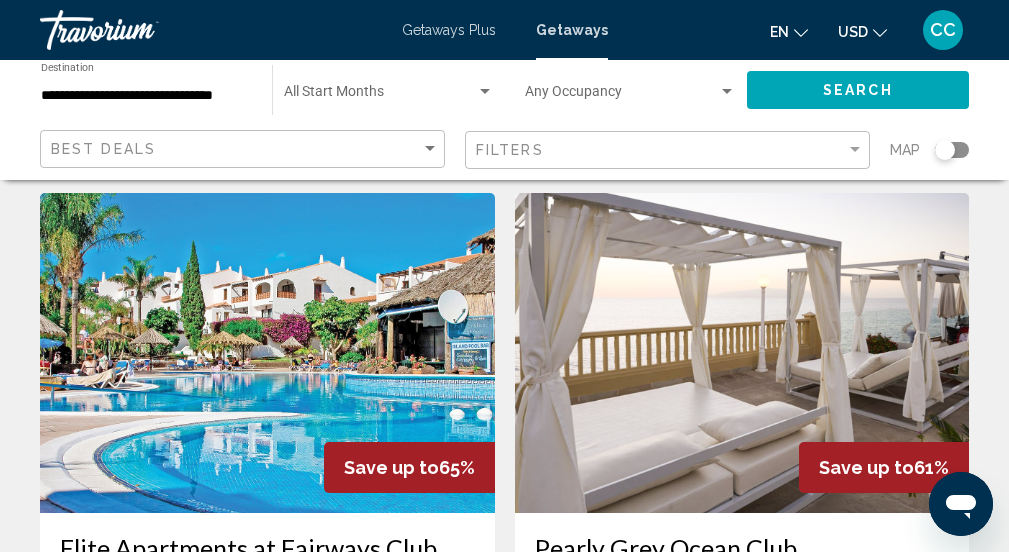 click on "Occupancy Any Occupancy" 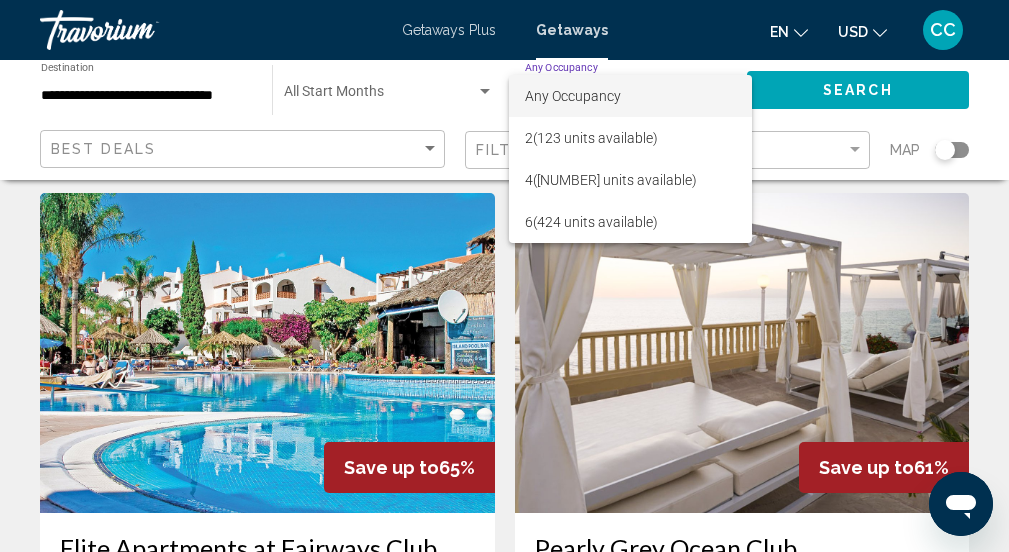 click at bounding box center (504, 276) 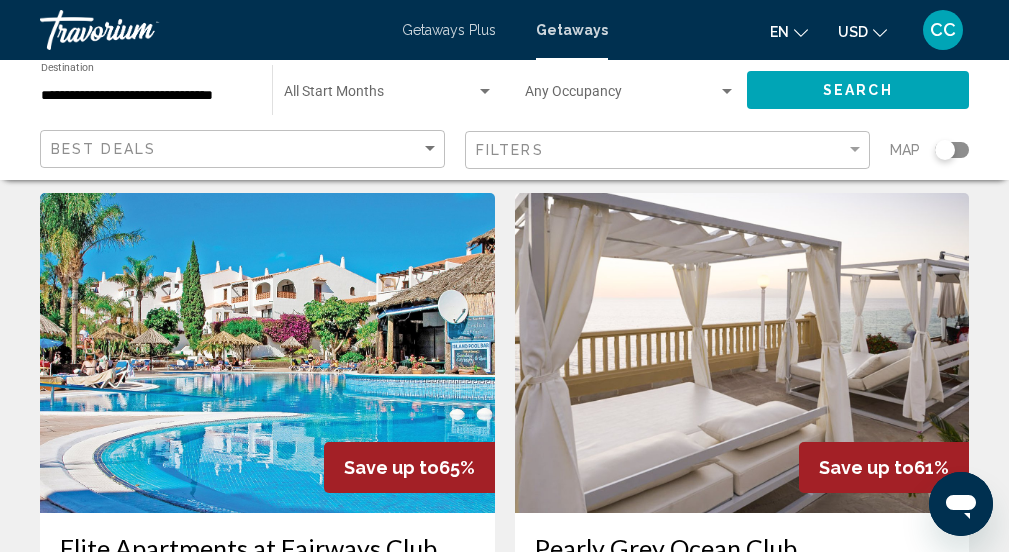 click on "**********" at bounding box center (146, 96) 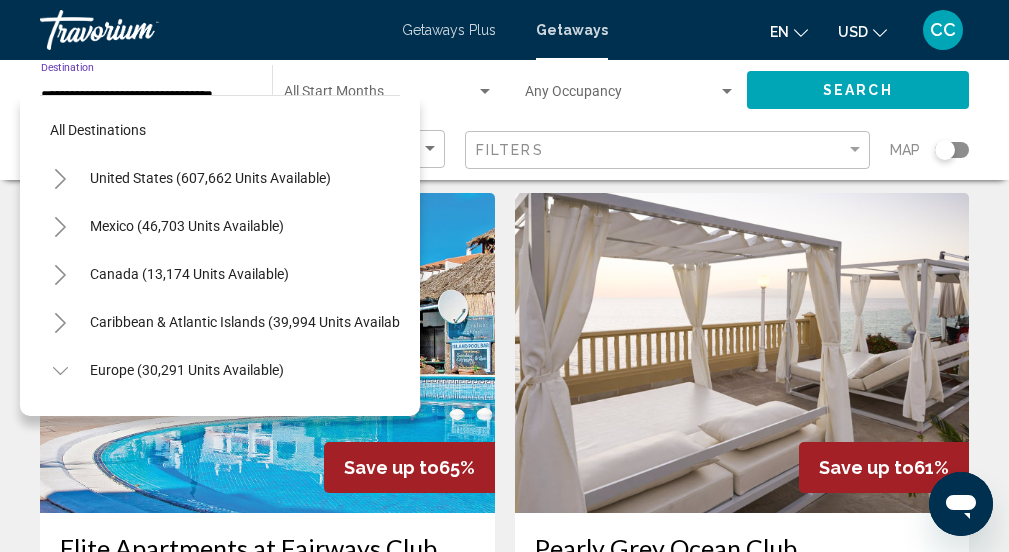 scroll, scrollTop: 1134, scrollLeft: 0, axis: vertical 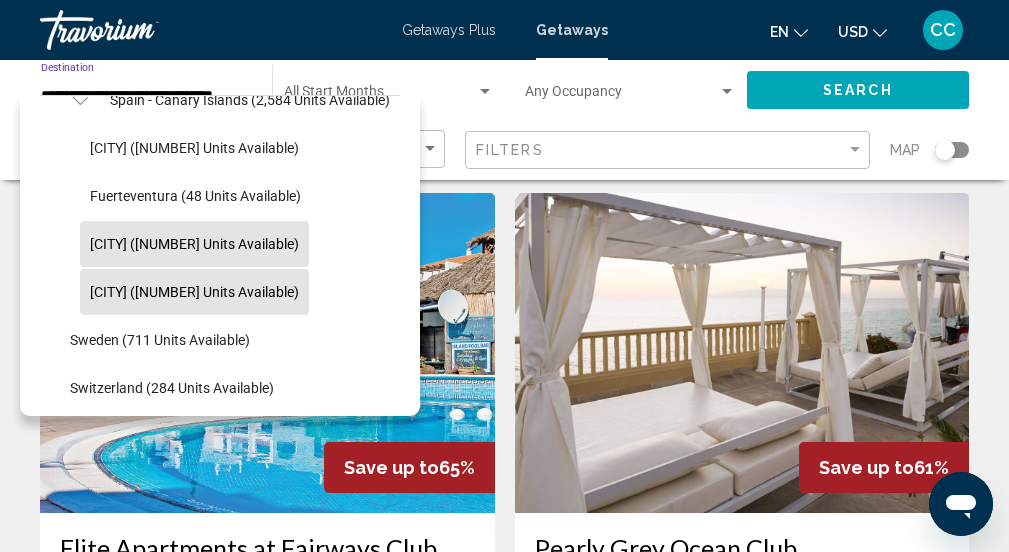 click on "[CITY] ([NUMBER] units available)" 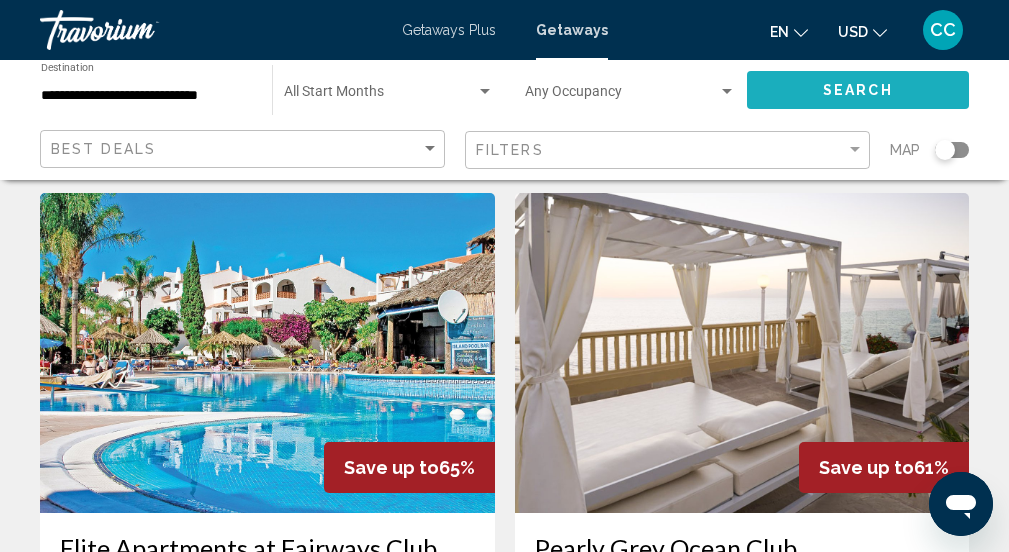 click on "Search" 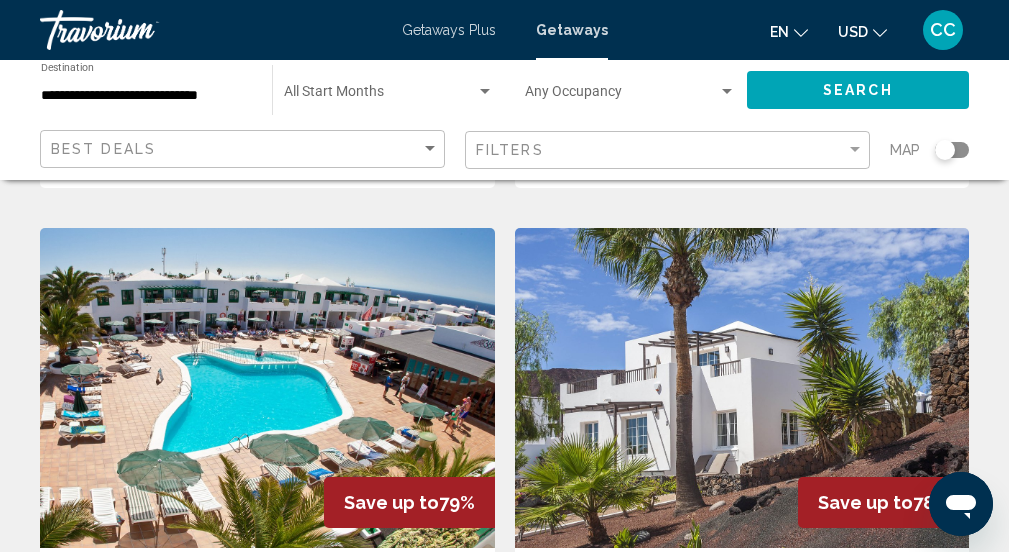 scroll, scrollTop: 719, scrollLeft: 0, axis: vertical 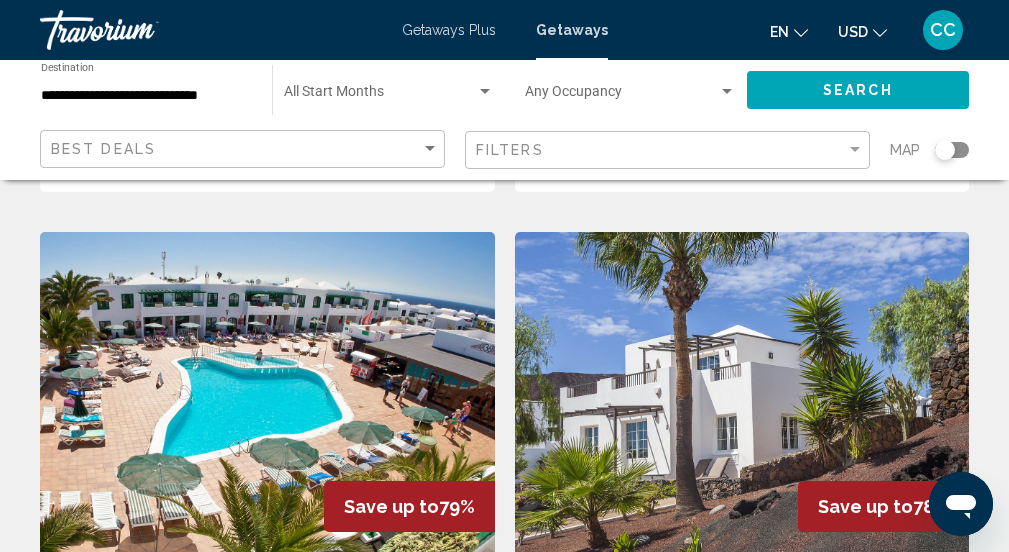 click at bounding box center [267, 392] 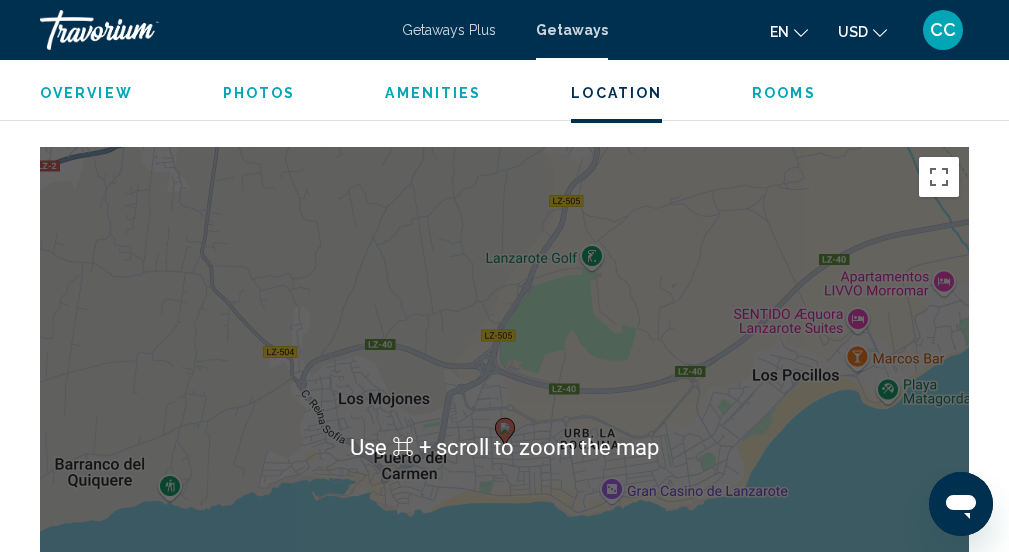 scroll, scrollTop: 3466, scrollLeft: 0, axis: vertical 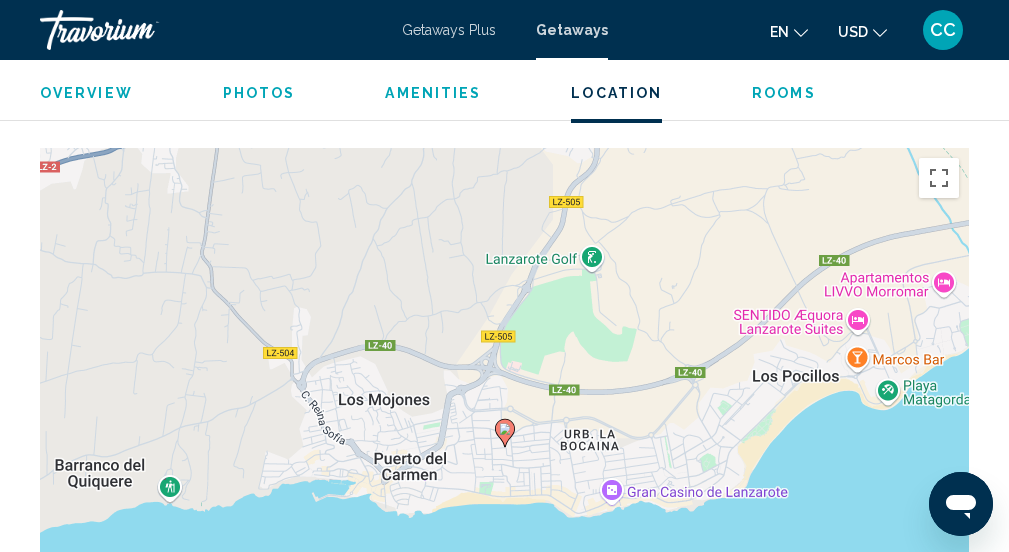 click on "To activate drag with keyboard, press Alt + Enter. Once in keyboard drag state, use the arrow keys to move the marker. To complete the drag, press the Enter key. To cancel, press Escape." at bounding box center (504, 448) 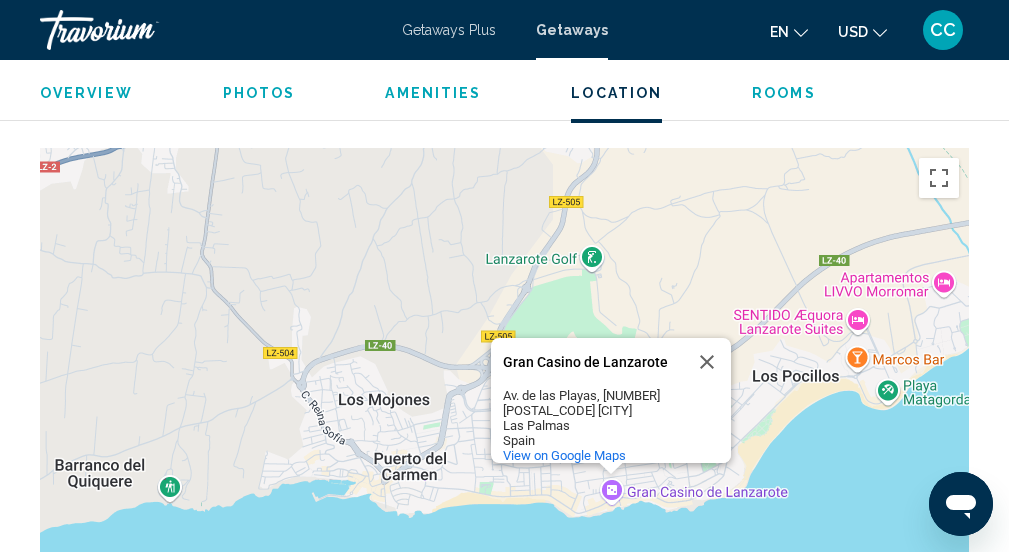 click on "Av. de las Playas, [NUMBER] [POSTAL_CODE] [CITY] [STATE] [COUNTRY] View on Google Maps" at bounding box center (504, 448) 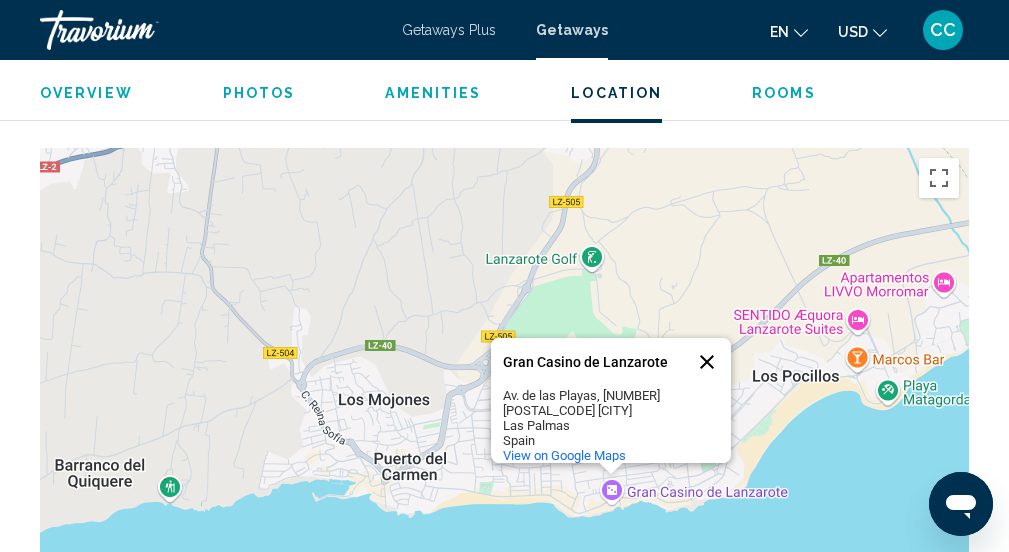 click at bounding box center [707, 362] 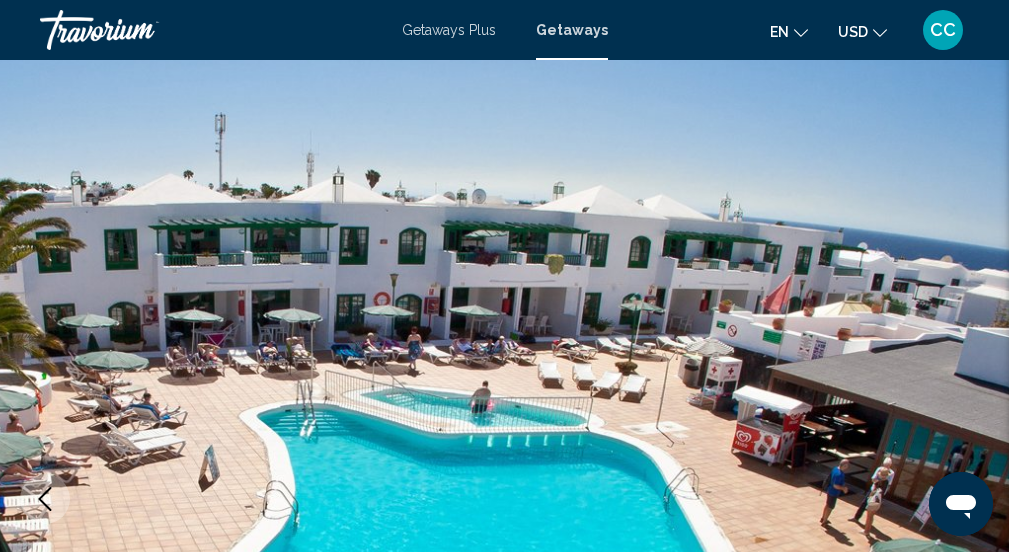 scroll, scrollTop: 0, scrollLeft: 0, axis: both 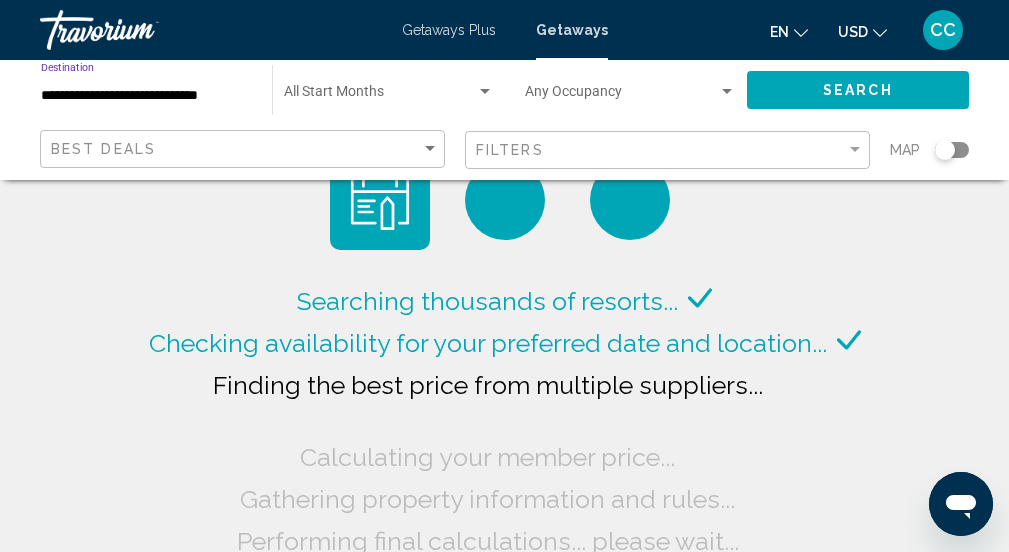 click on "**********" at bounding box center (146, 96) 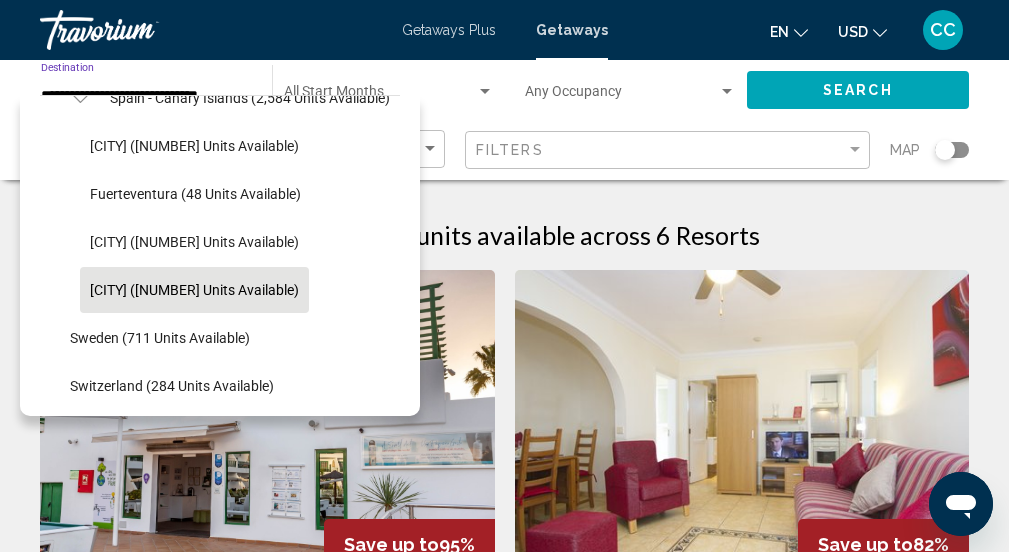 scroll, scrollTop: 1135, scrollLeft: 0, axis: vertical 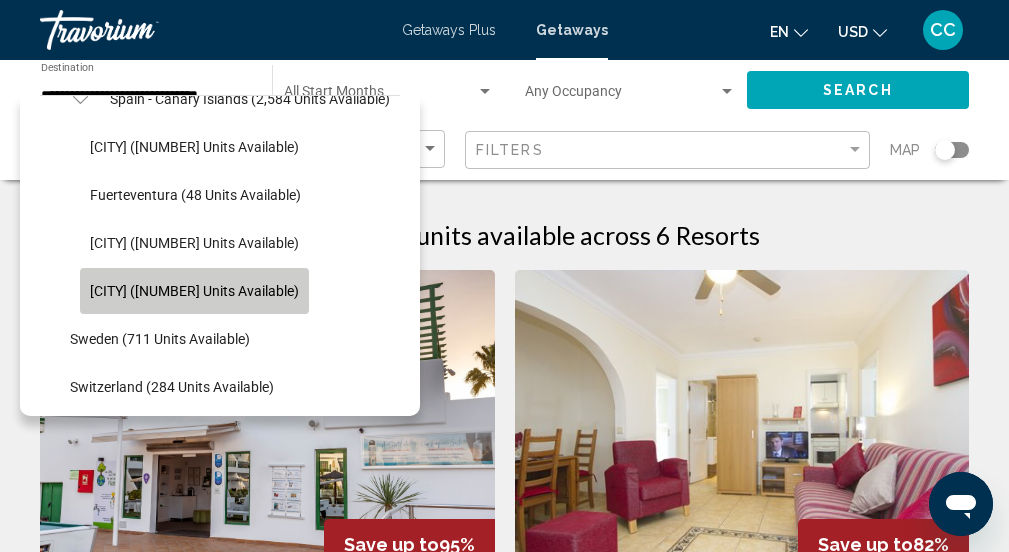 click on "[CITY] ([NUMBER] units available)" 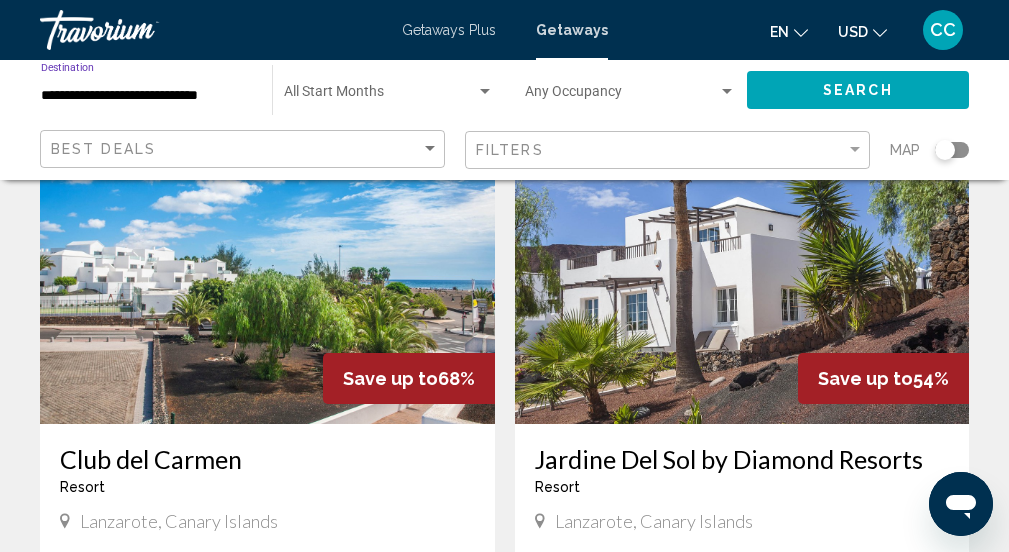 scroll, scrollTop: 1520, scrollLeft: 0, axis: vertical 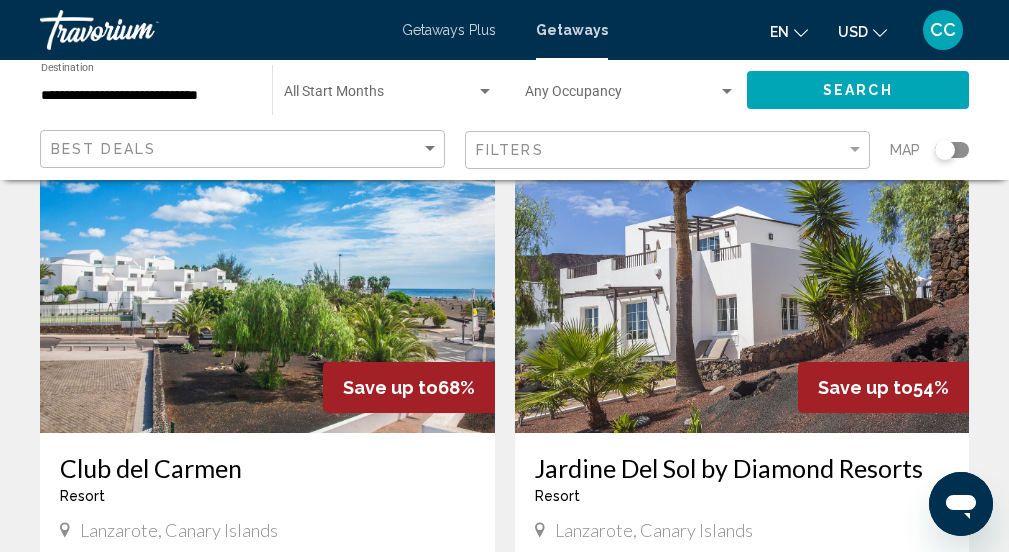 click at bounding box center (267, 273) 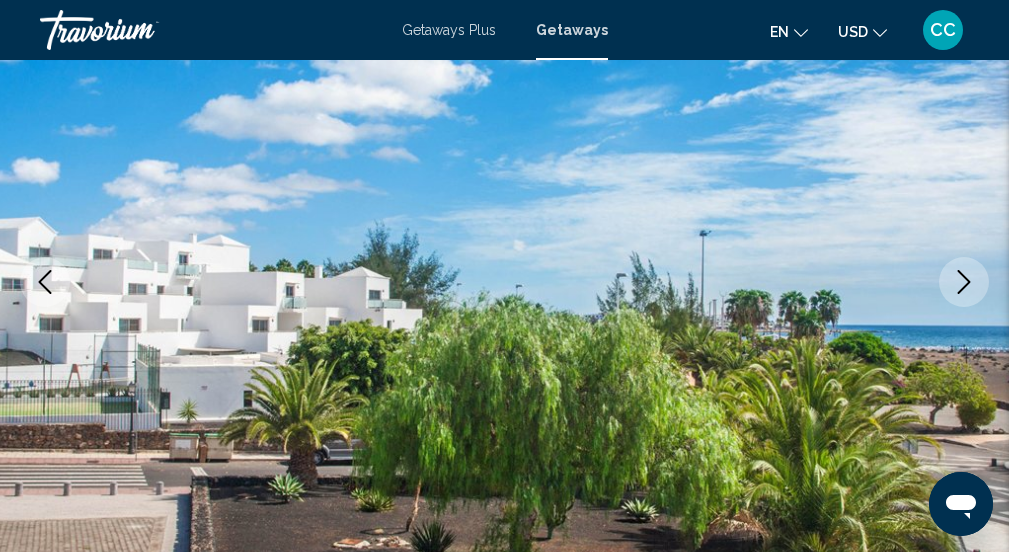 scroll, scrollTop: 252, scrollLeft: 0, axis: vertical 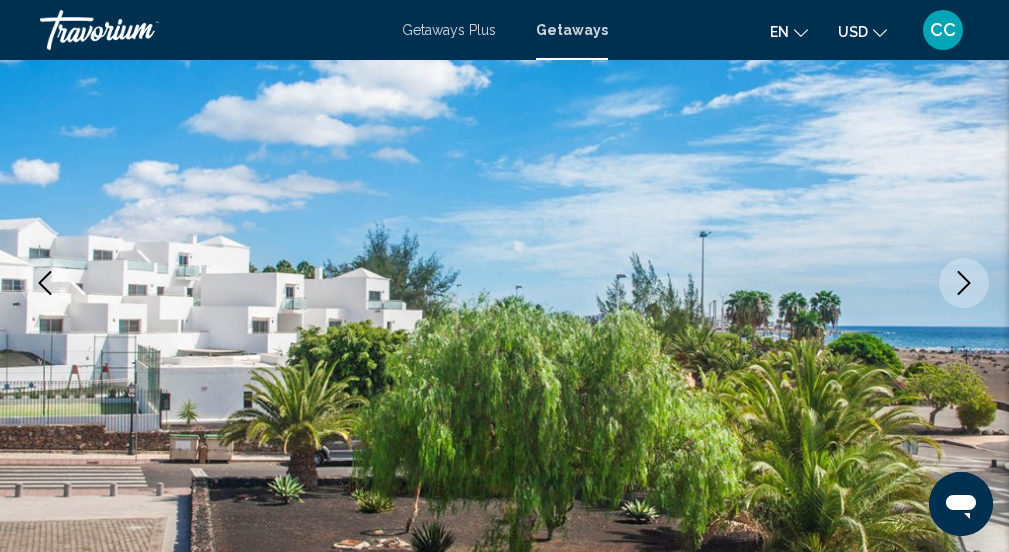 click 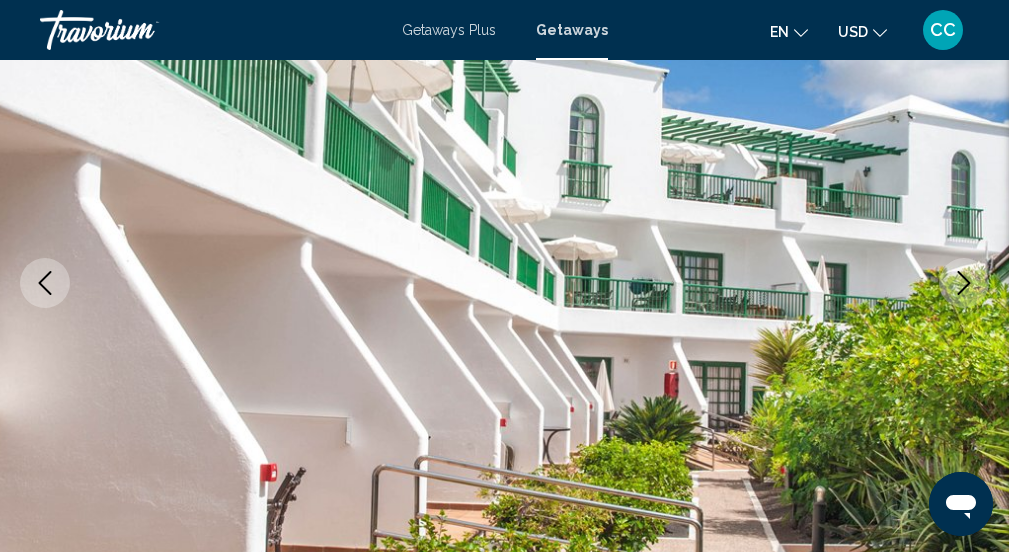 click 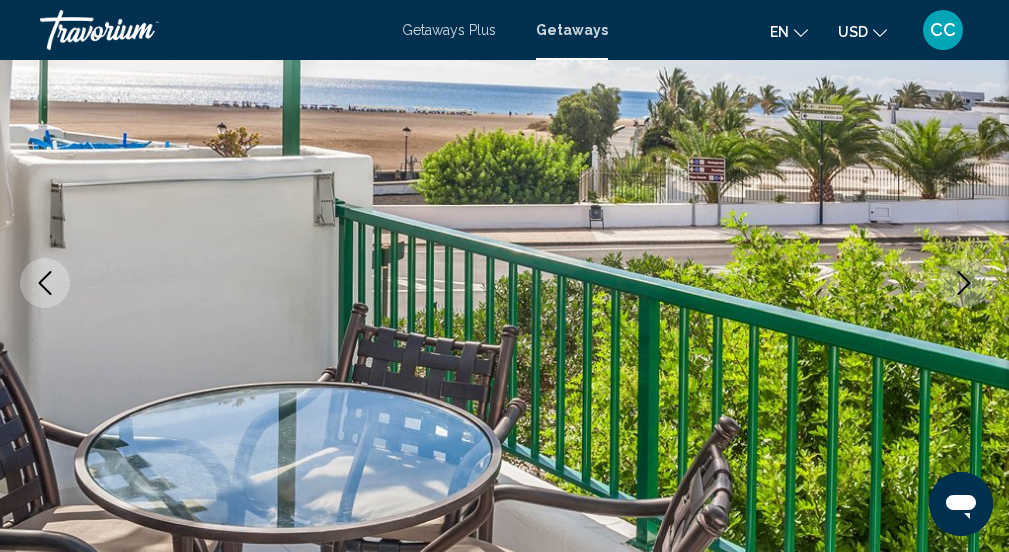 click 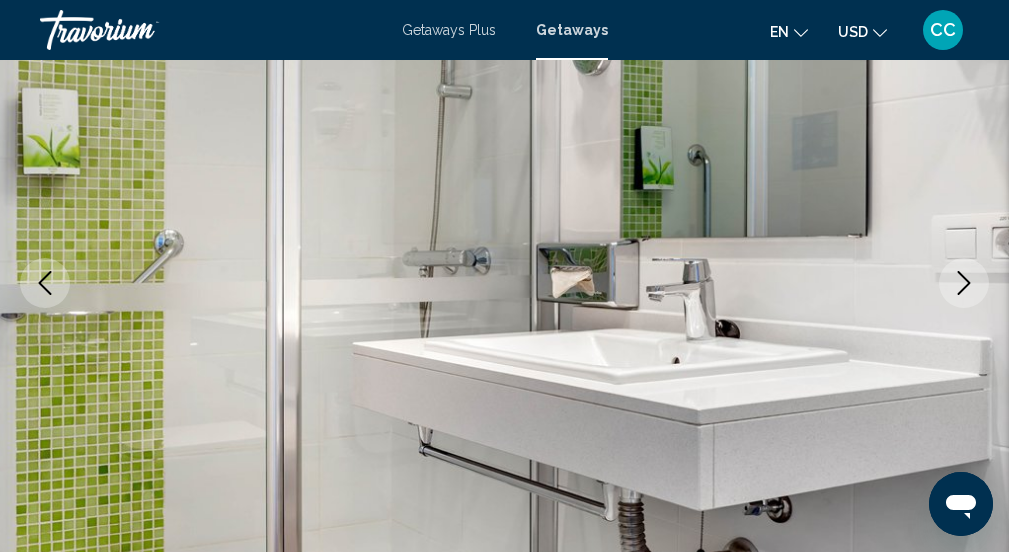 click 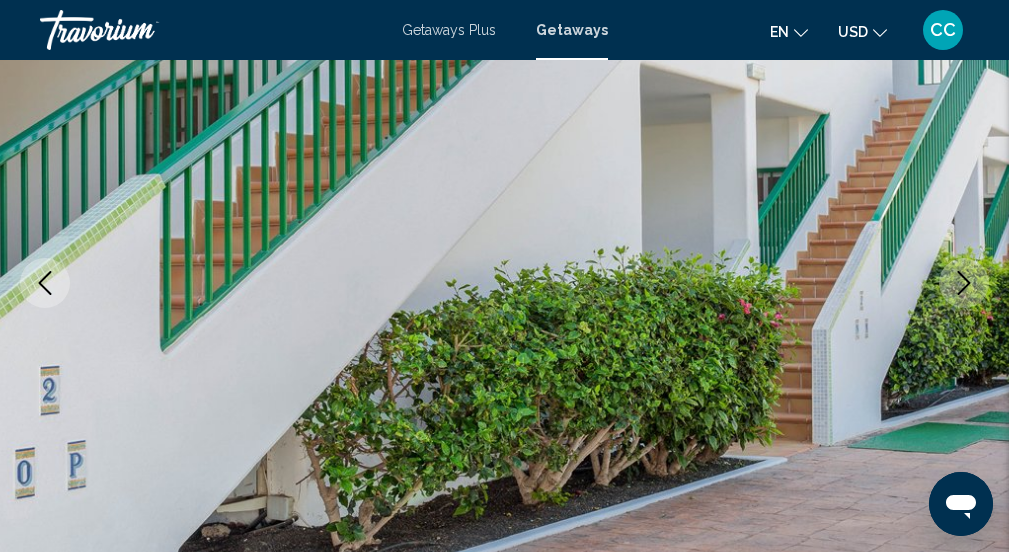 click 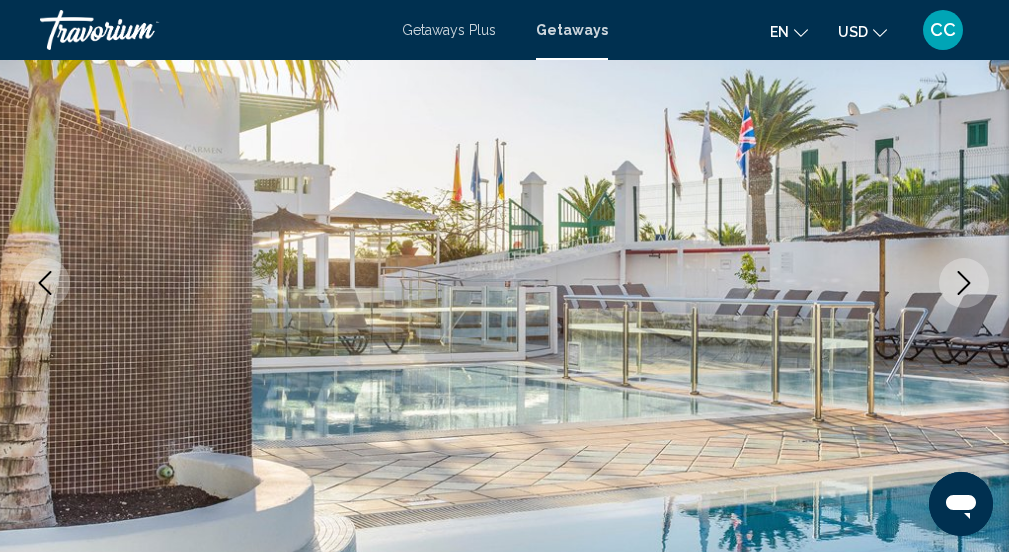click 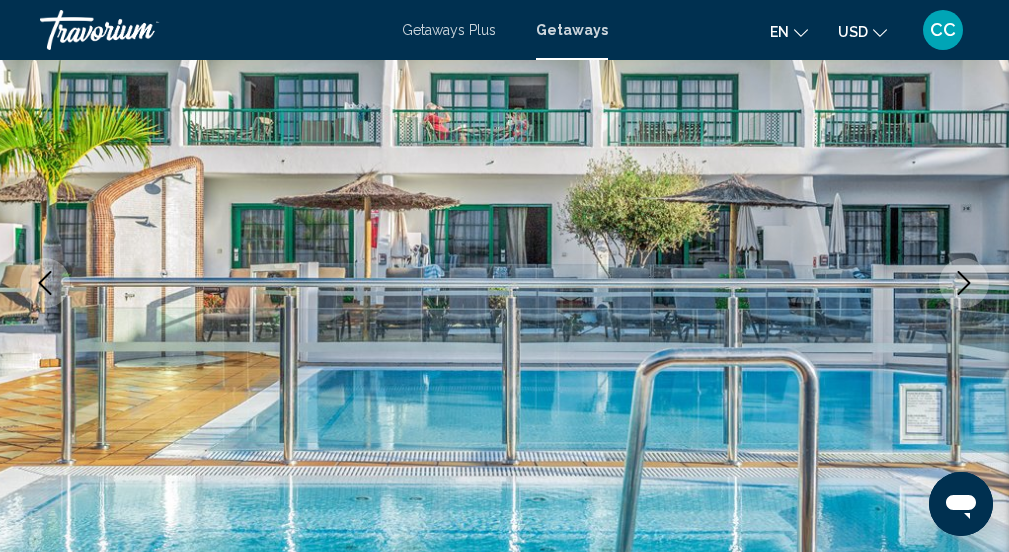 click 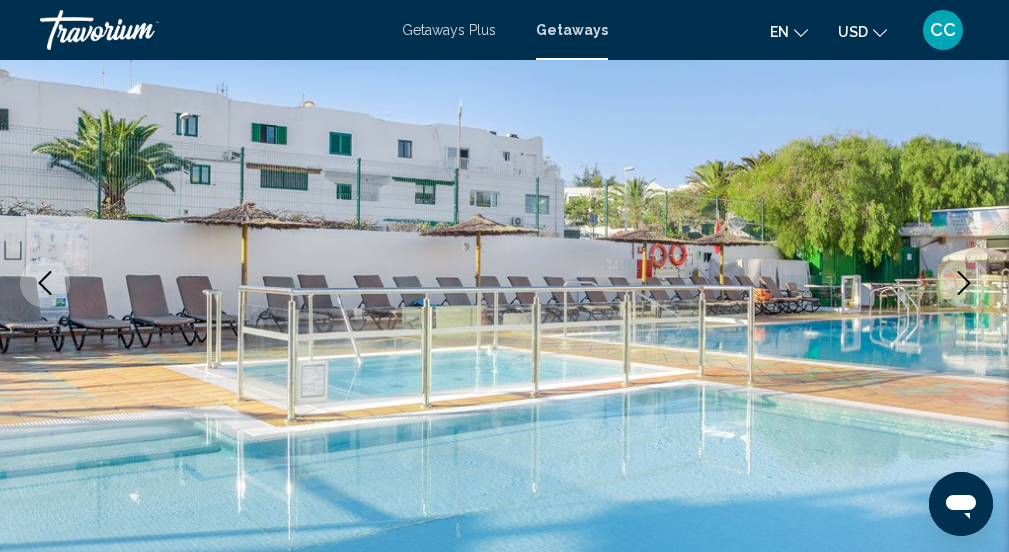click 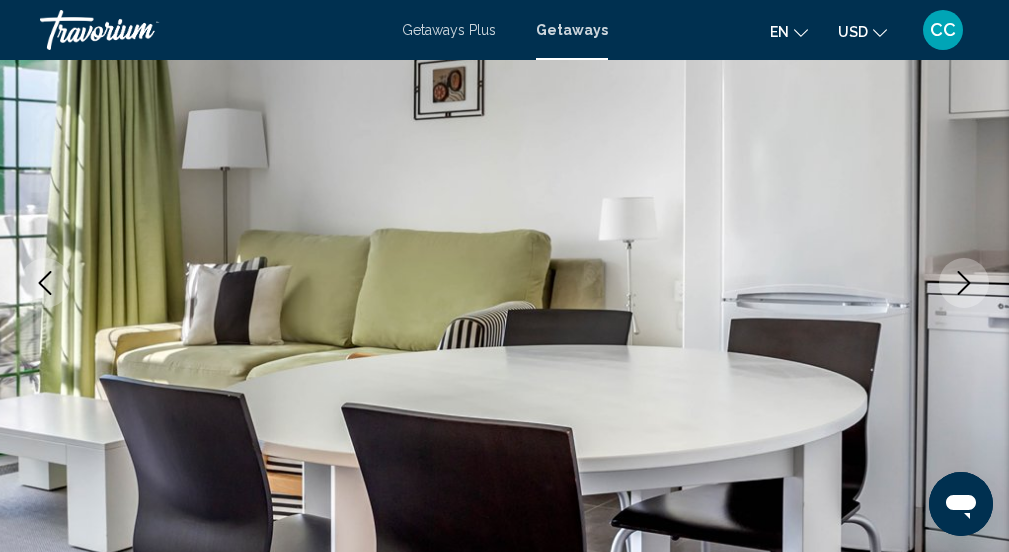 click 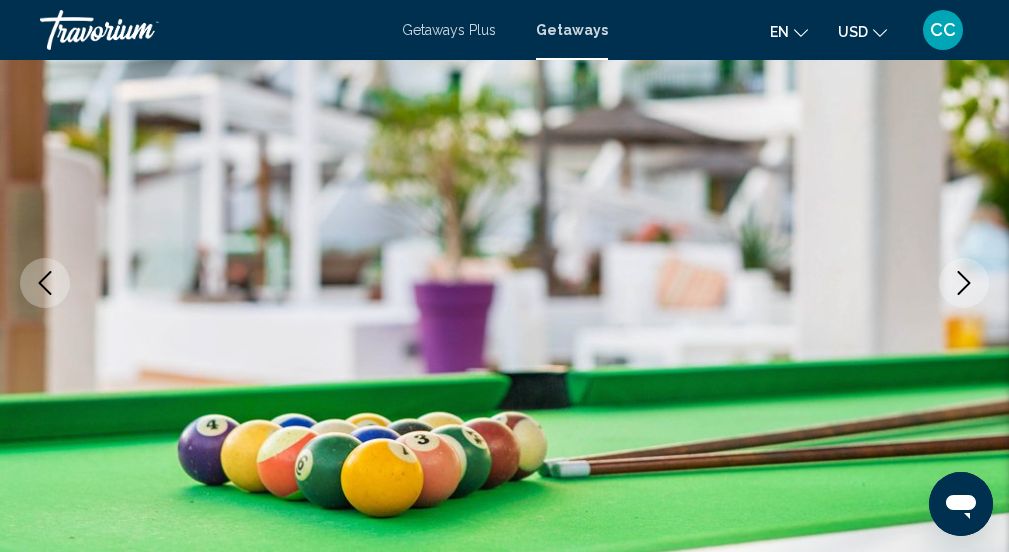 click 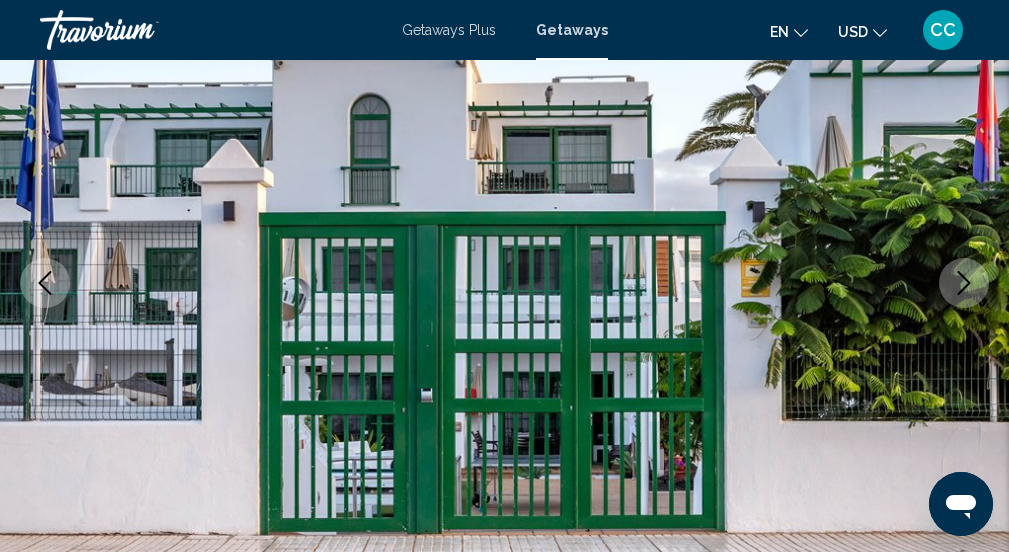 click 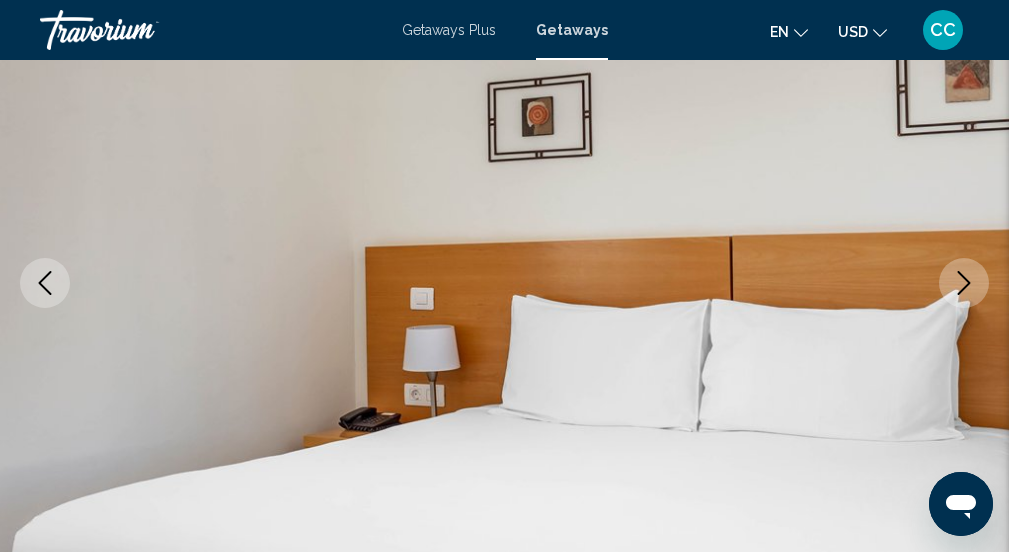 click 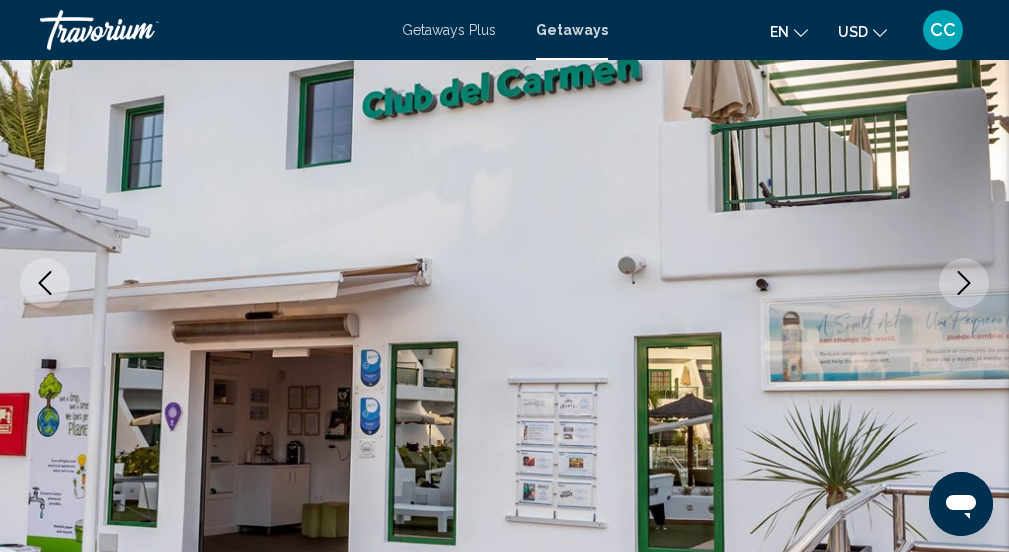 click 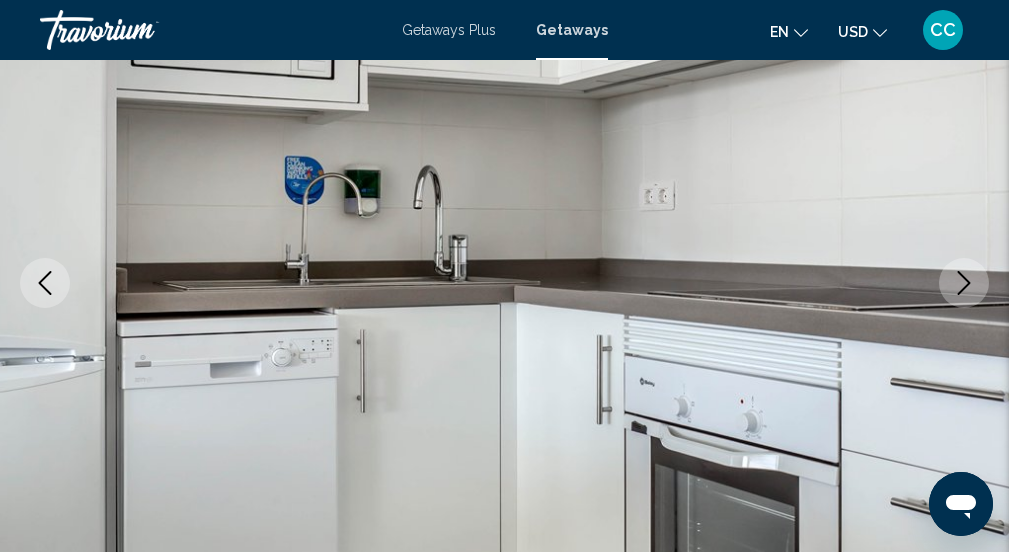 click 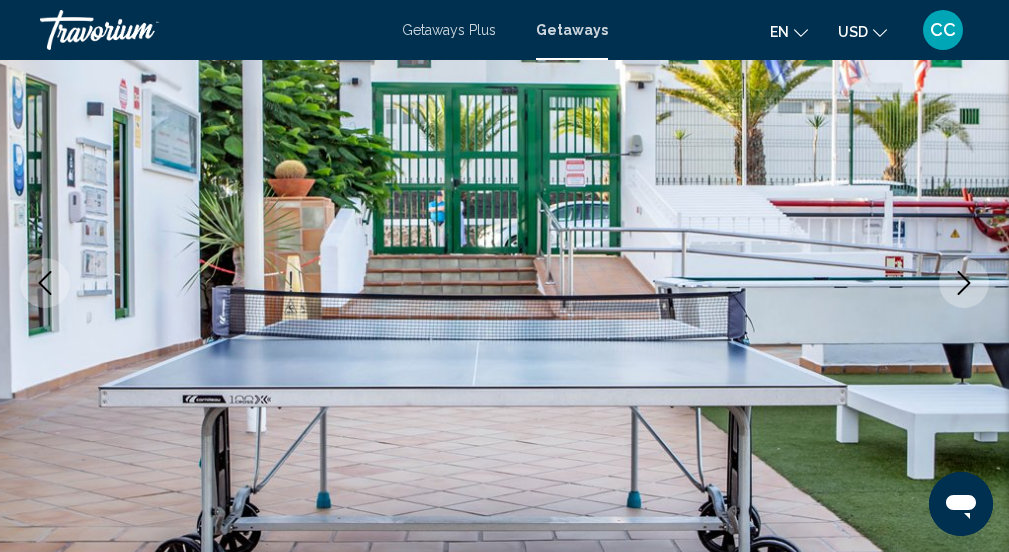 click 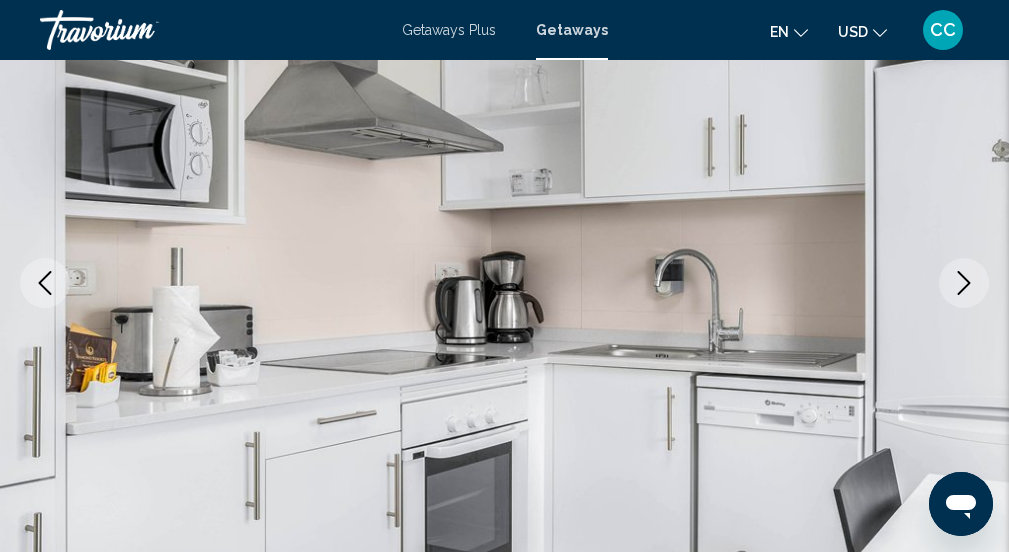 click 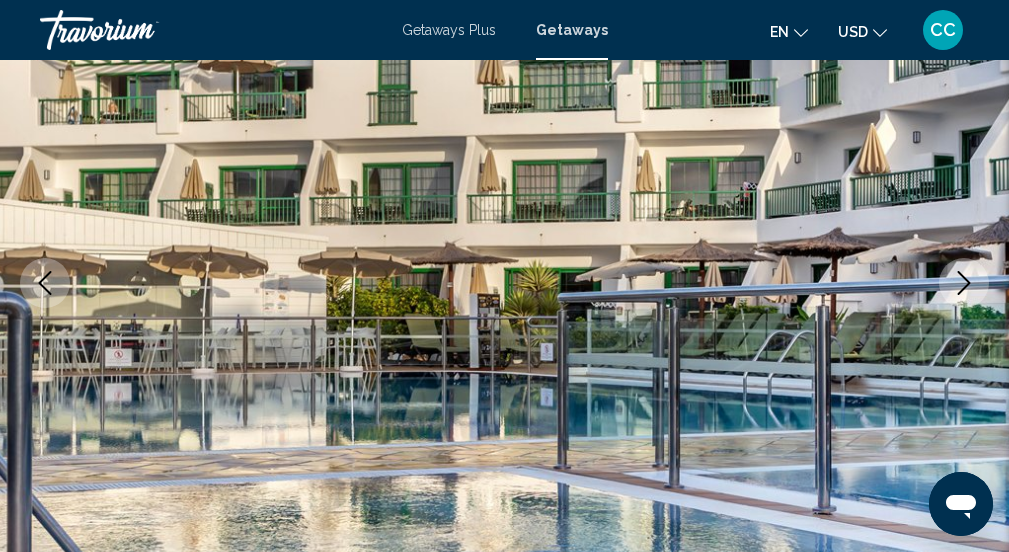 click 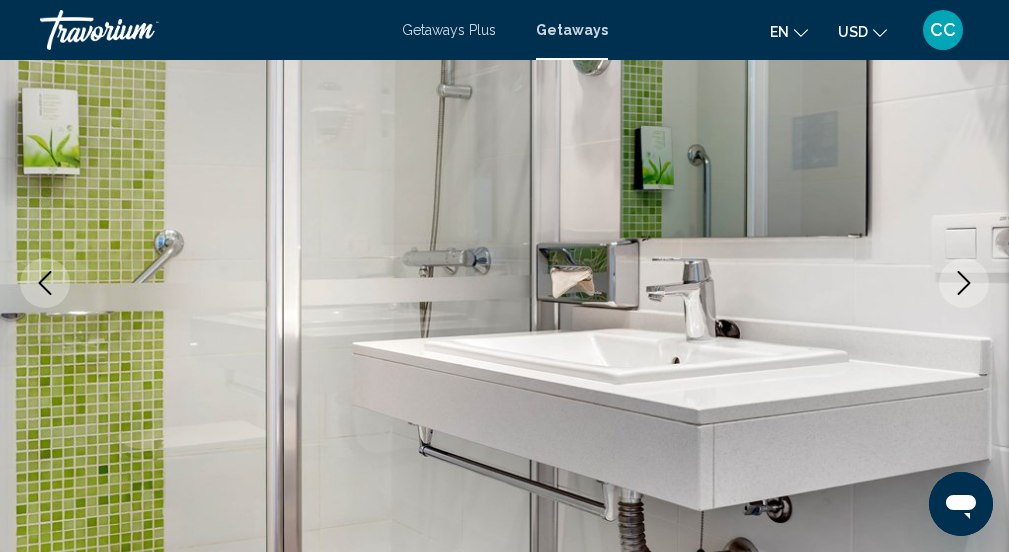 click 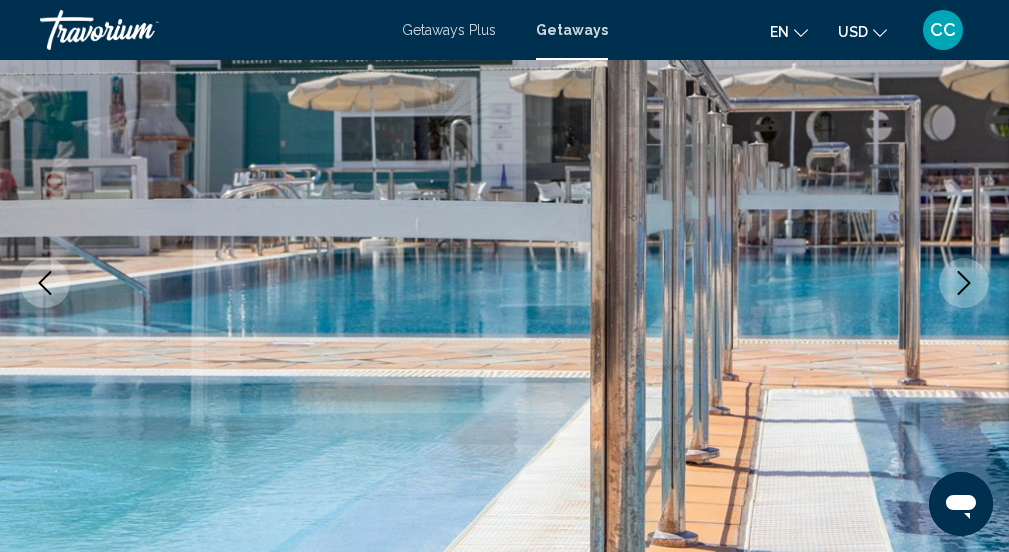 click 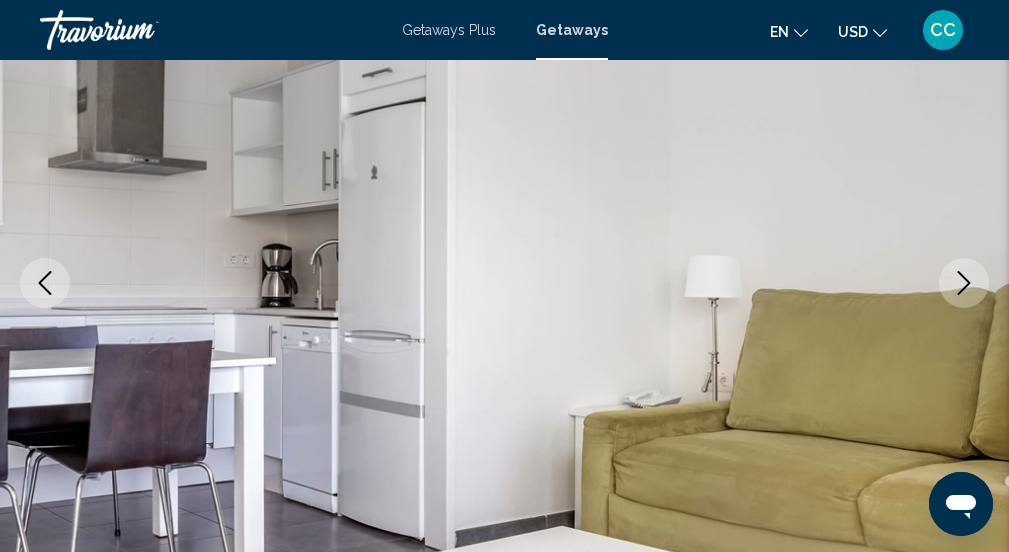click 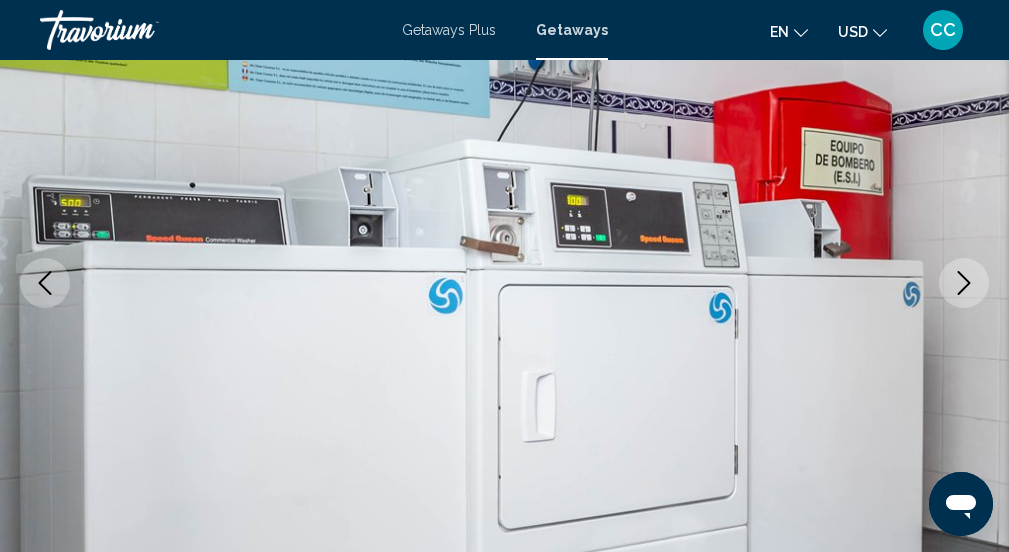 click 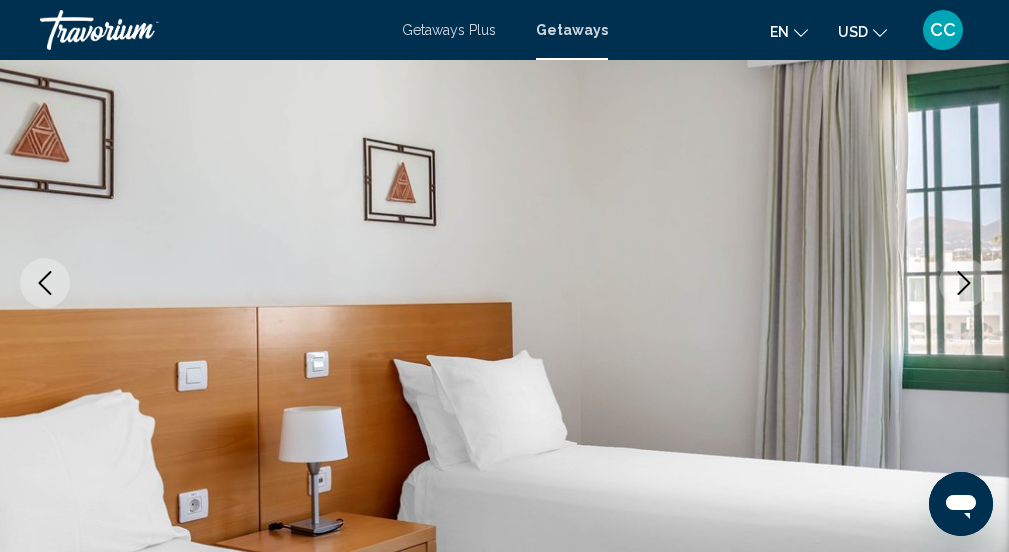 click 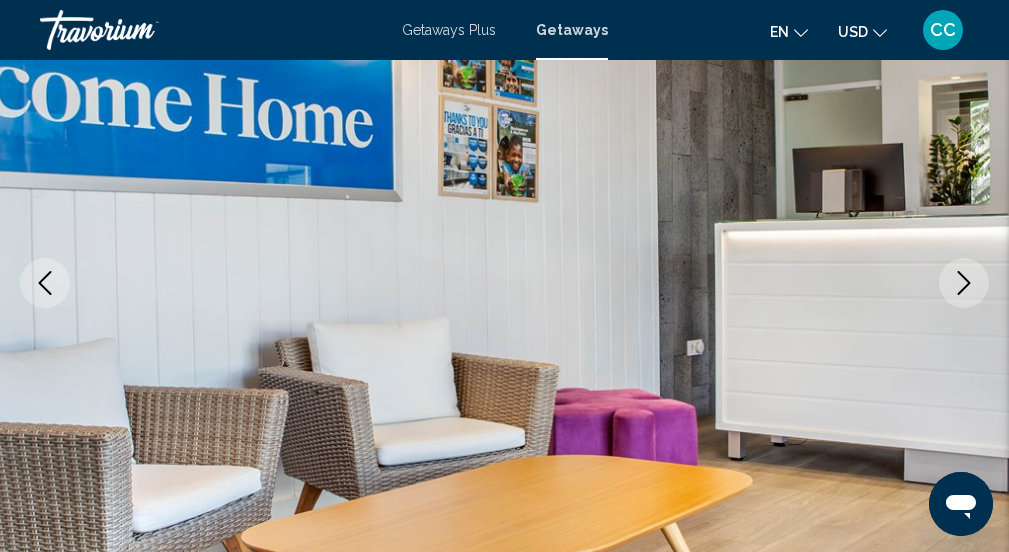 click 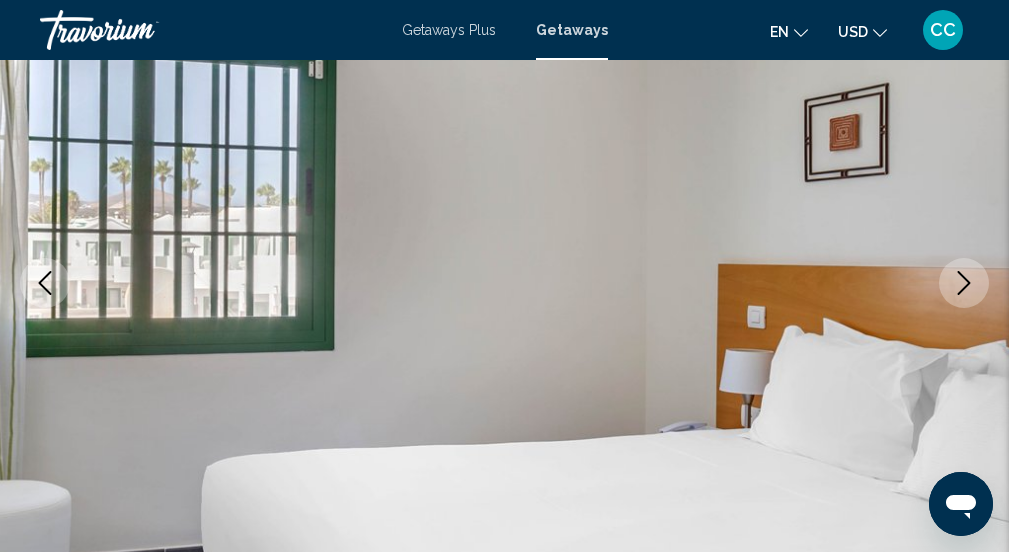click 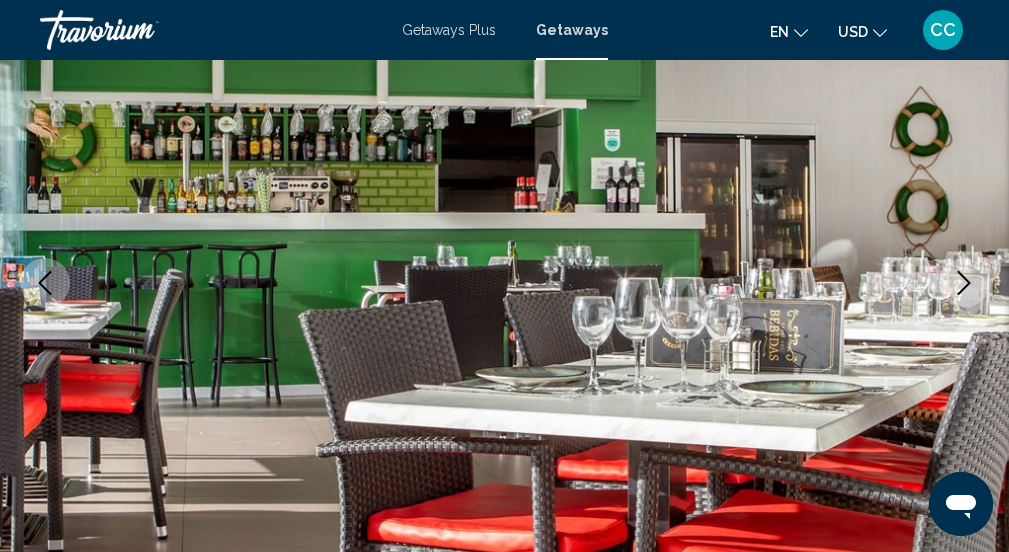 click at bounding box center (964, 283) 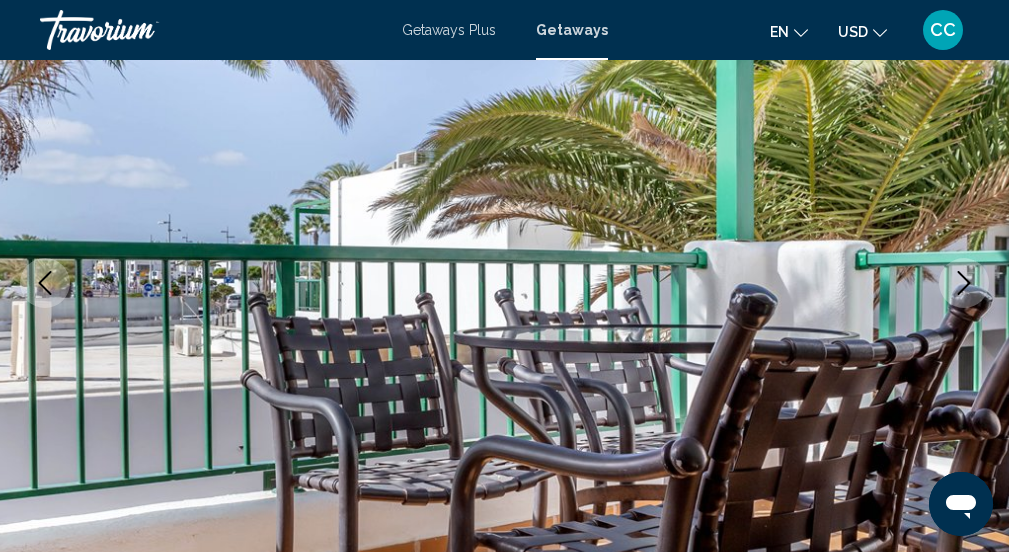 click at bounding box center (964, 283) 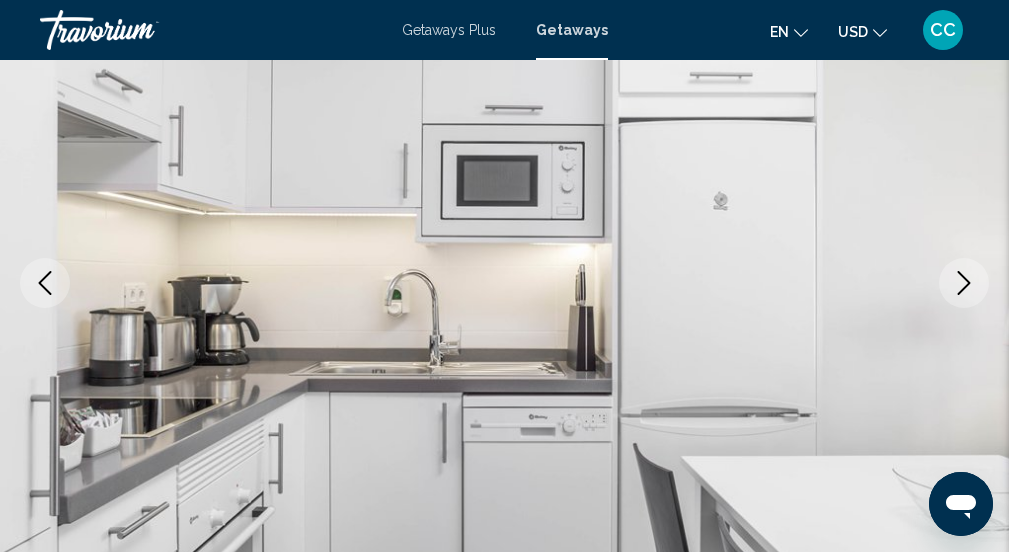 click at bounding box center (964, 283) 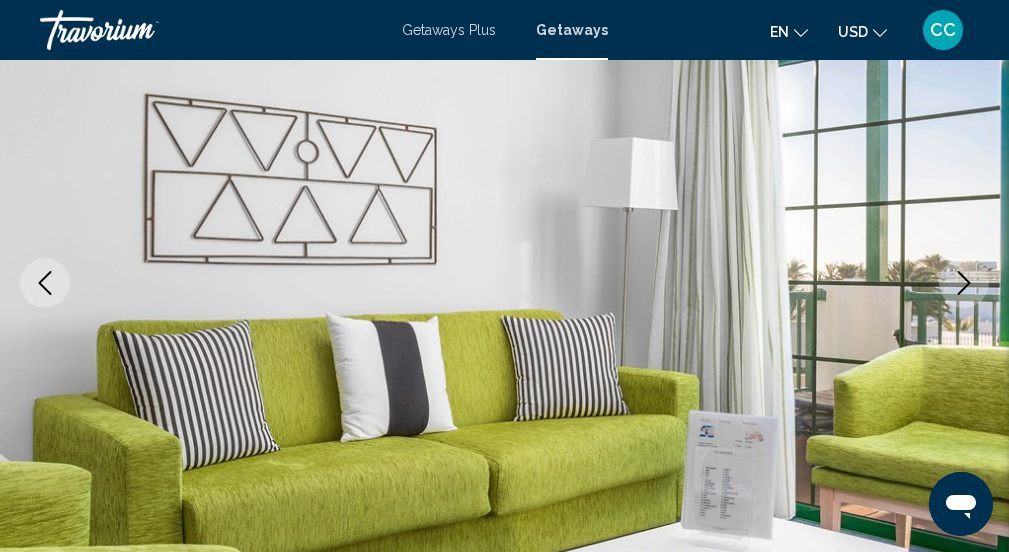 click at bounding box center [964, 283] 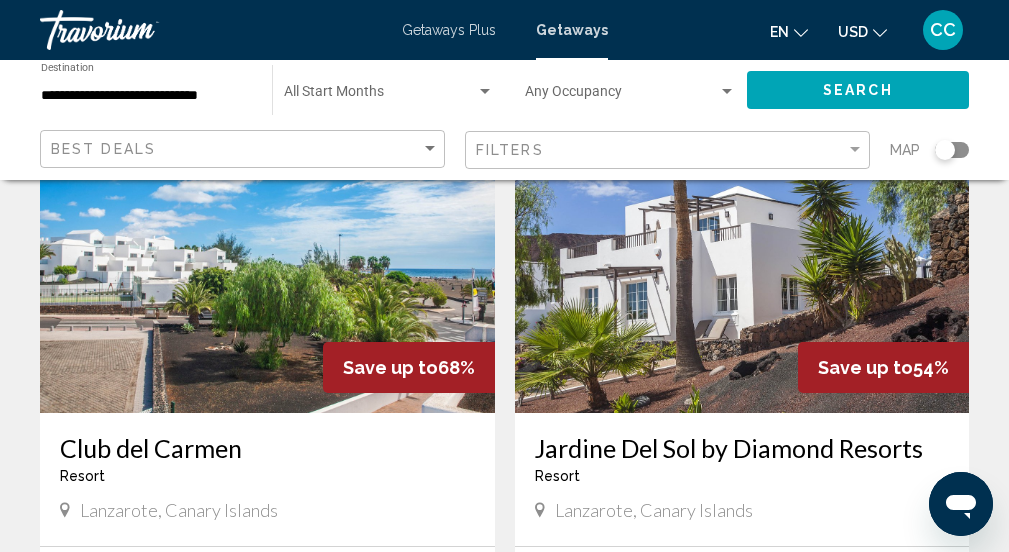 scroll, scrollTop: 1539, scrollLeft: 0, axis: vertical 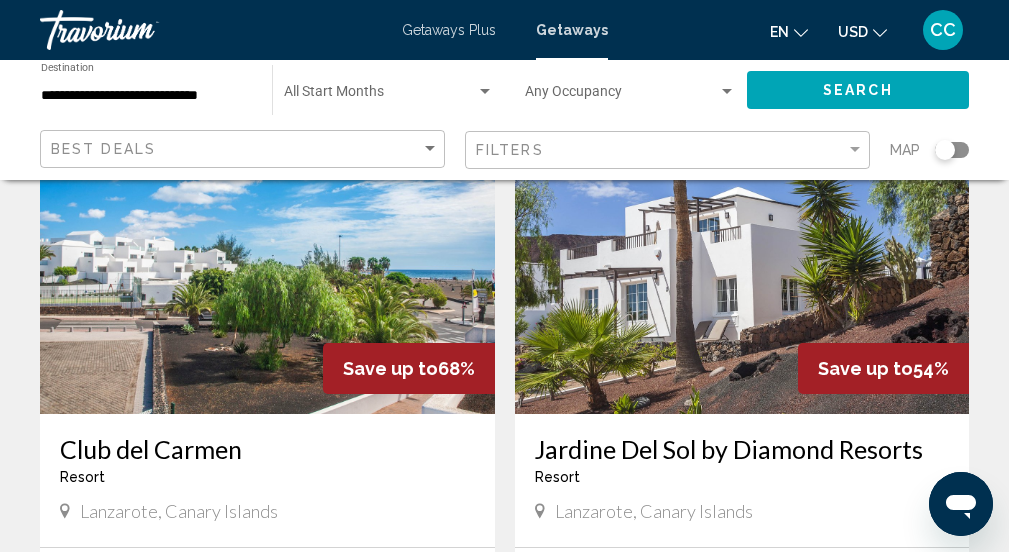 click at bounding box center [742, 254] 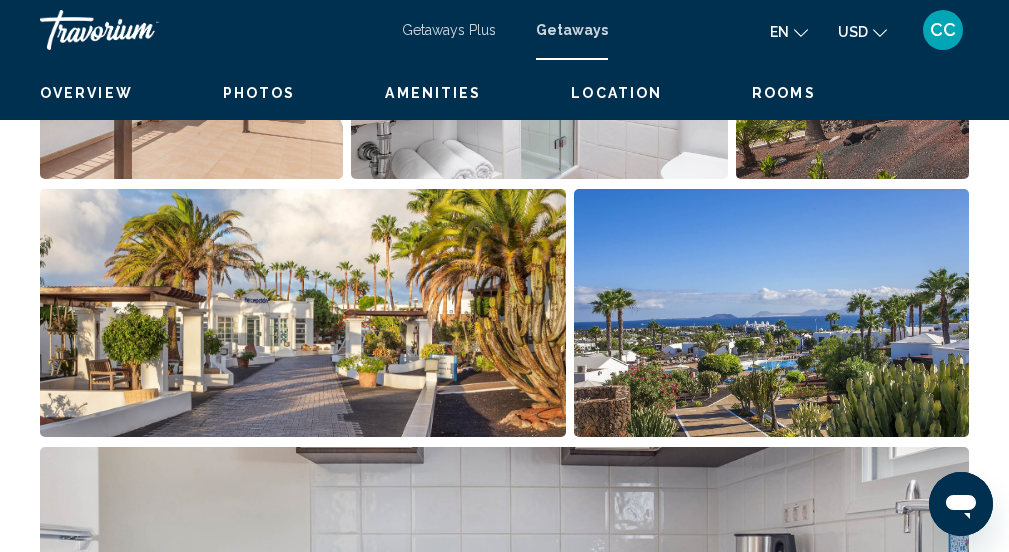 scroll, scrollTop: 259, scrollLeft: 0, axis: vertical 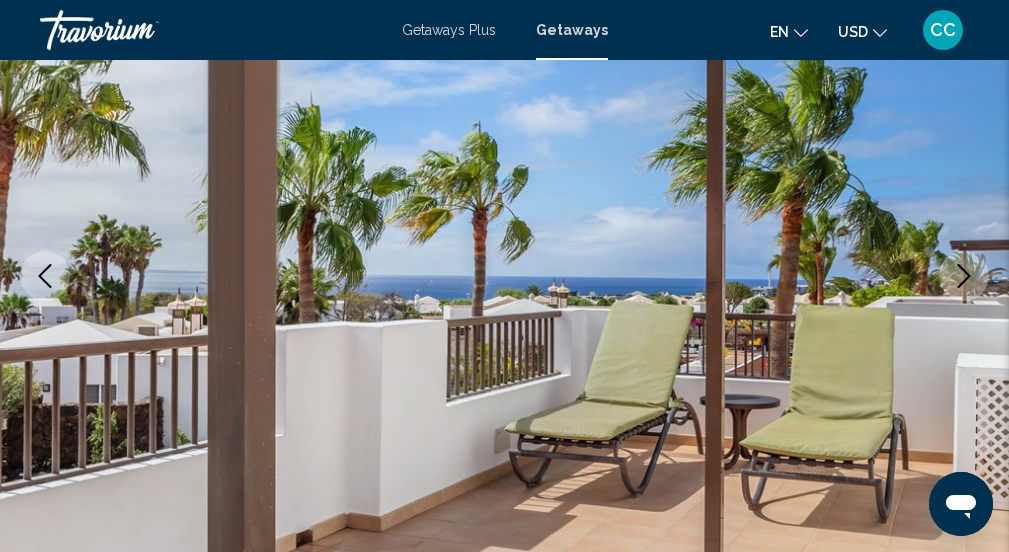 click at bounding box center [964, 276] 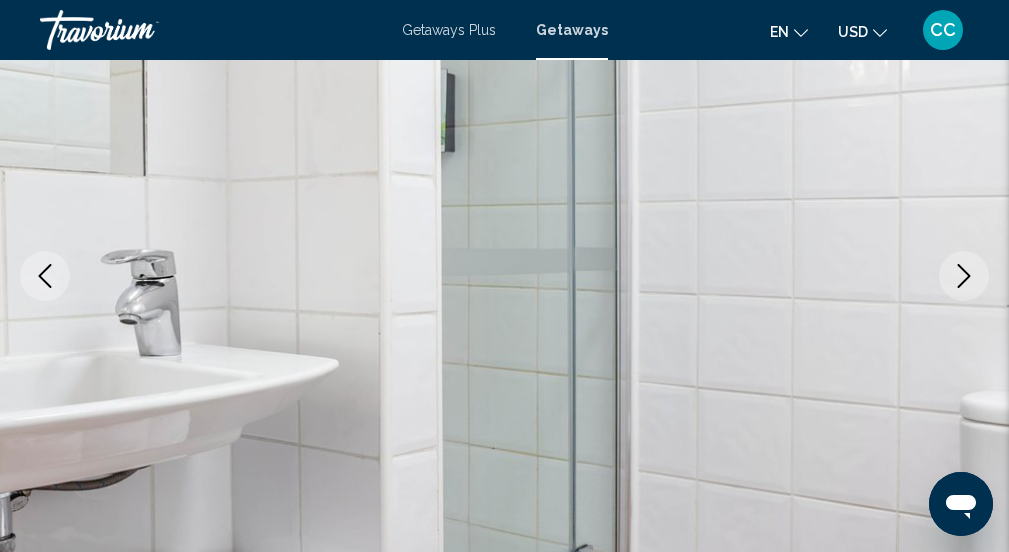 click at bounding box center [964, 276] 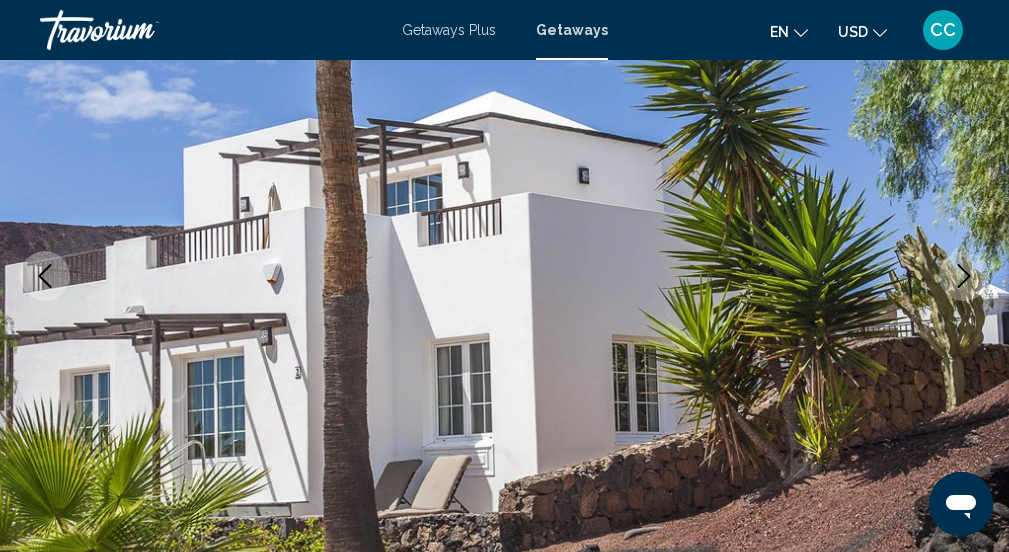 click at bounding box center [964, 276] 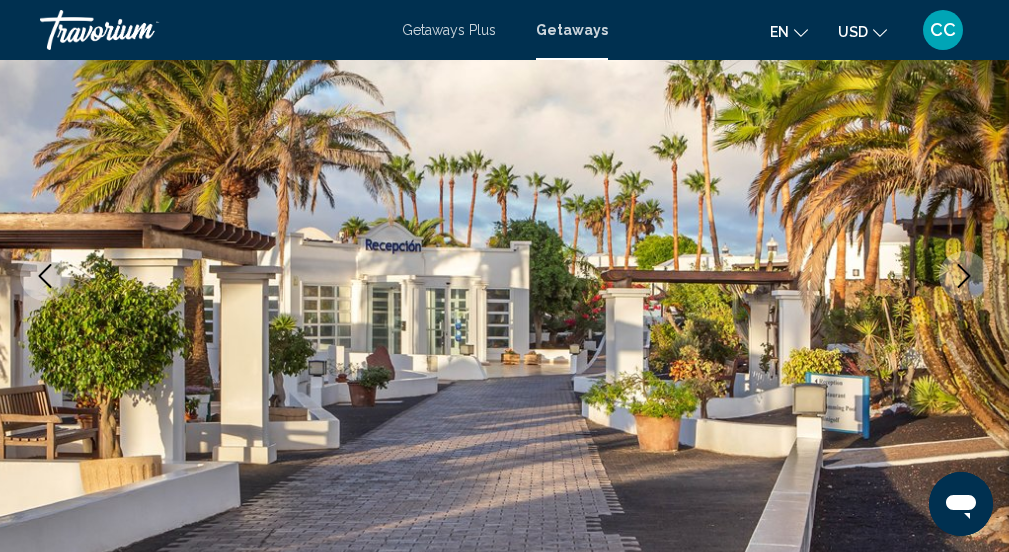 click at bounding box center [964, 276] 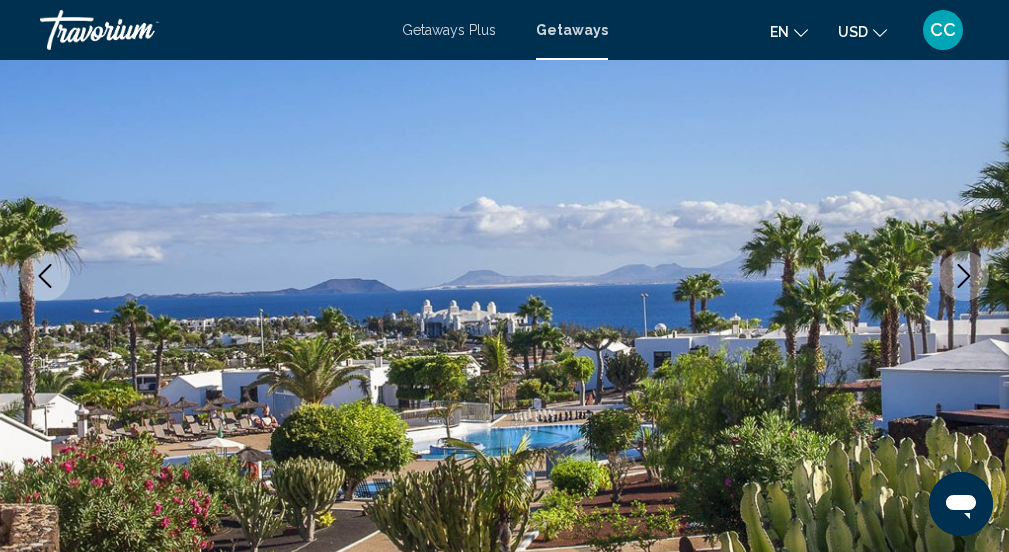 click at bounding box center (964, 276) 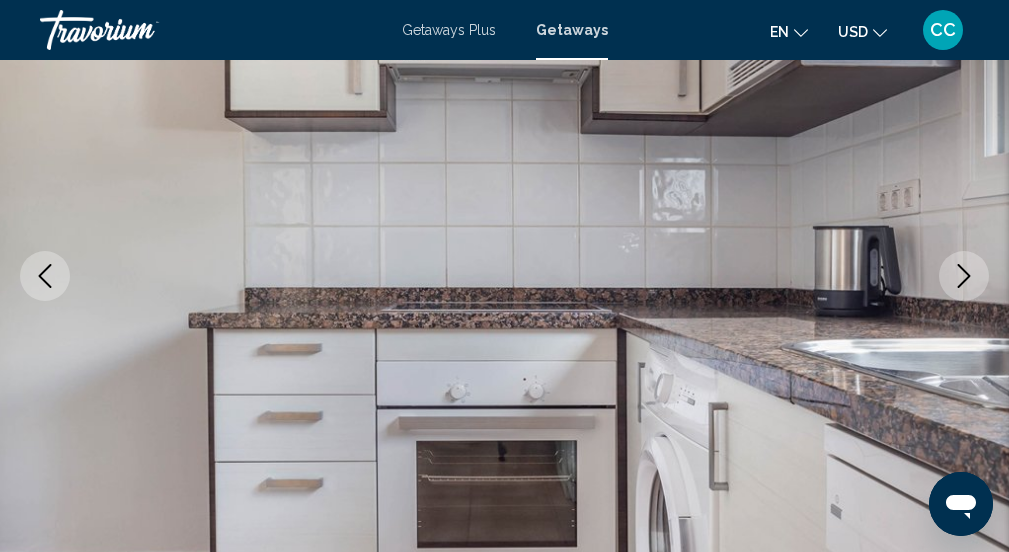 click at bounding box center [964, 276] 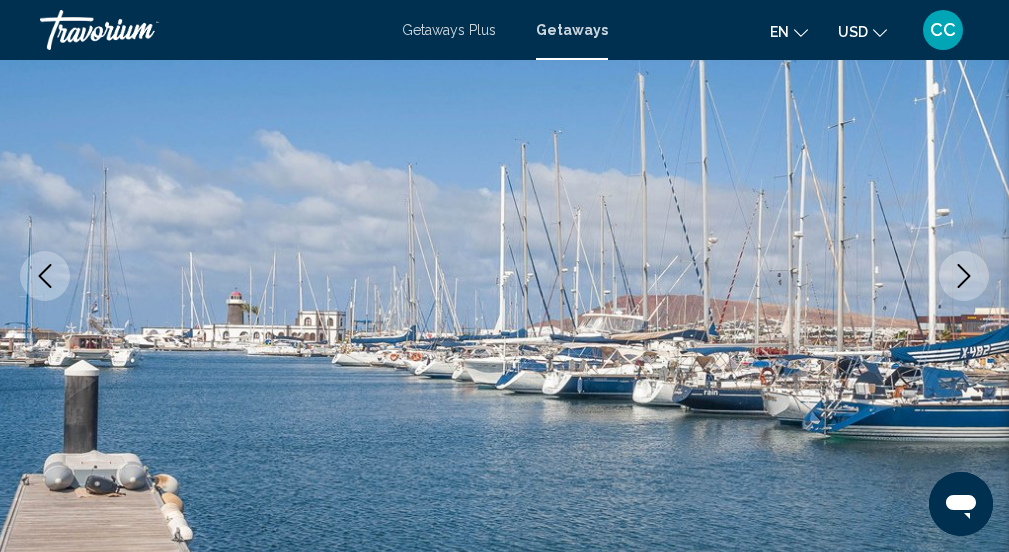 click at bounding box center [964, 276] 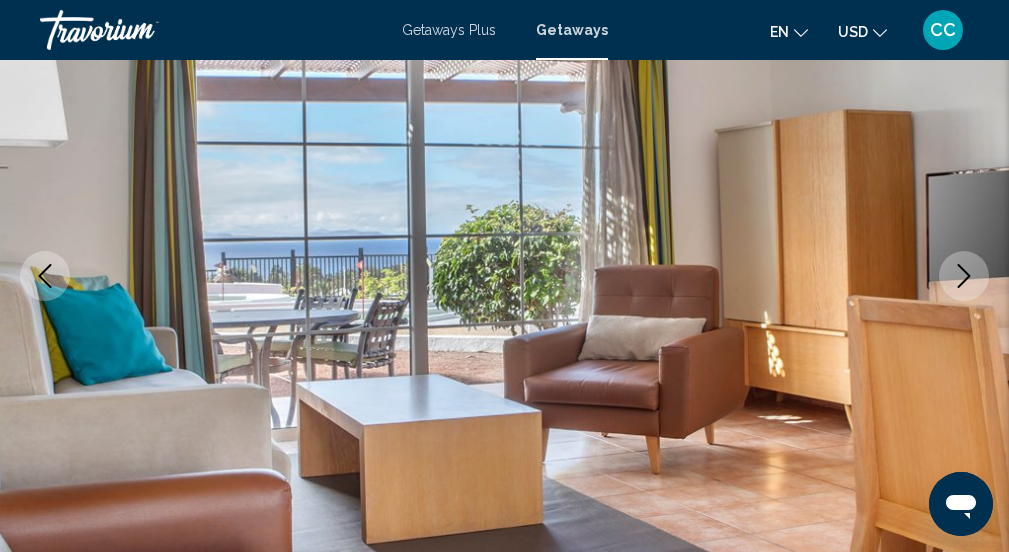 click at bounding box center (964, 276) 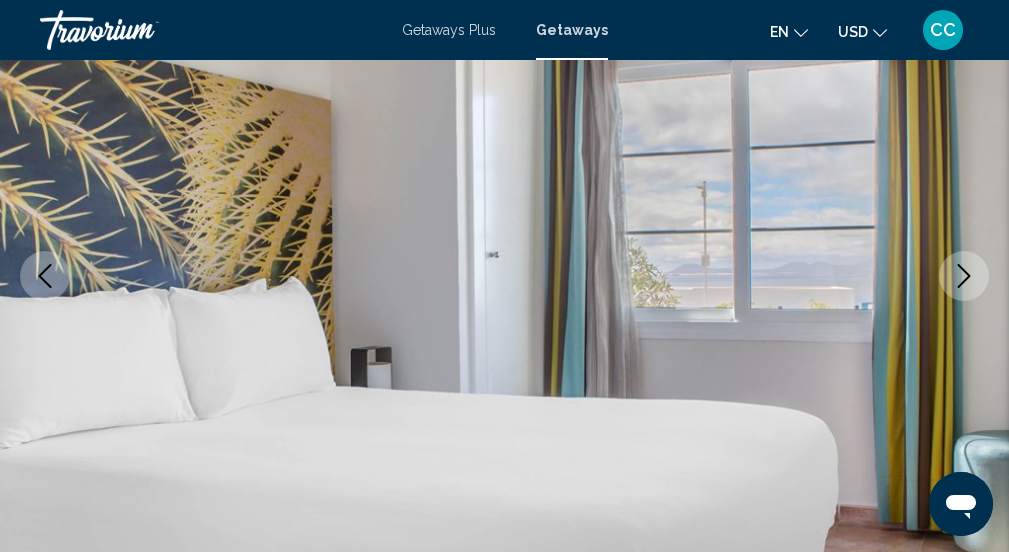 click at bounding box center (964, 276) 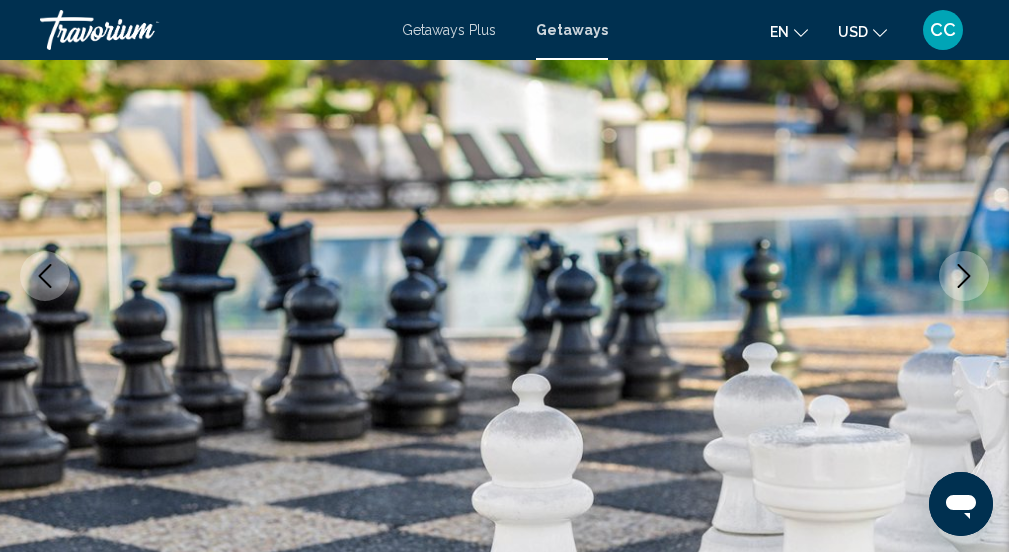 click at bounding box center (964, 276) 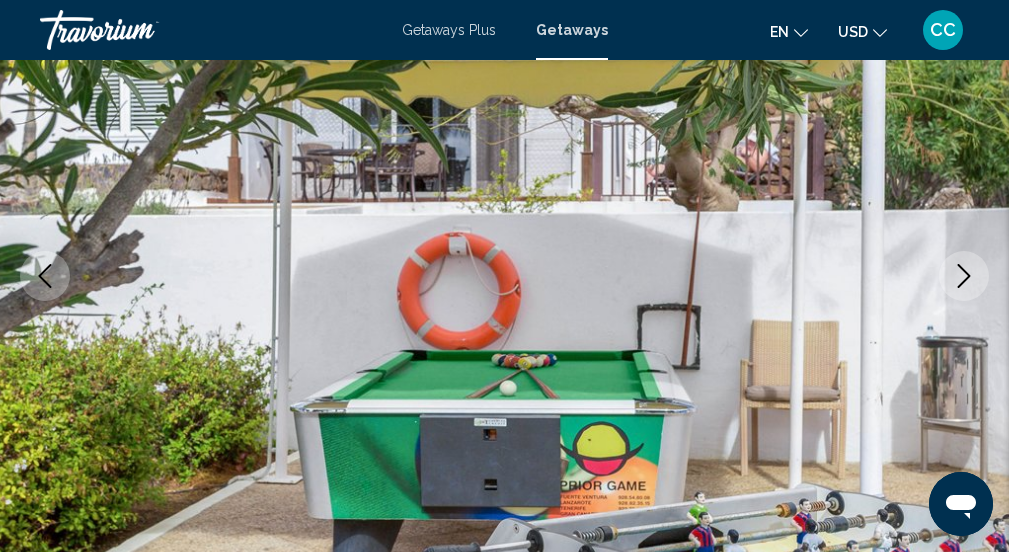 click at bounding box center [964, 276] 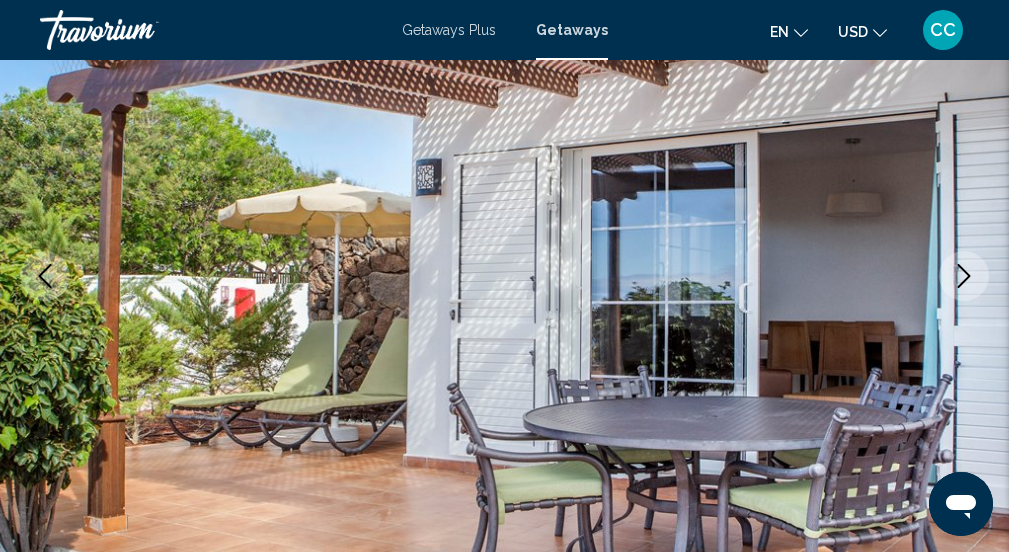 click at bounding box center (964, 276) 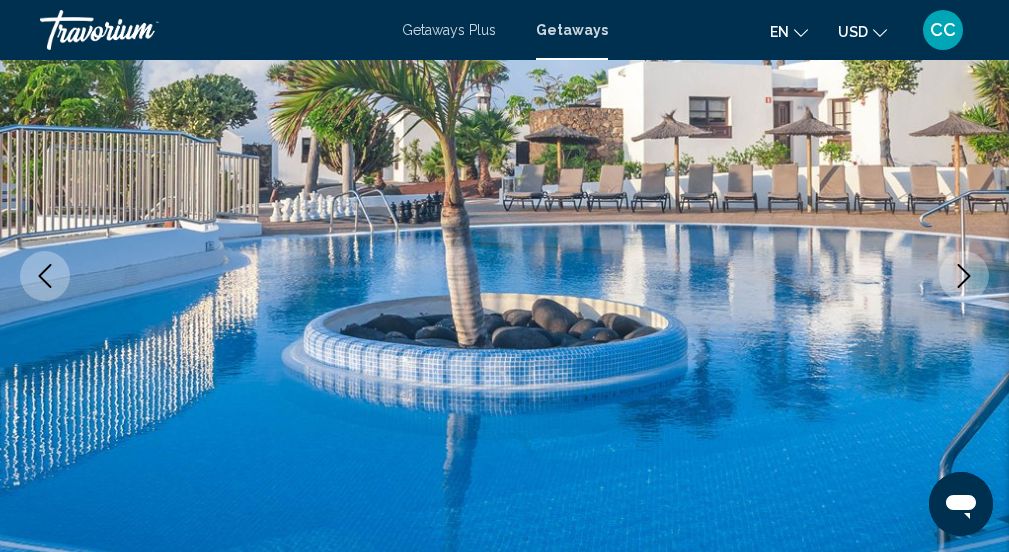 click at bounding box center (964, 276) 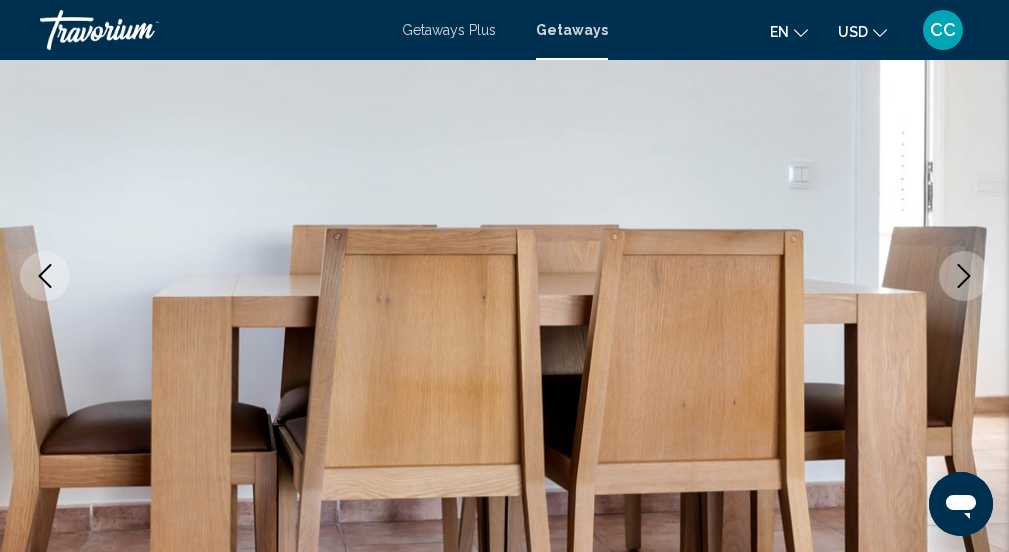 click at bounding box center (964, 276) 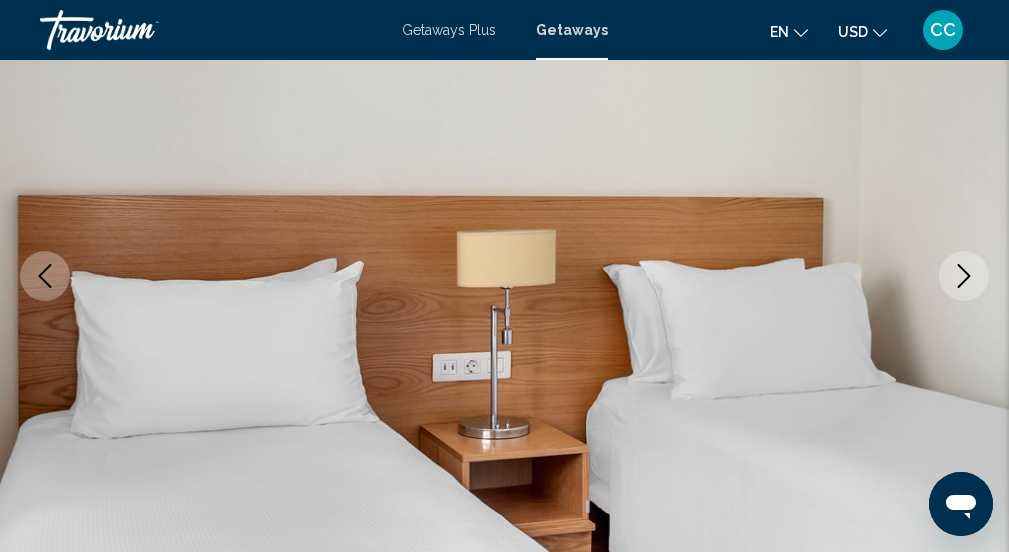 click at bounding box center (964, 276) 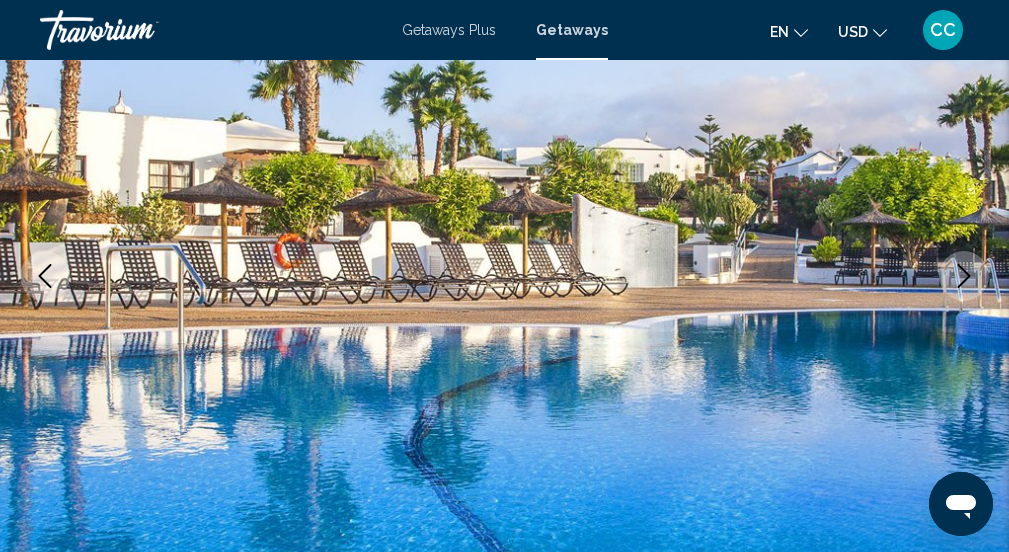 click at bounding box center (964, 276) 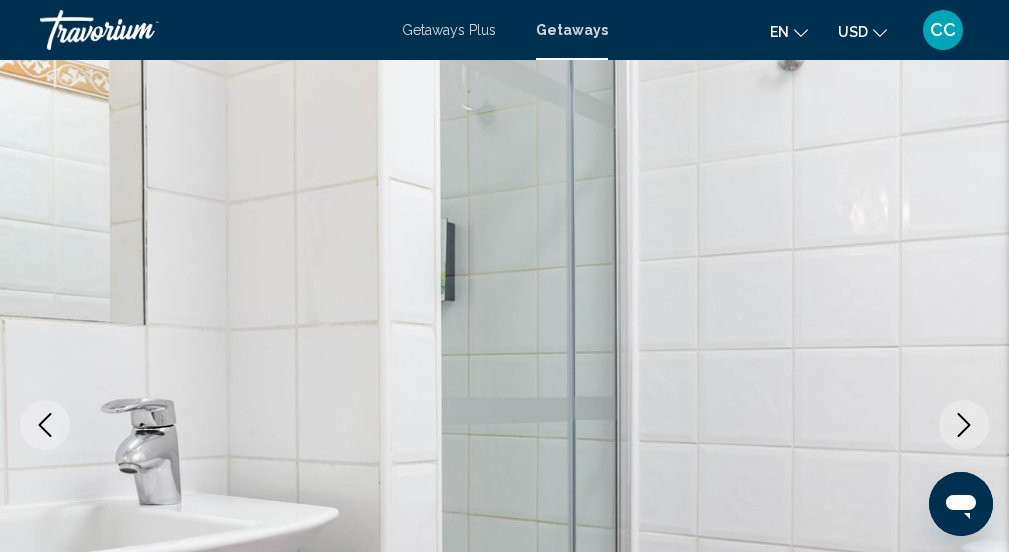 scroll, scrollTop: 0, scrollLeft: 0, axis: both 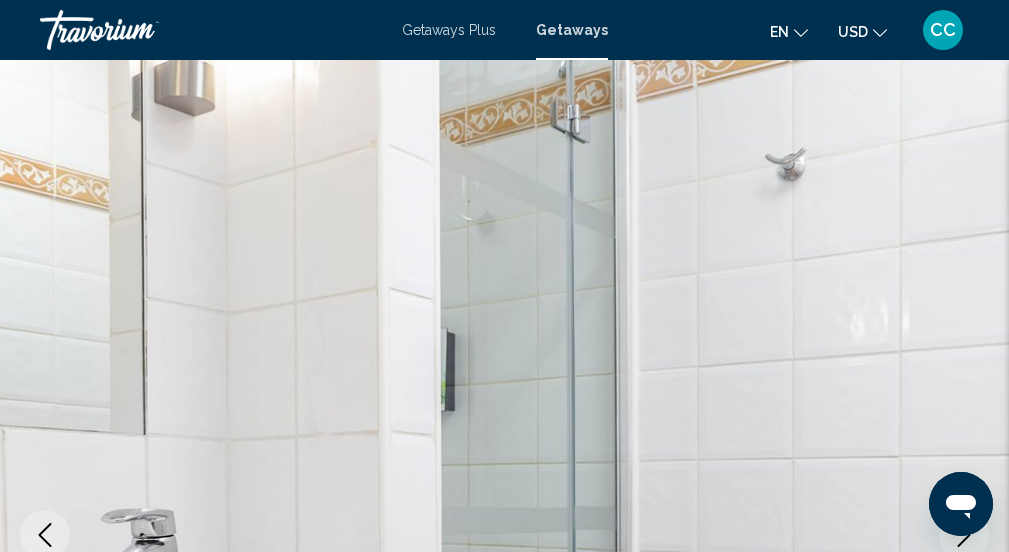 click on "Getaways Plus" at bounding box center [449, 30] 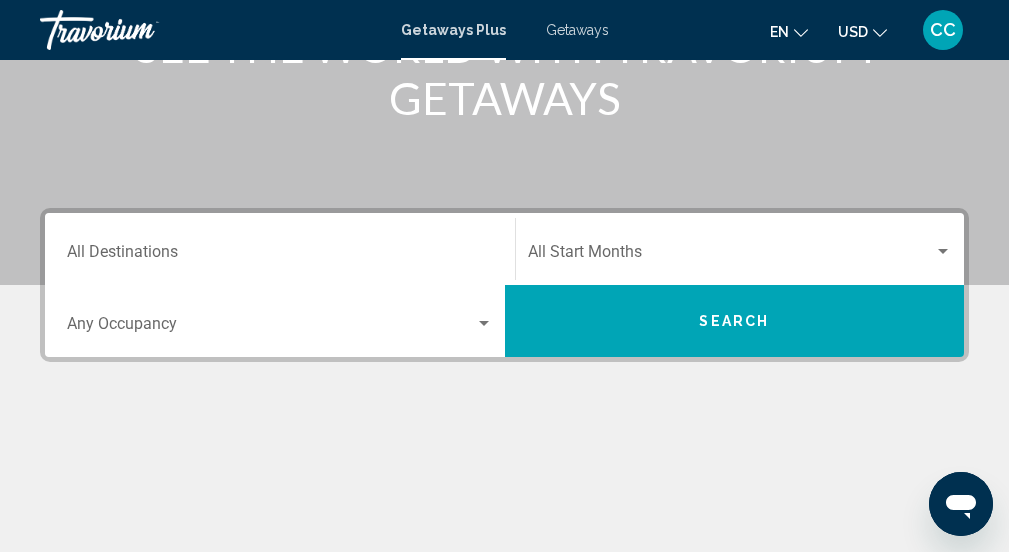 scroll, scrollTop: 357, scrollLeft: 0, axis: vertical 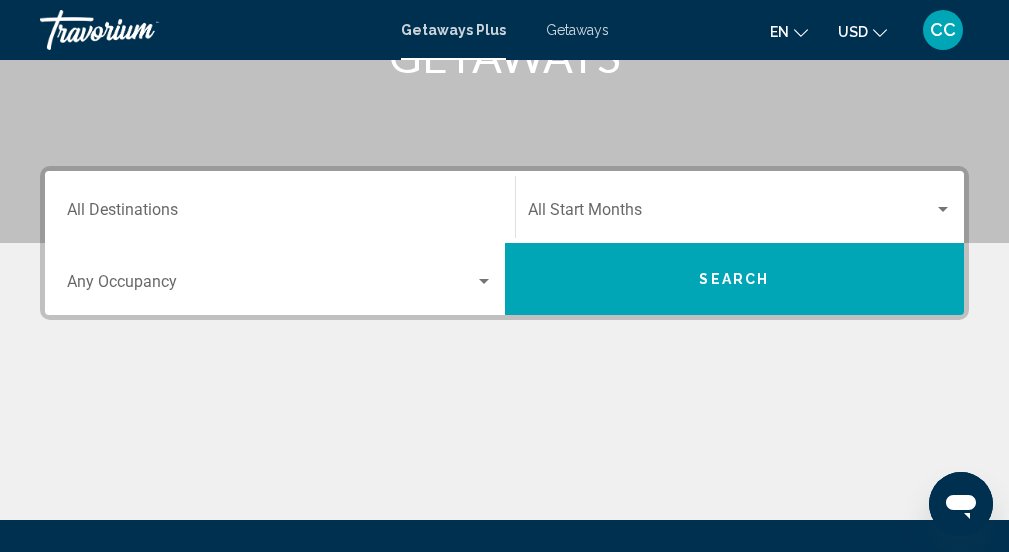 click on "Destination All Destinations" at bounding box center [280, 214] 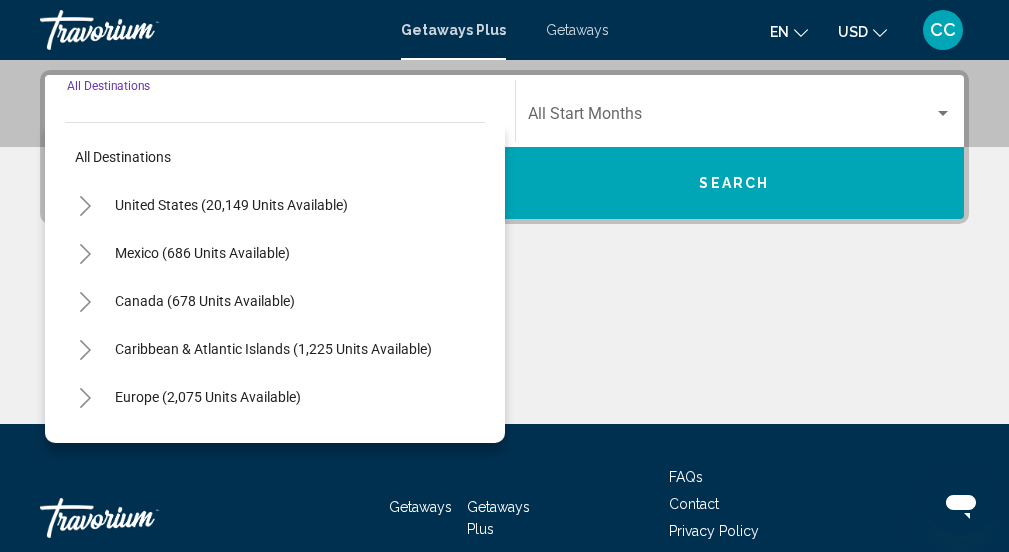 scroll, scrollTop: 458, scrollLeft: 0, axis: vertical 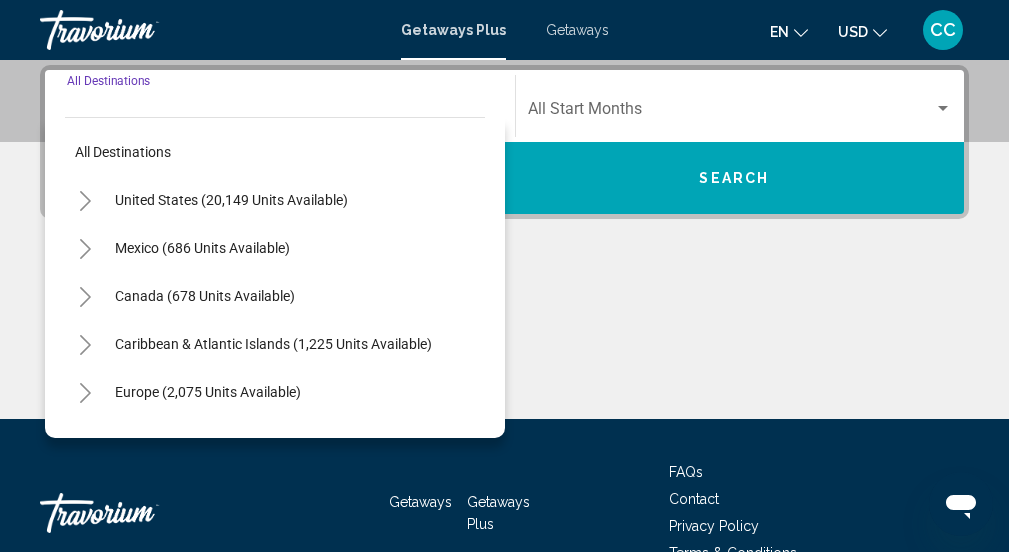 click 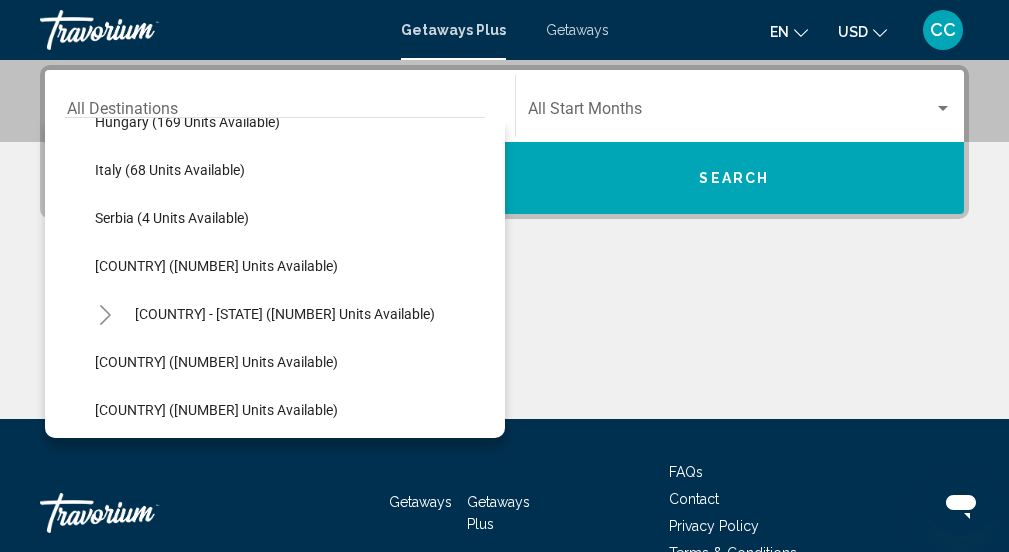 scroll, scrollTop: 656, scrollLeft: 0, axis: vertical 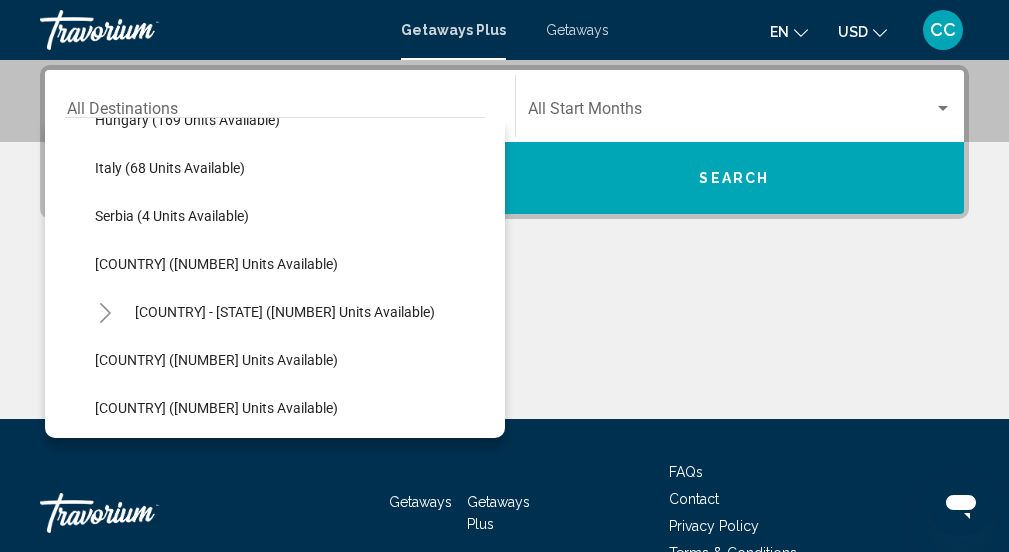 click 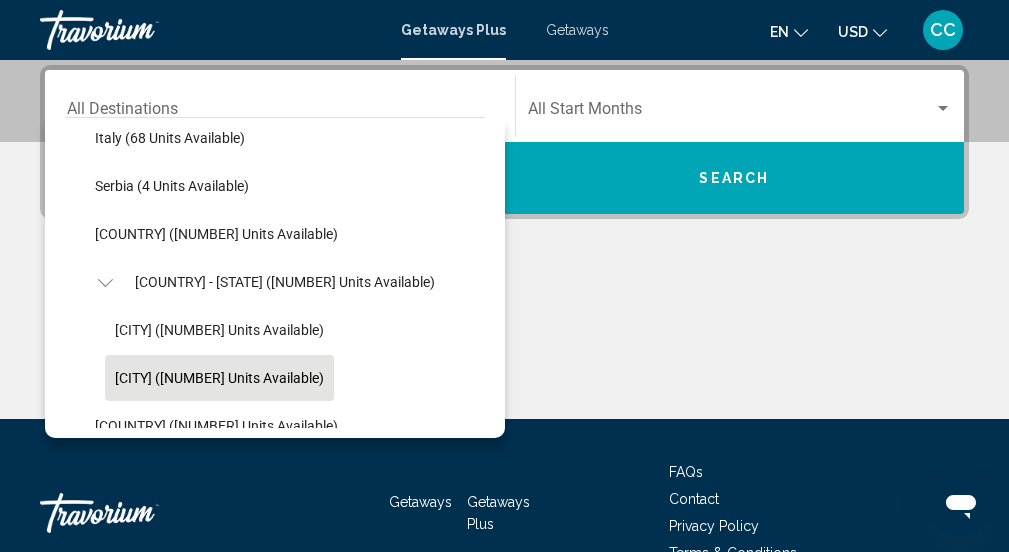 scroll, scrollTop: 681, scrollLeft: 0, axis: vertical 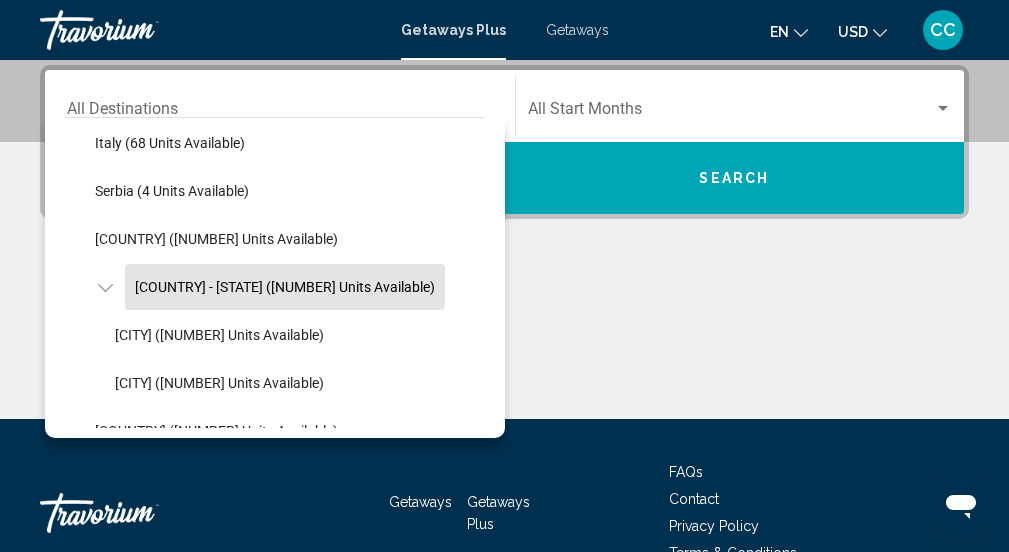 click on "[COUNTRY] - [STATE] ([NUMBER] units available)" 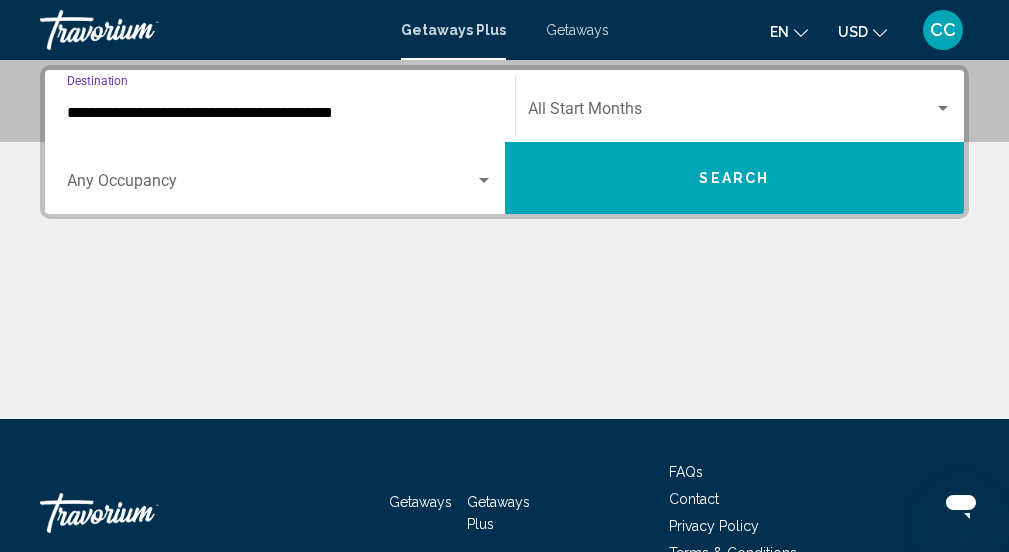 click on "Search" at bounding box center (735, 178) 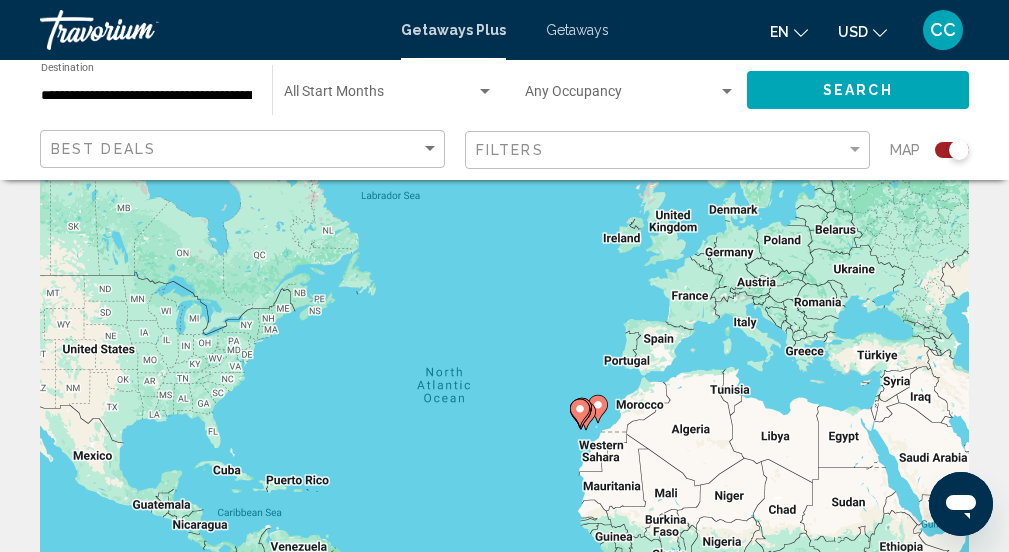 scroll, scrollTop: 79, scrollLeft: 0, axis: vertical 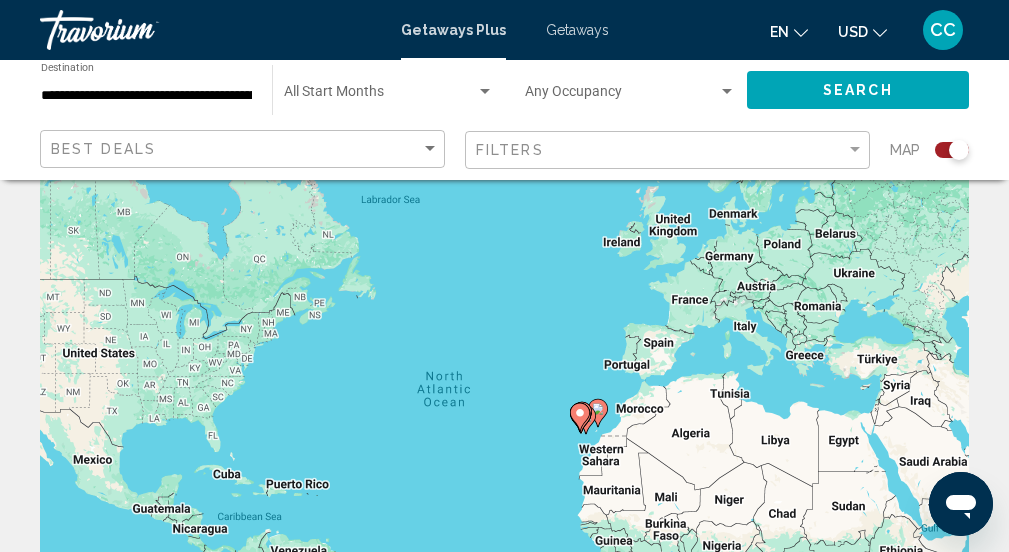 click on "To activate drag with keyboard, press Alt + Enter. Once in keyboard drag state, use the arrow keys to move the marker. To complete the drag, press the Enter key. To cancel, press Escape." at bounding box center (504, 421) 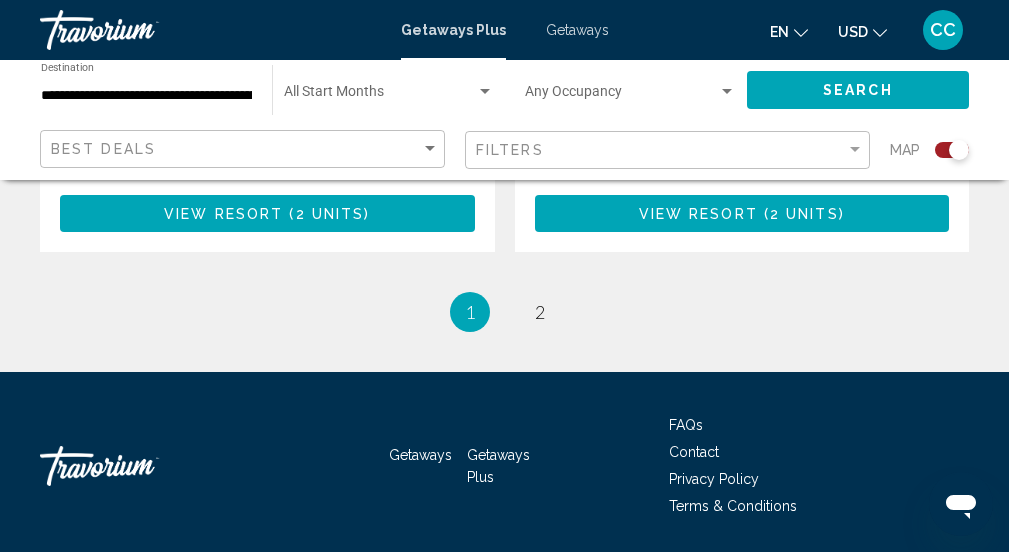 scroll, scrollTop: 4687, scrollLeft: 0, axis: vertical 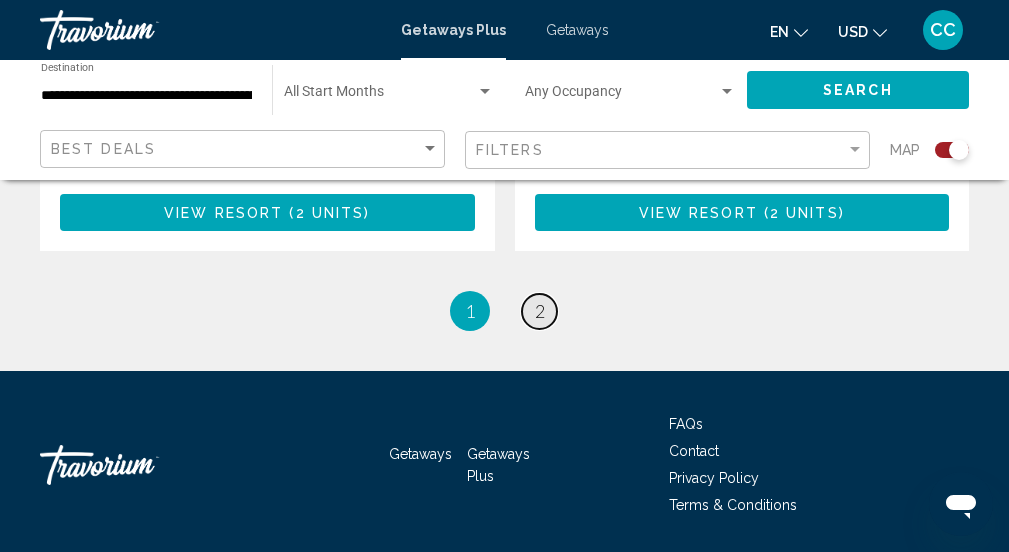 click on "2" at bounding box center [540, 311] 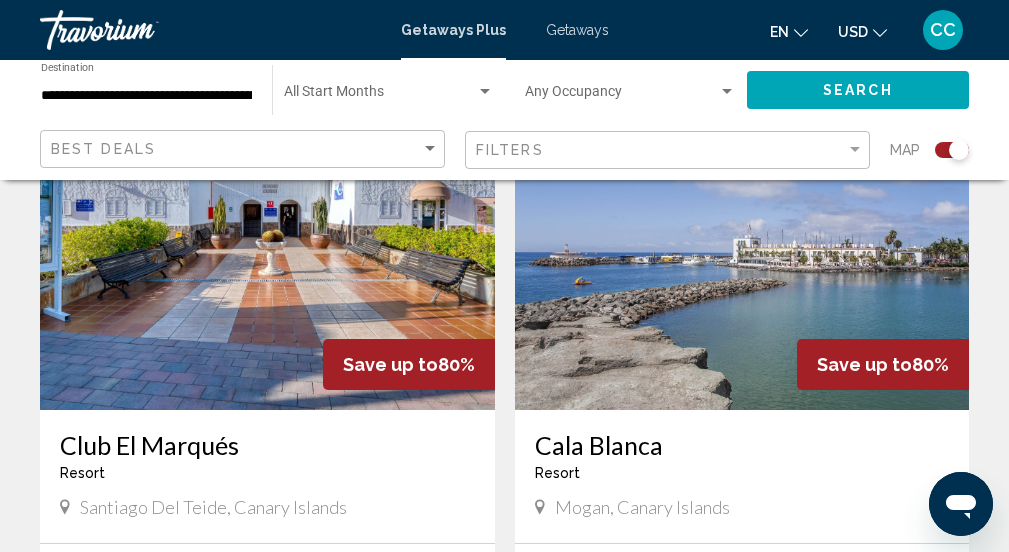 scroll, scrollTop: 1484, scrollLeft: 0, axis: vertical 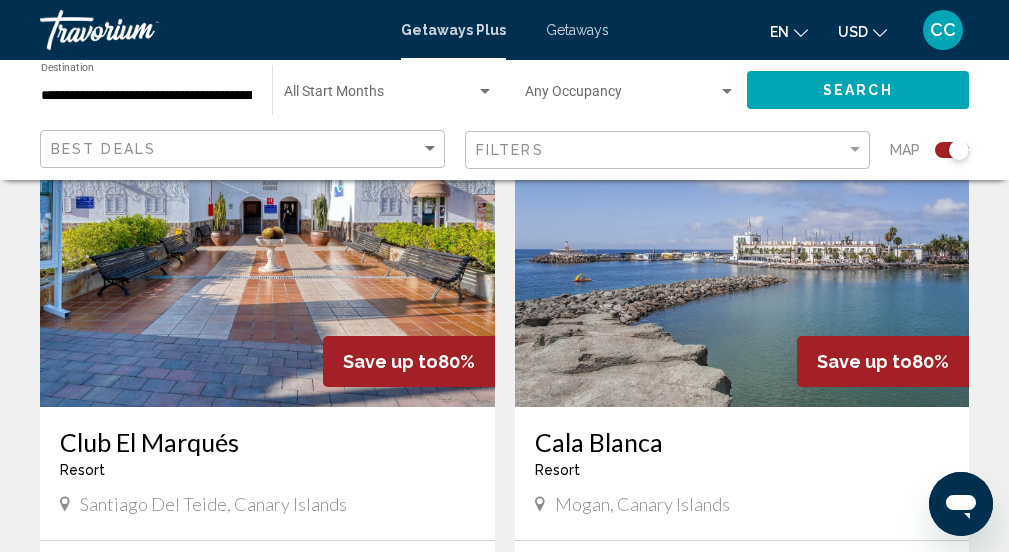 click at bounding box center [742, 247] 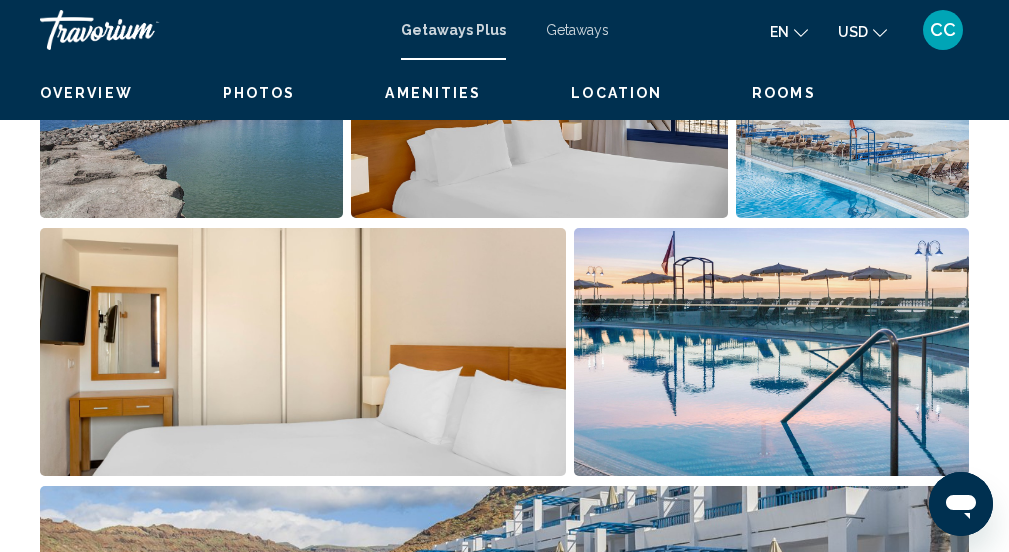scroll, scrollTop: 259, scrollLeft: 0, axis: vertical 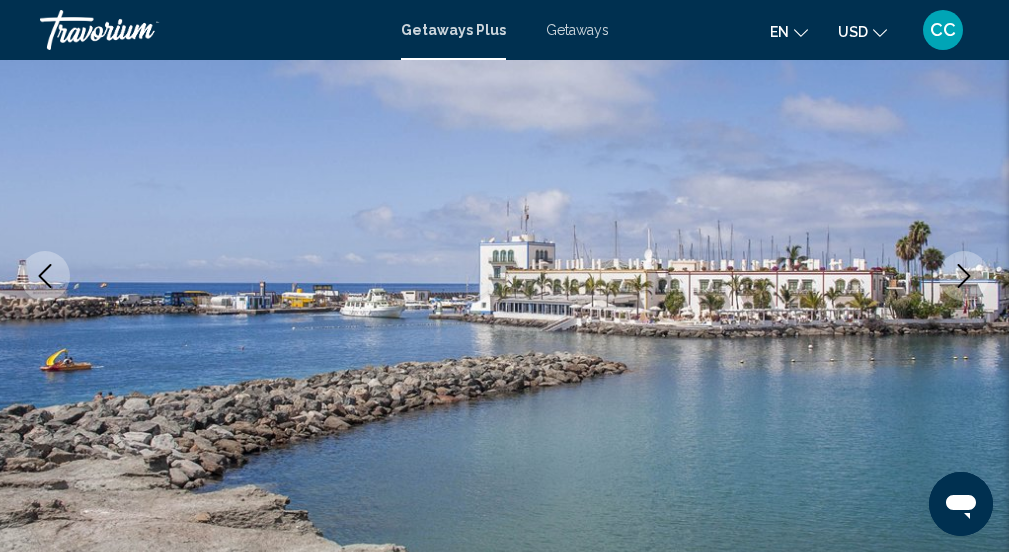 click 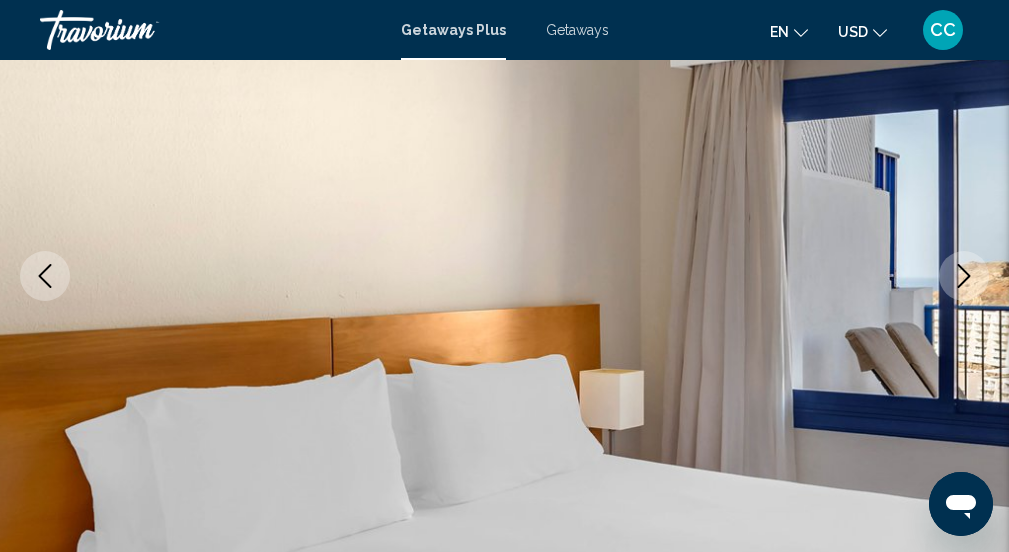 click 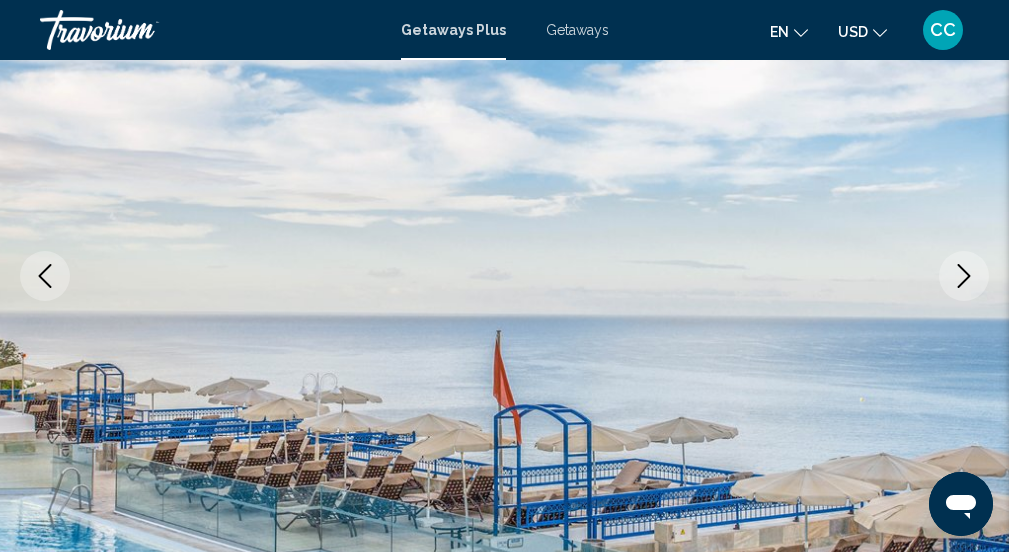 click 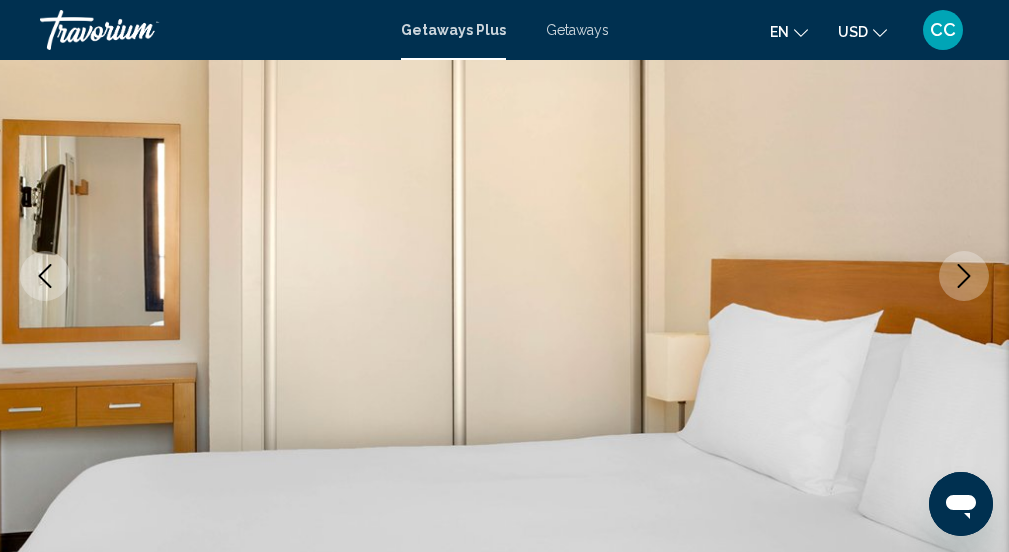 click 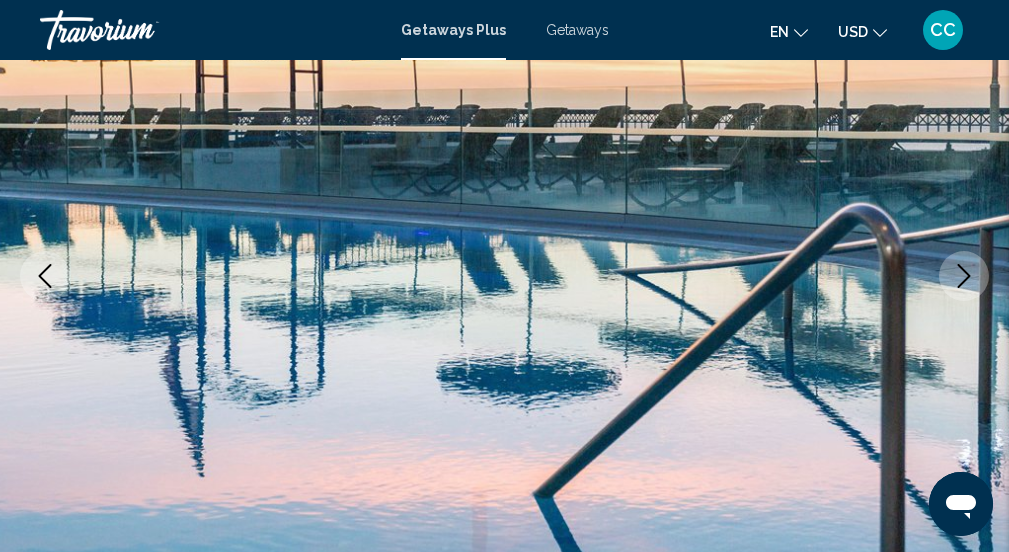 click 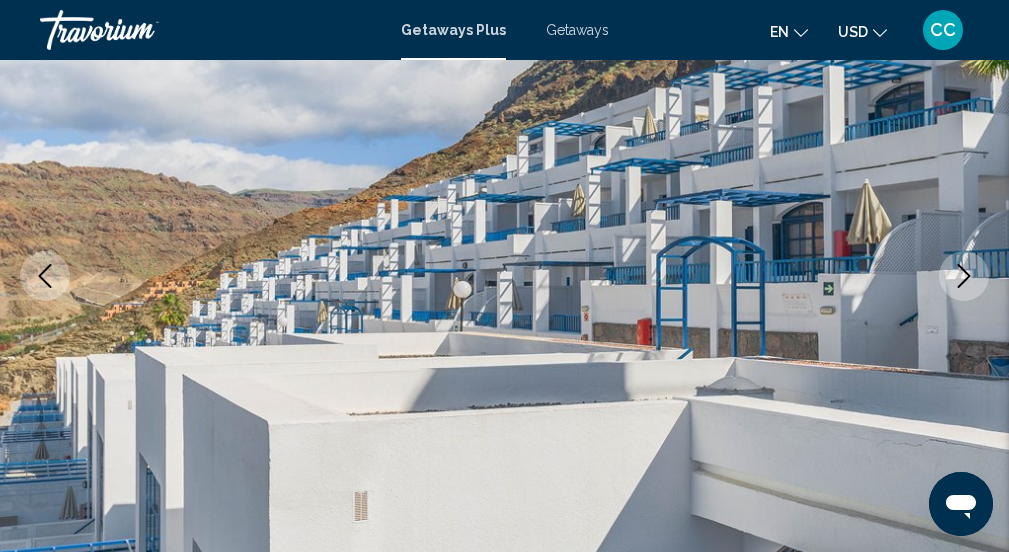 click 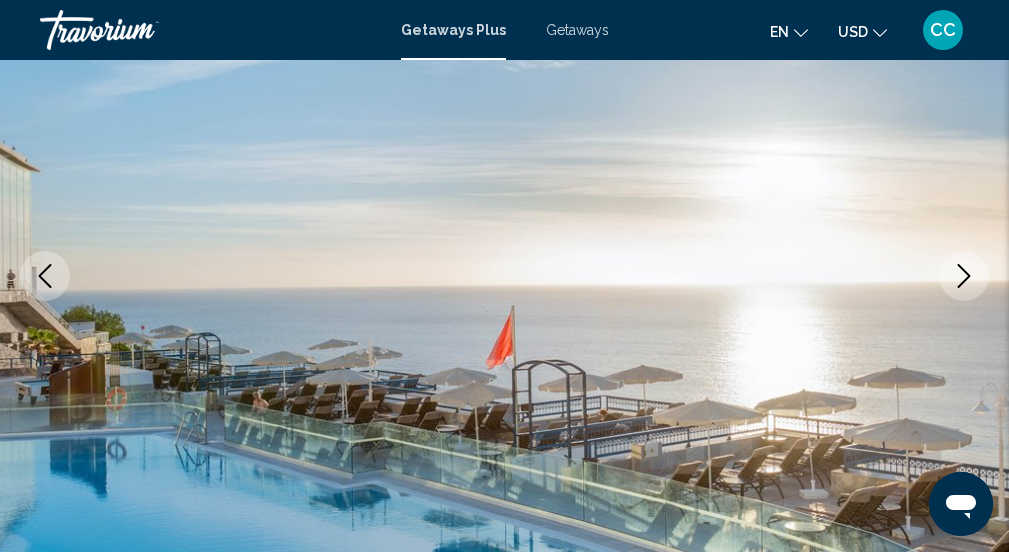 click 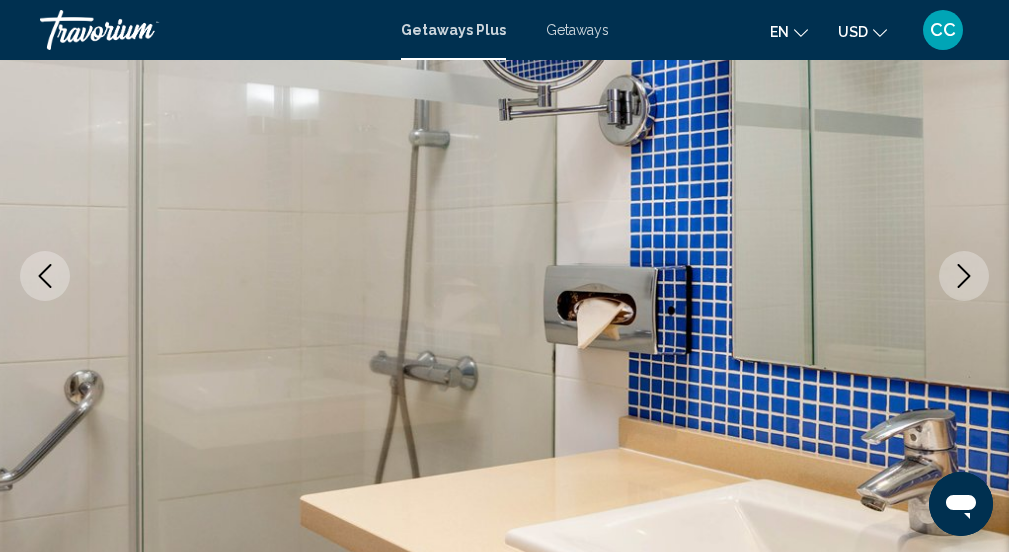 click 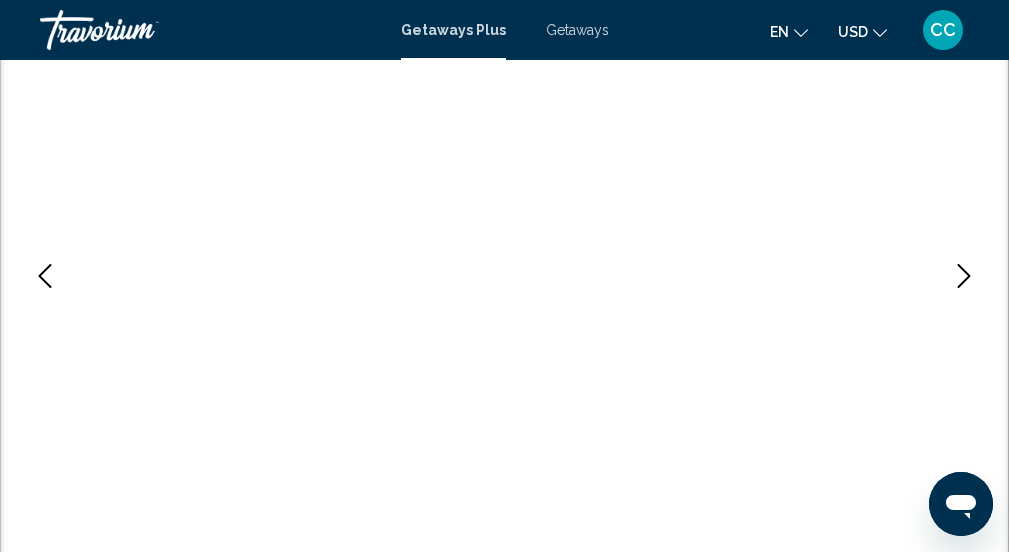 click 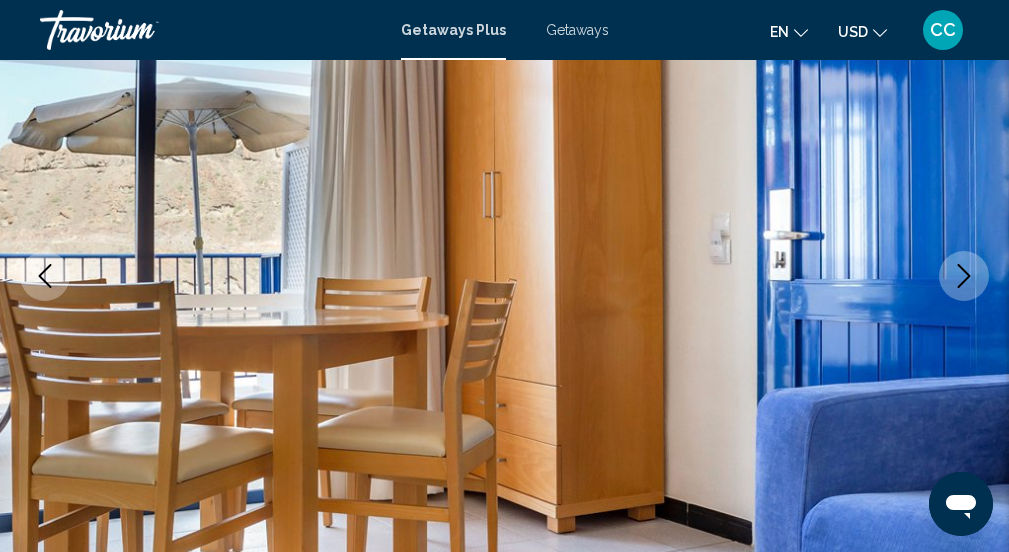 click 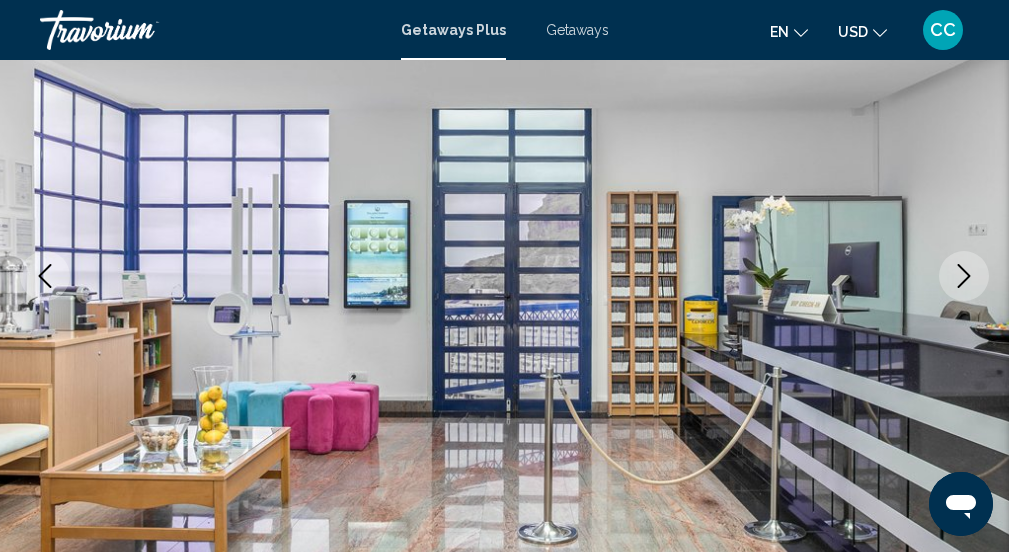 click 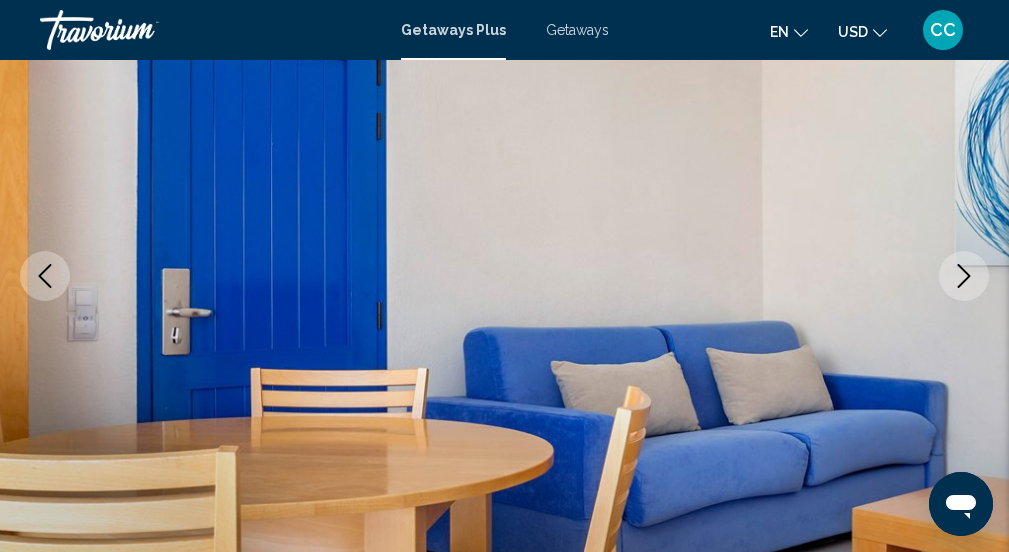 click 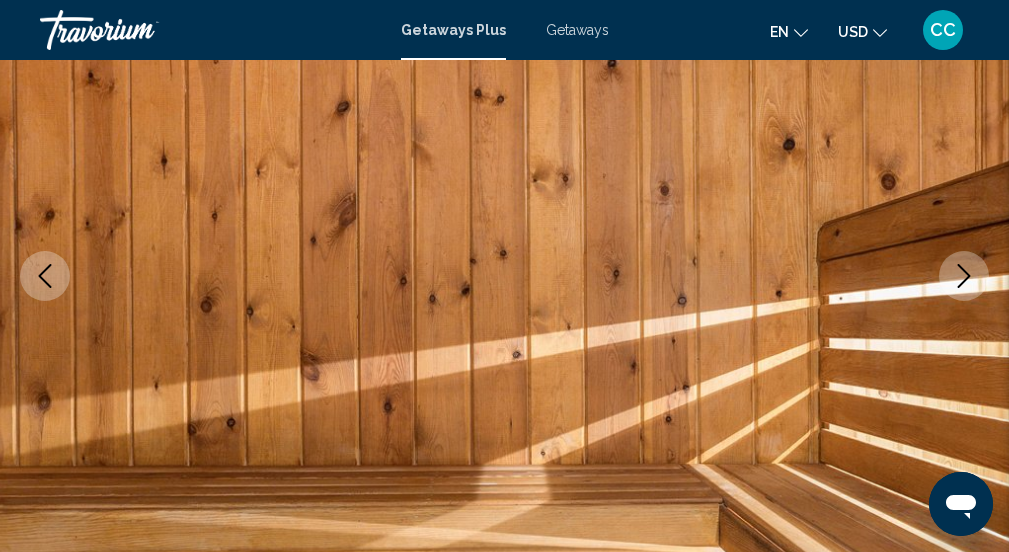 click 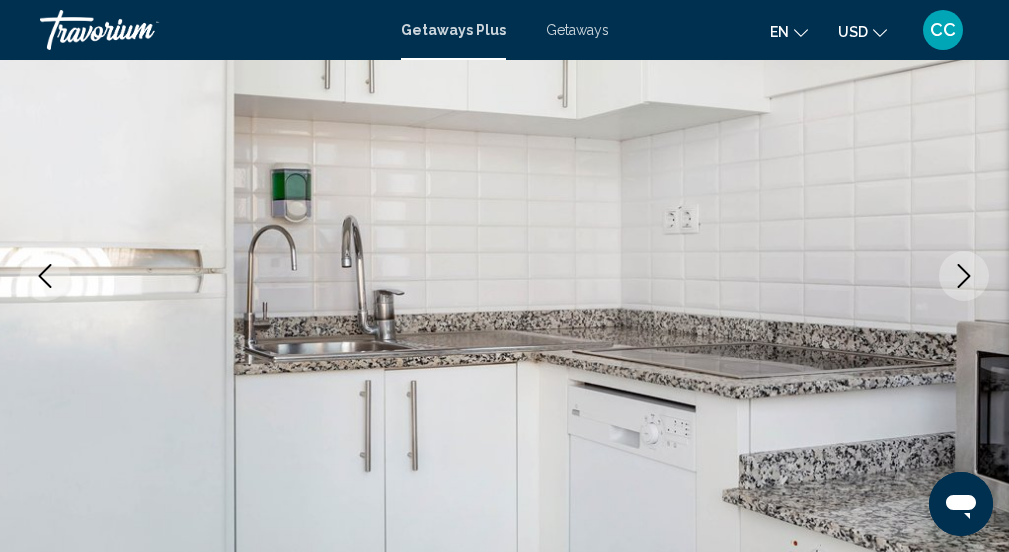 click 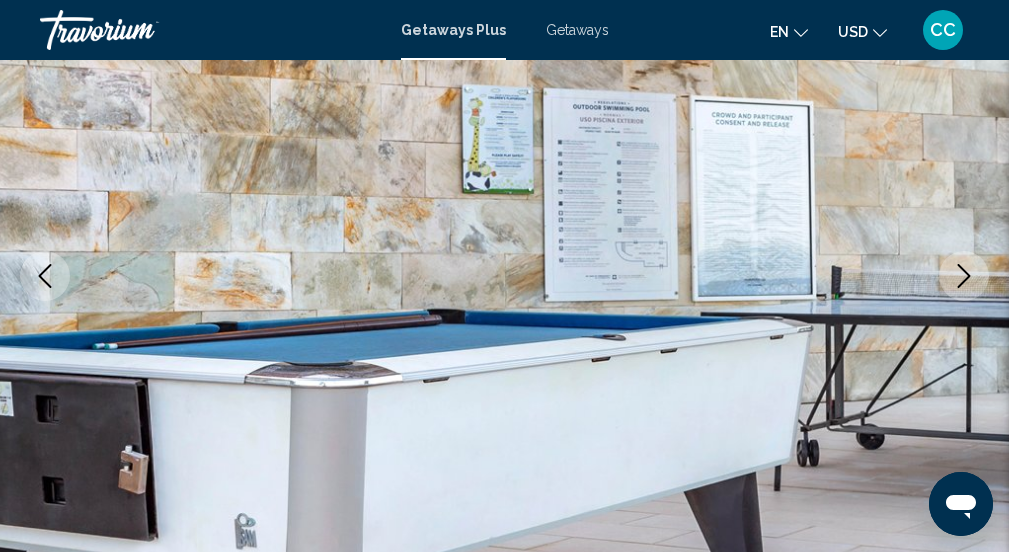 click 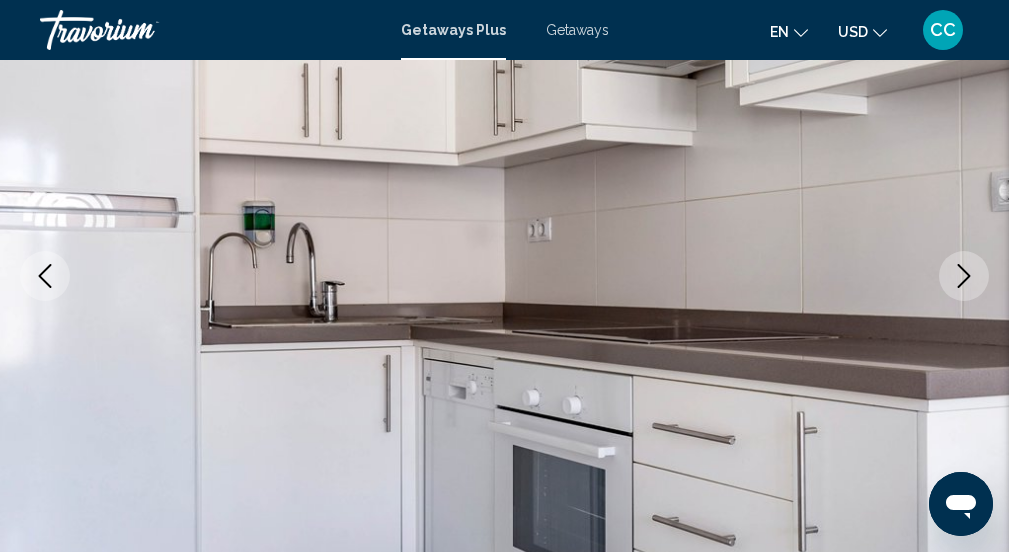 click 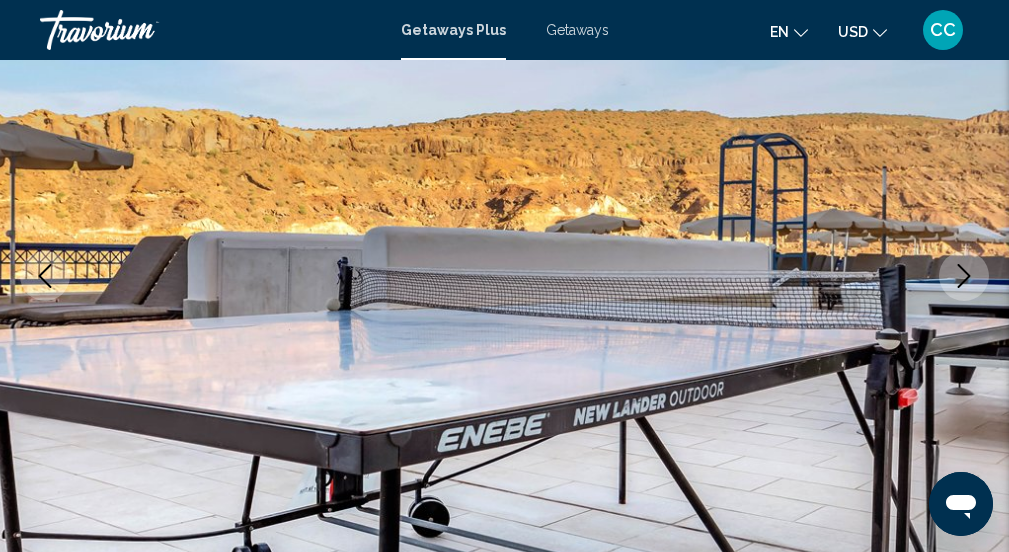 click 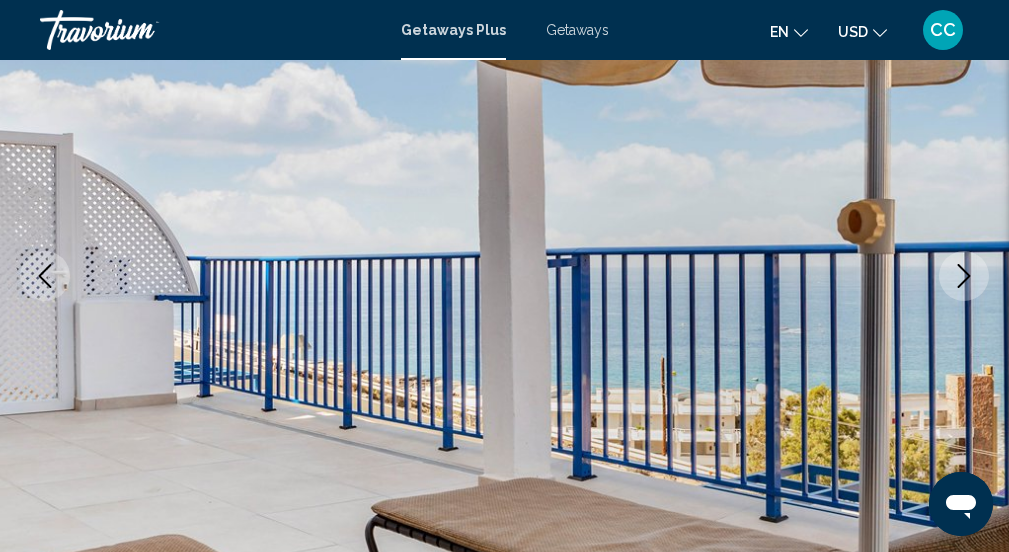 click 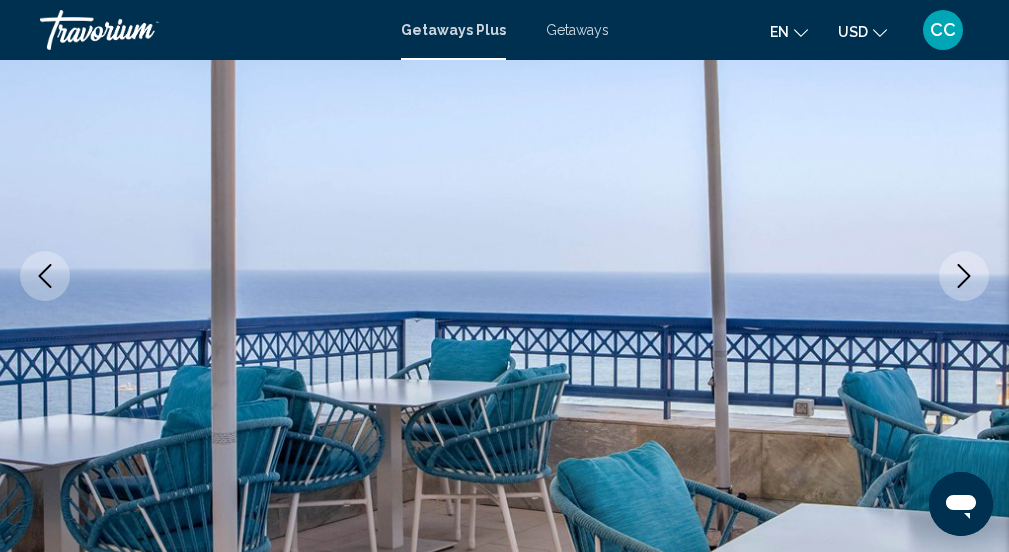 click 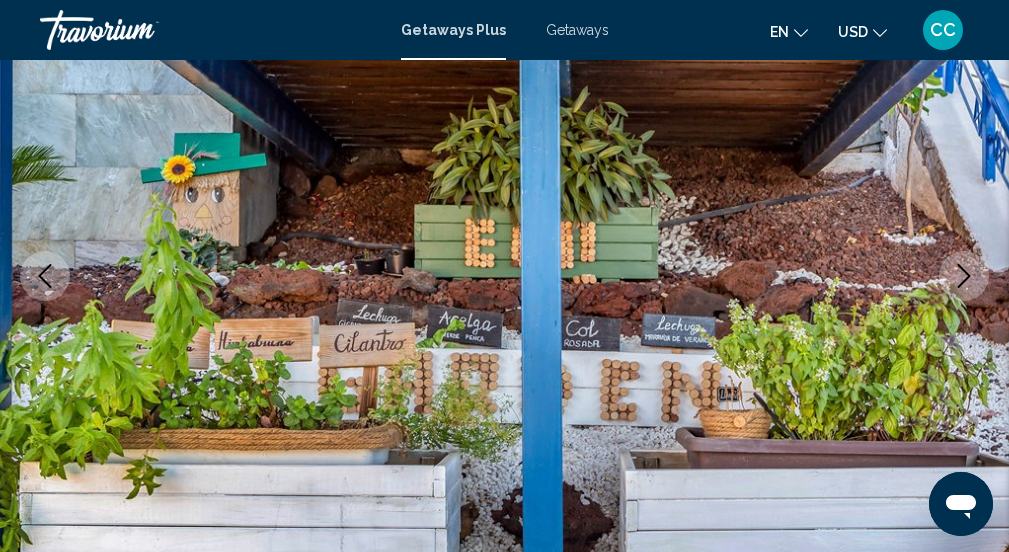 click 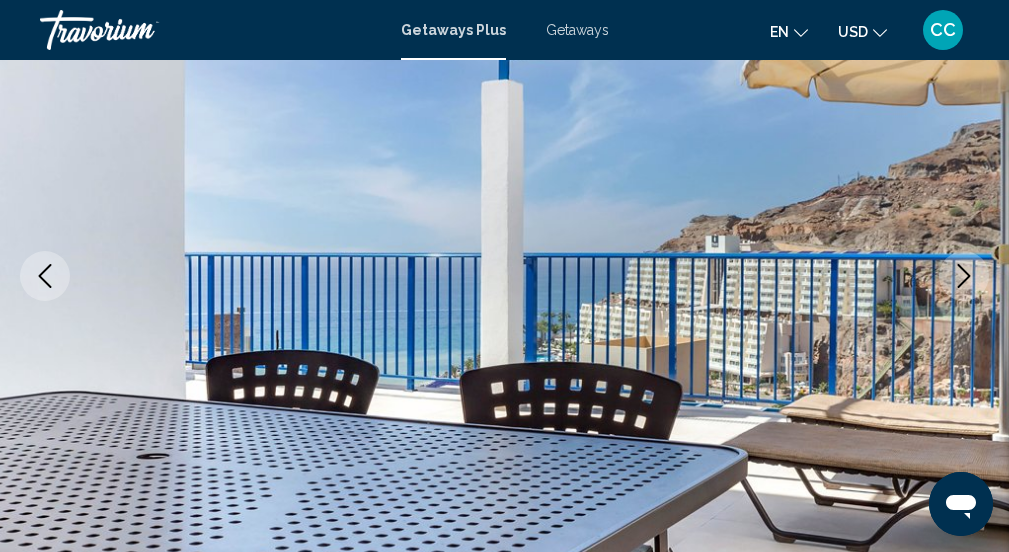 click 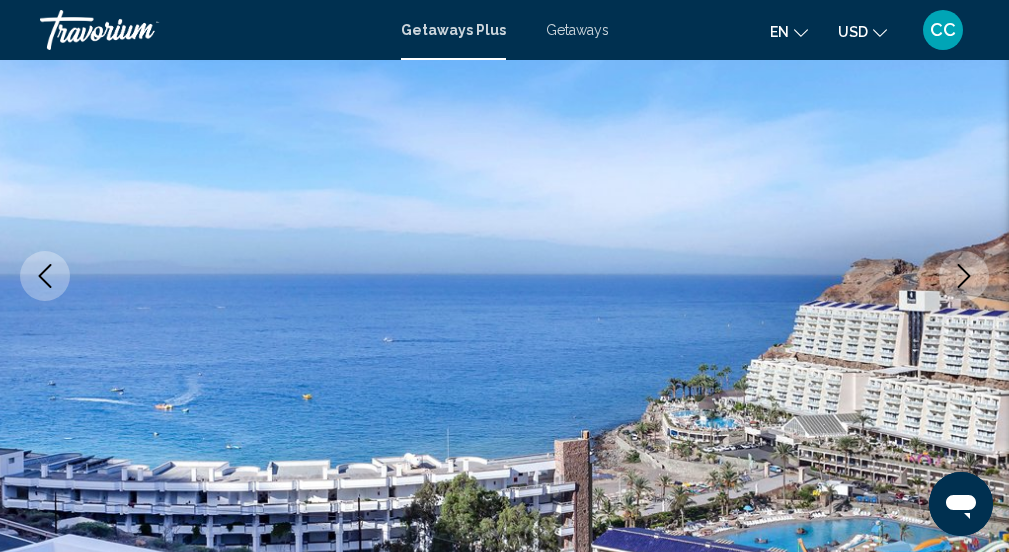 click at bounding box center [964, 276] 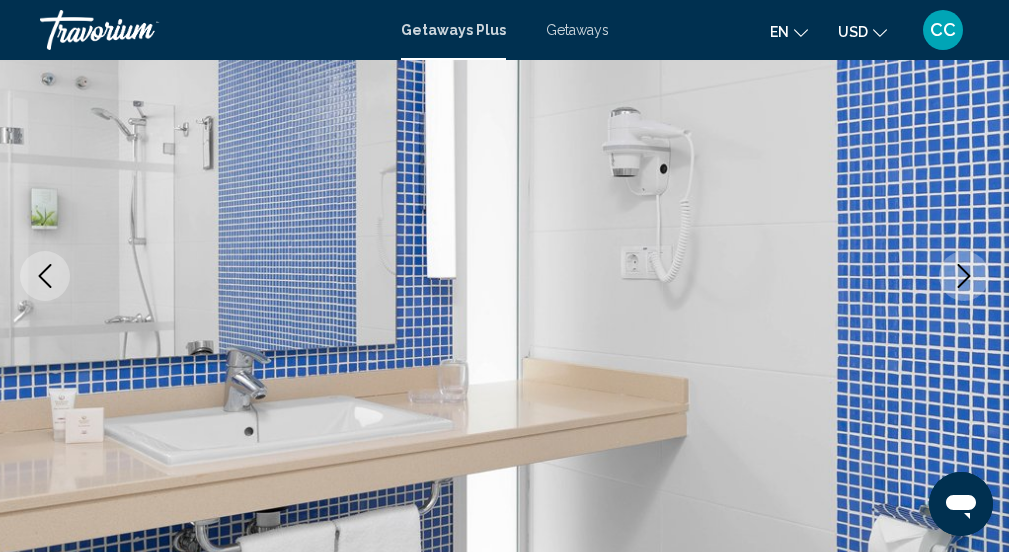 click at bounding box center [964, 276] 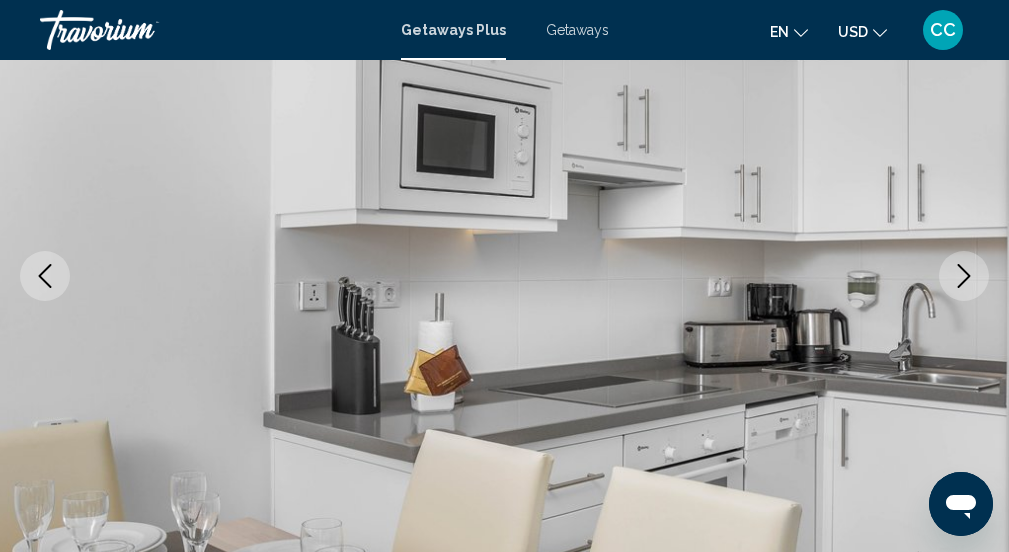 click at bounding box center (964, 276) 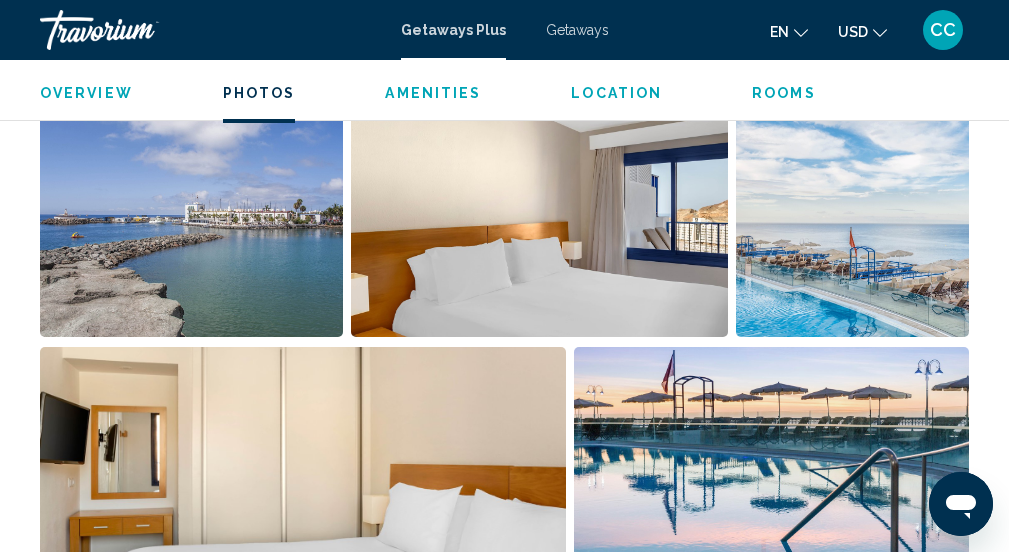 scroll, scrollTop: 1364, scrollLeft: 0, axis: vertical 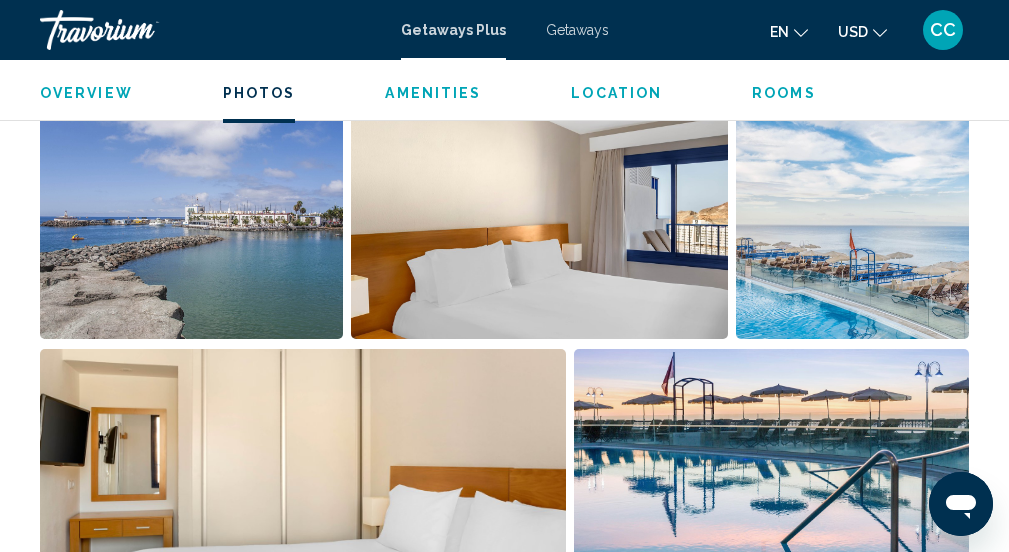 click on "Getaways Plus" at bounding box center (453, 30) 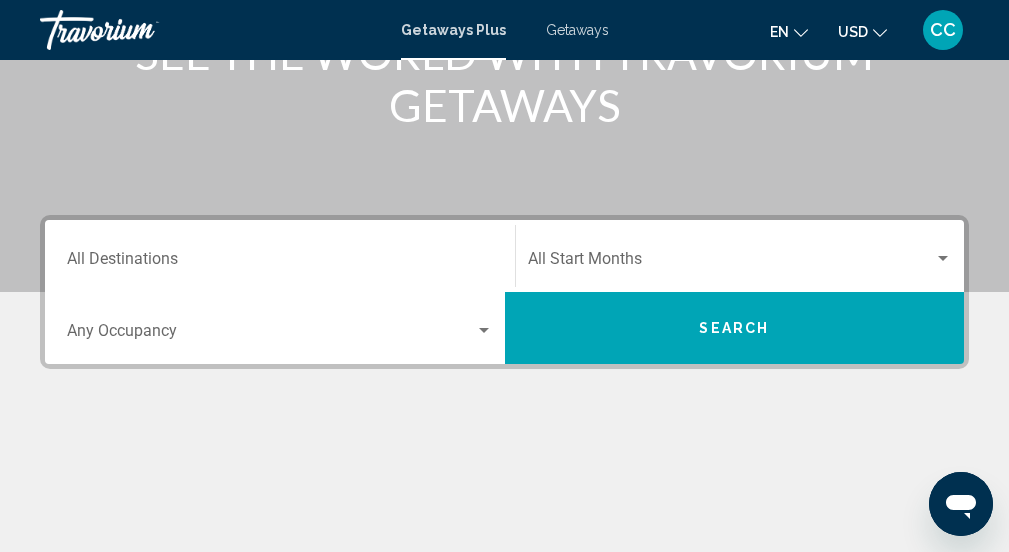 scroll, scrollTop: 314, scrollLeft: 0, axis: vertical 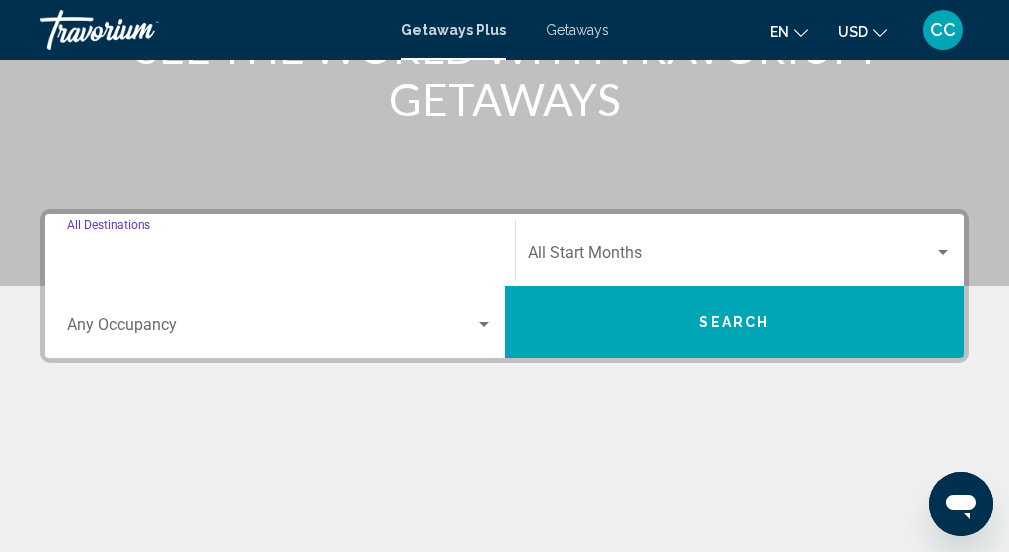 click on "Destination All Destinations" at bounding box center (280, 257) 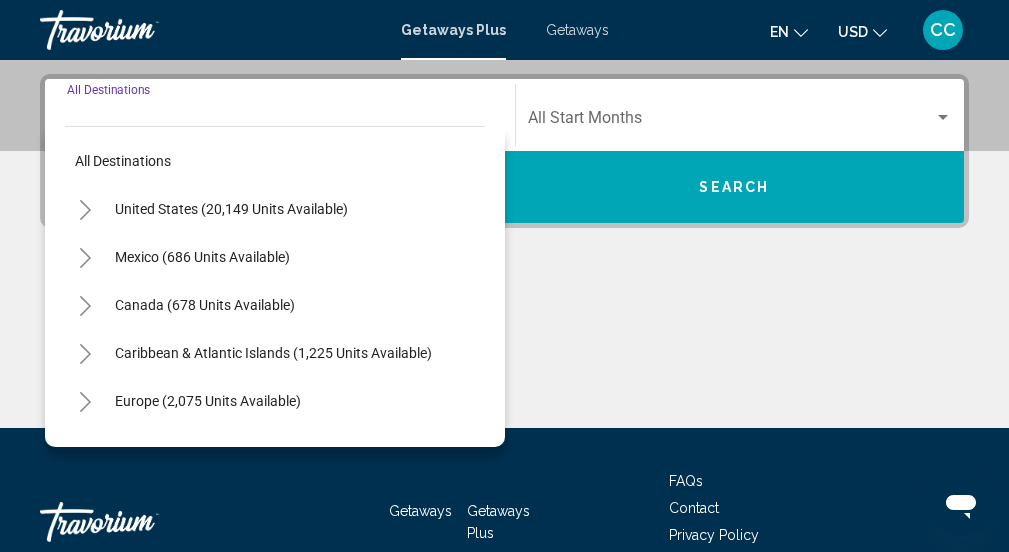 scroll, scrollTop: 458, scrollLeft: 0, axis: vertical 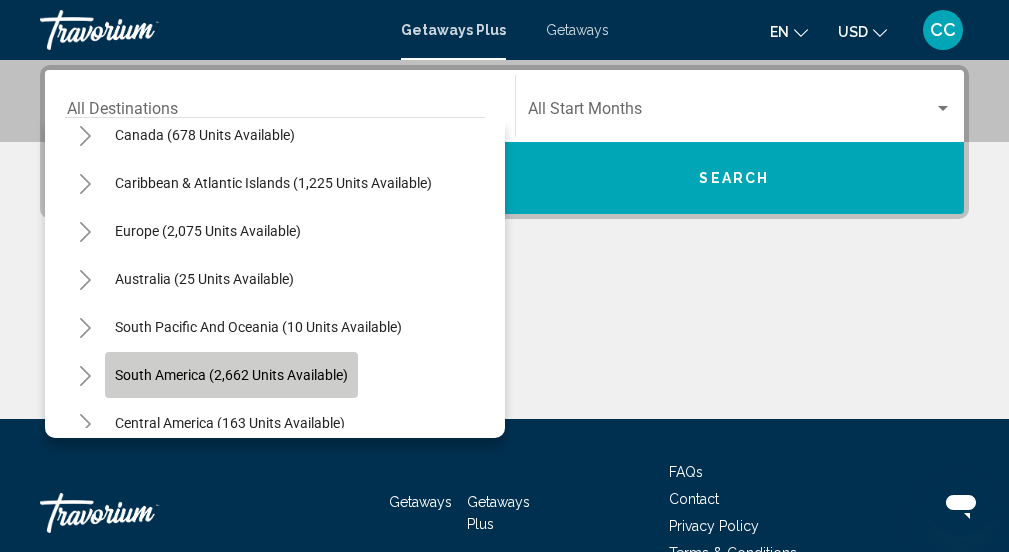 click on "South America (2,662 units available)" 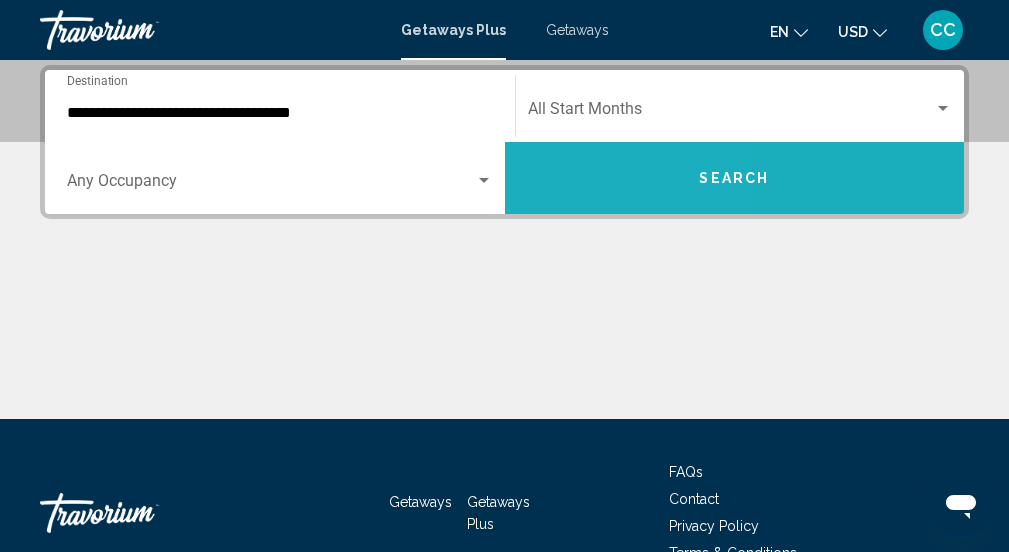 click on "Search" at bounding box center (735, 178) 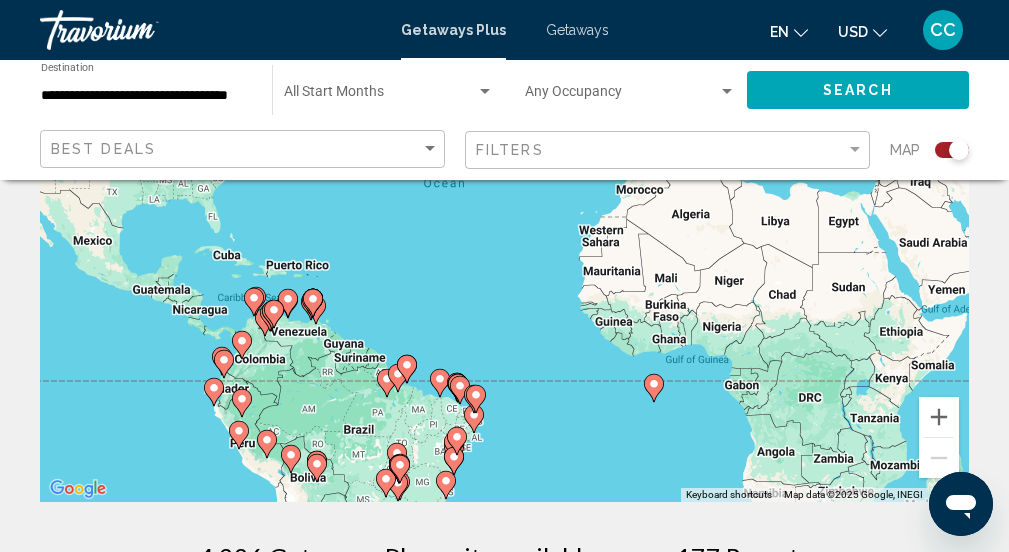 scroll, scrollTop: 303, scrollLeft: 0, axis: vertical 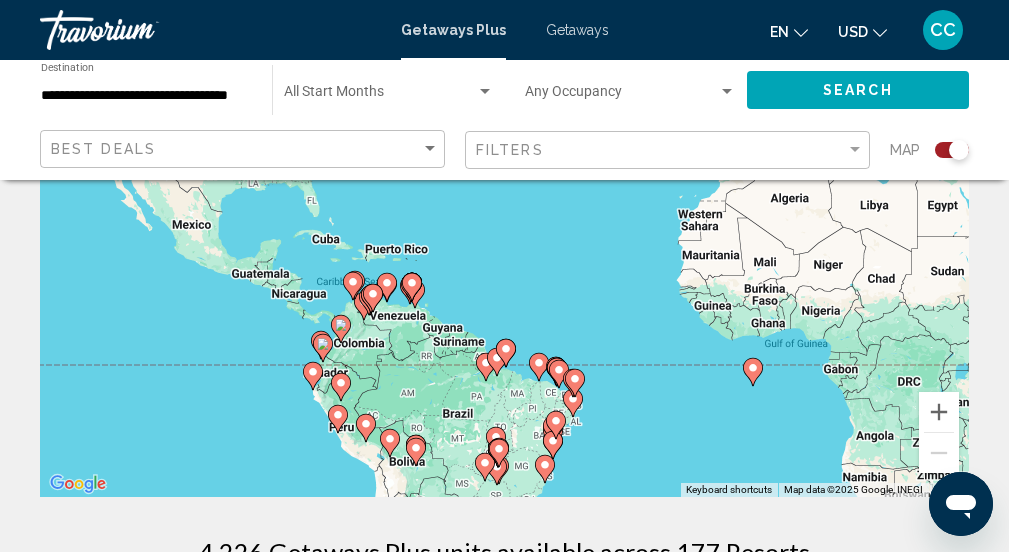 drag, startPoint x: 366, startPoint y: 334, endPoint x: 464, endPoint y: 322, distance: 98.731964 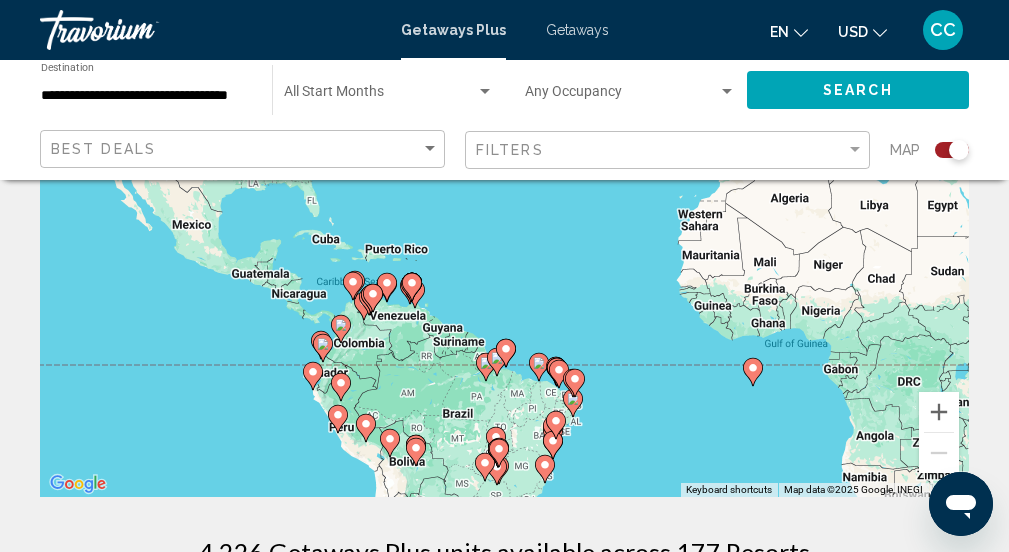click on "To activate drag with keyboard, press Alt + Enter. Once in keyboard drag state, use the arrow keys to move the marker. To complete the drag, press the Enter key. To cancel, press Escape." at bounding box center (504, 197) 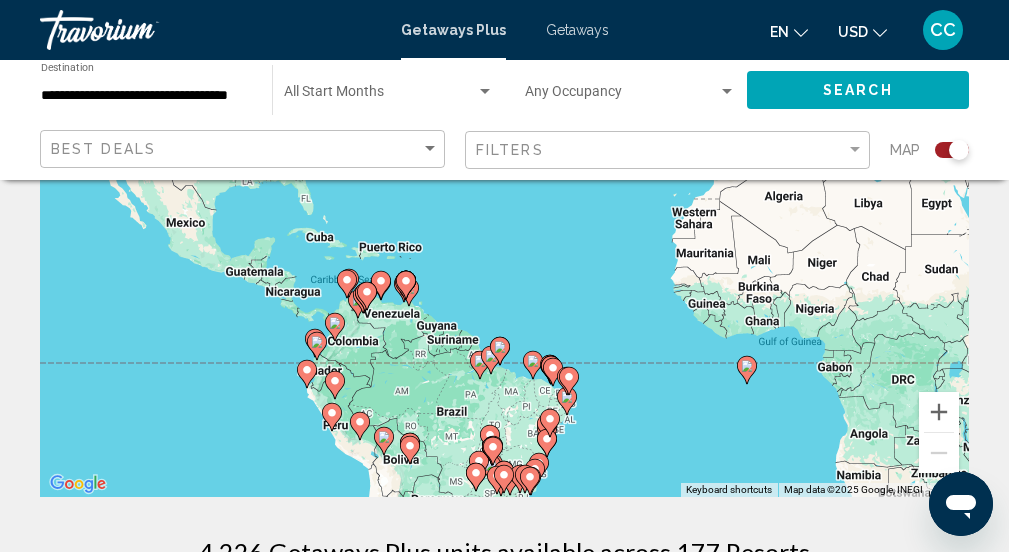click 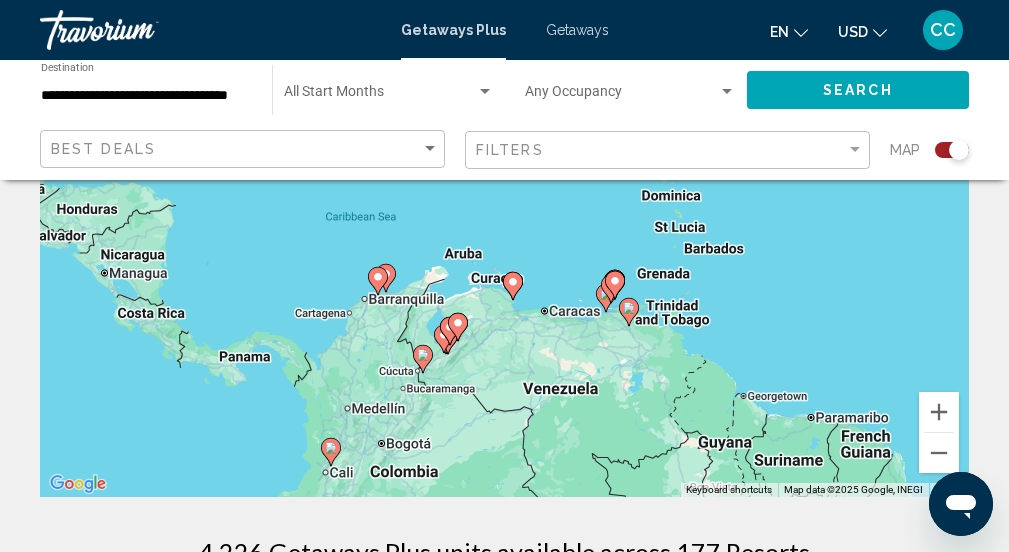 drag, startPoint x: 520, startPoint y: 252, endPoint x: 528, endPoint y: 360, distance: 108.29589 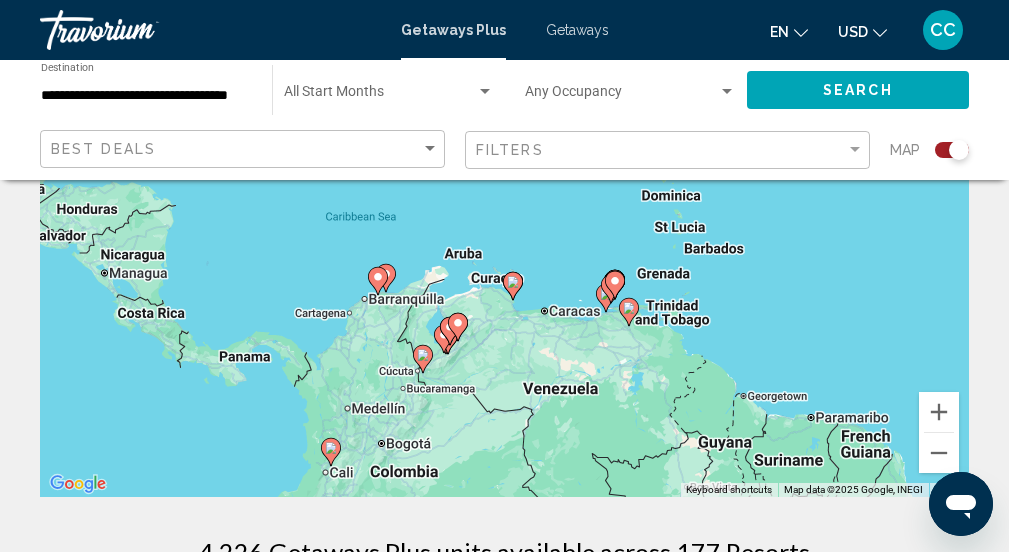 click on "To activate drag with keyboard, press Alt + Enter. Once in keyboard drag state, use the arrow keys to move the marker. To complete the drag, press the Enter key. To cancel, press Escape." at bounding box center (504, 197) 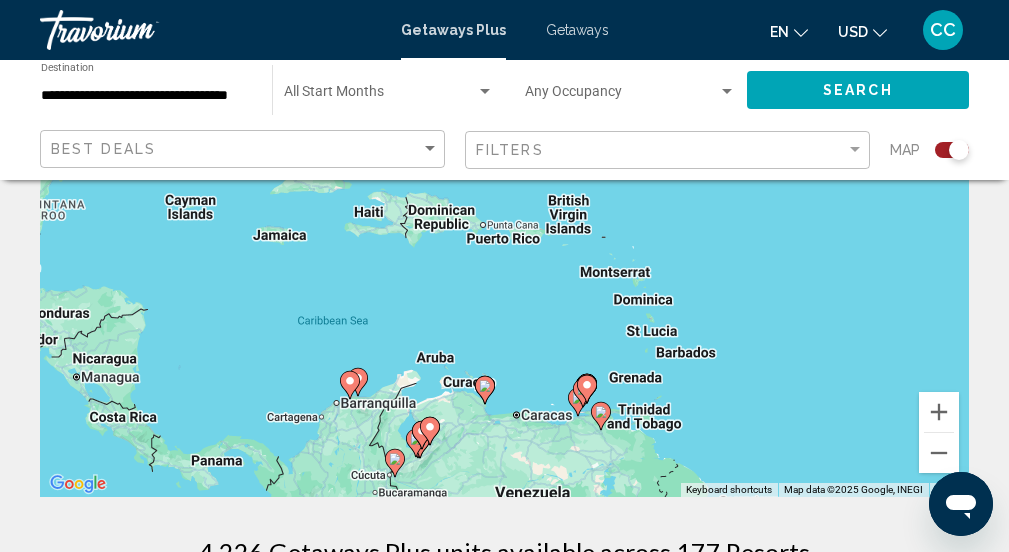 drag, startPoint x: 528, startPoint y: 360, endPoint x: 500, endPoint y: 467, distance: 110.60289 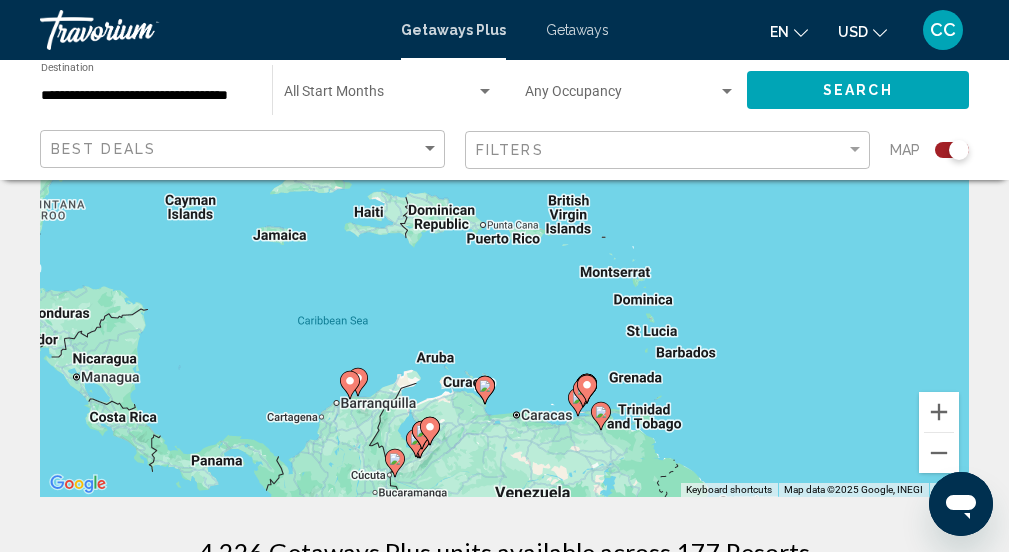 click on "To activate drag with keyboard, press Alt + Enter. Once in keyboard drag state, use the arrow keys to move the marker. To complete the drag, press the Enter key. To cancel, press Escape." at bounding box center [504, 197] 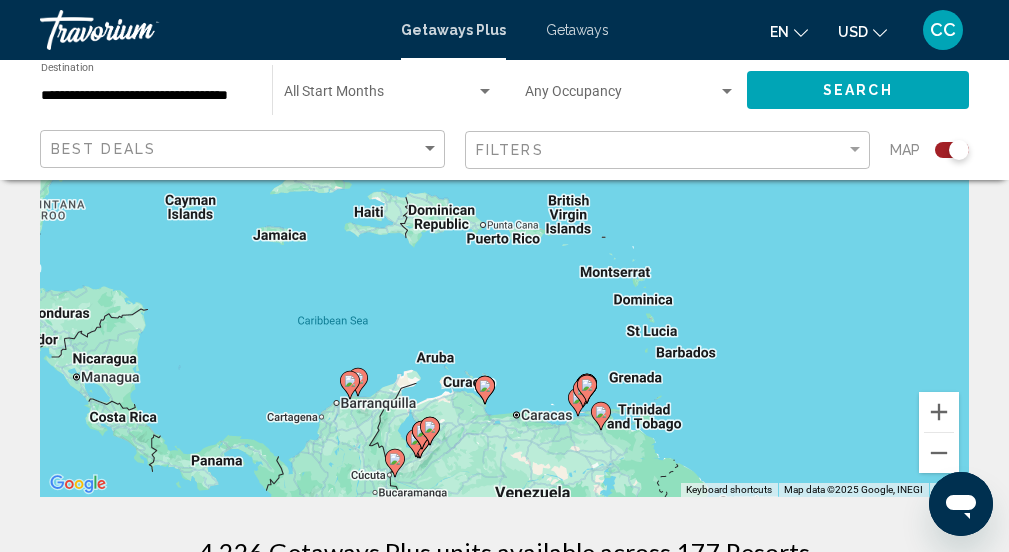 click 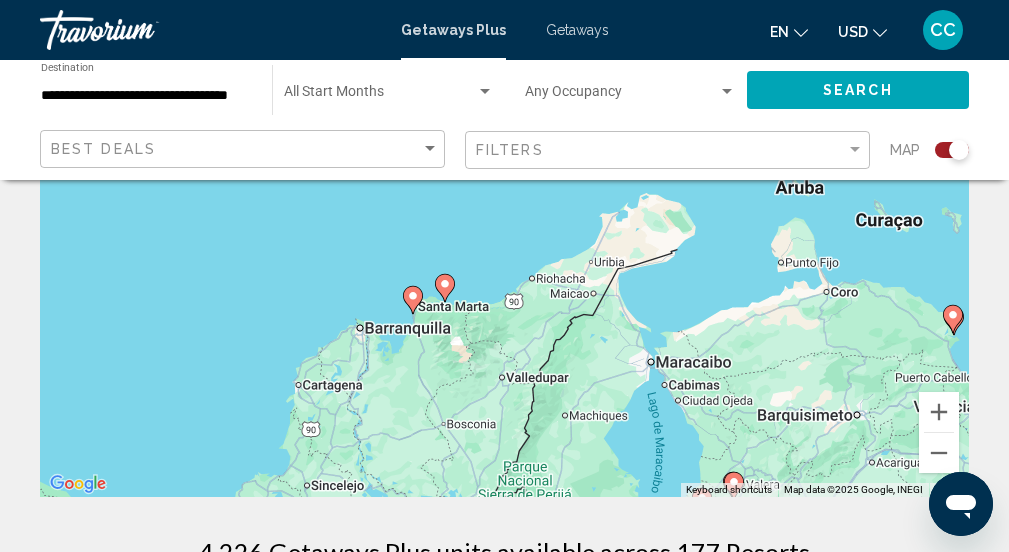 drag, startPoint x: 493, startPoint y: 291, endPoint x: 430, endPoint y: 400, distance: 125.89678 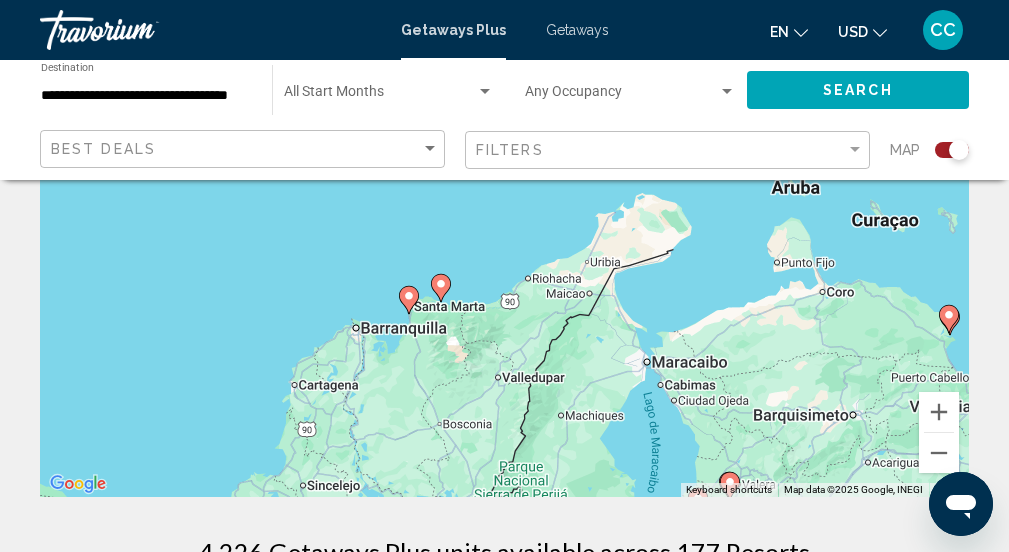 click at bounding box center (409, 300) 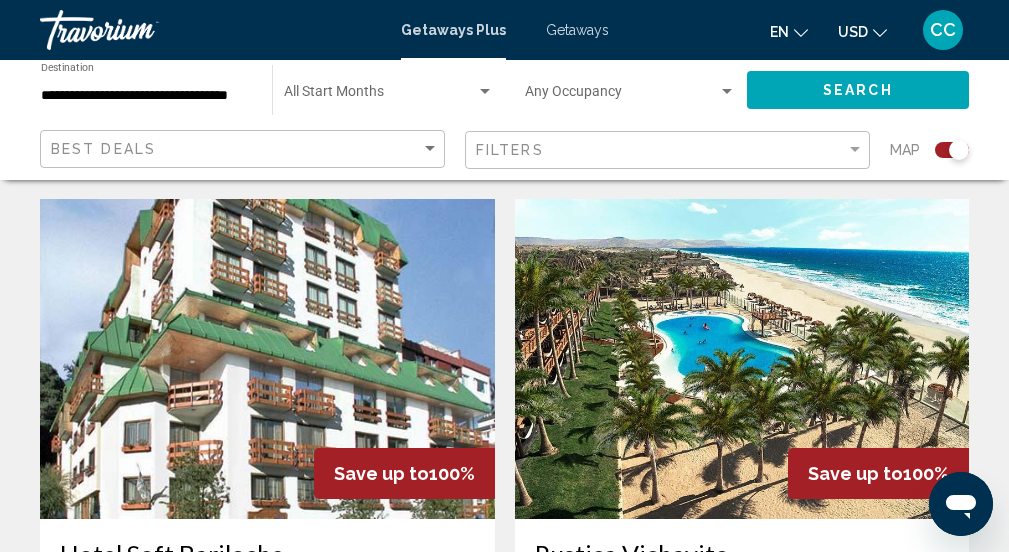 scroll, scrollTop: 2732, scrollLeft: 0, axis: vertical 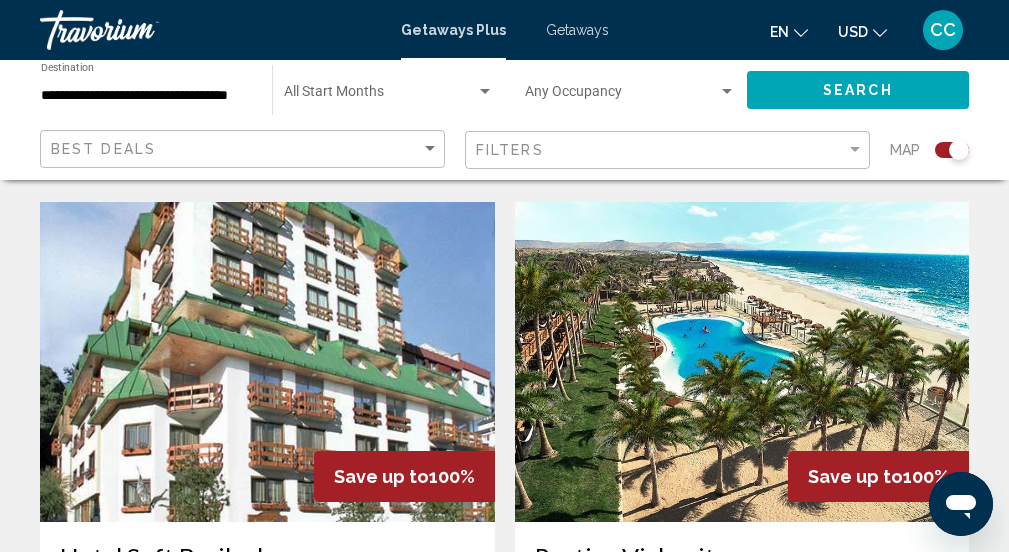 click at bounding box center (742, 362) 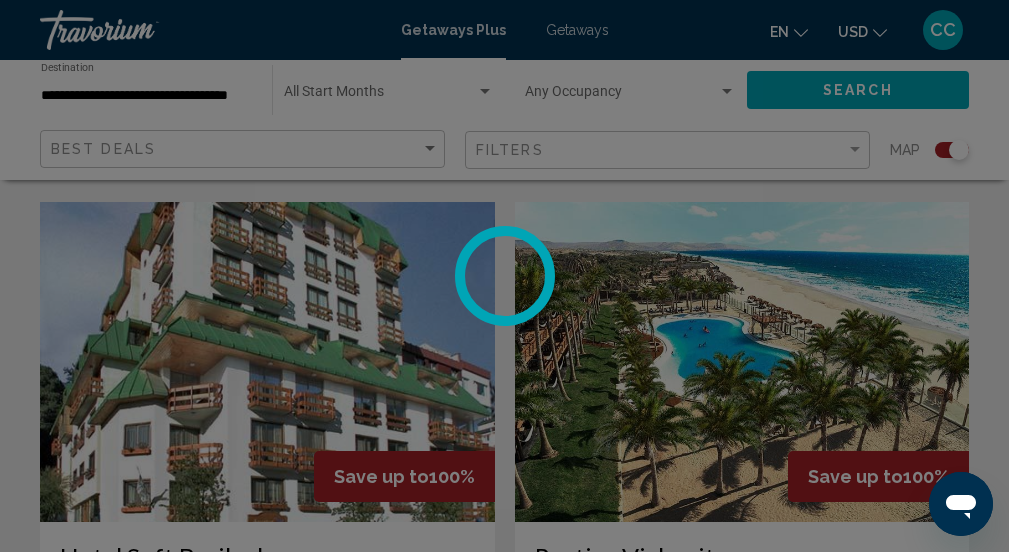 scroll, scrollTop: 259, scrollLeft: 0, axis: vertical 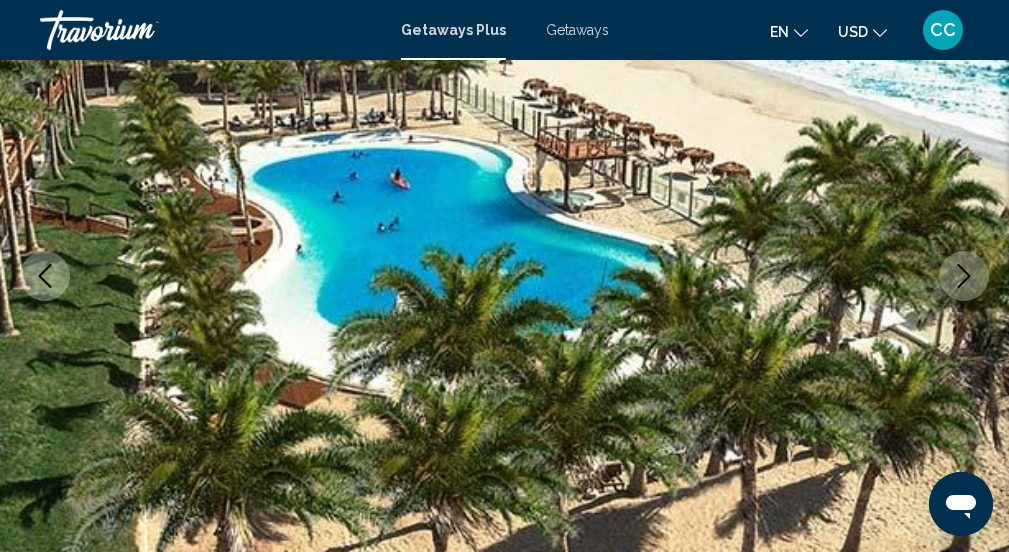 click 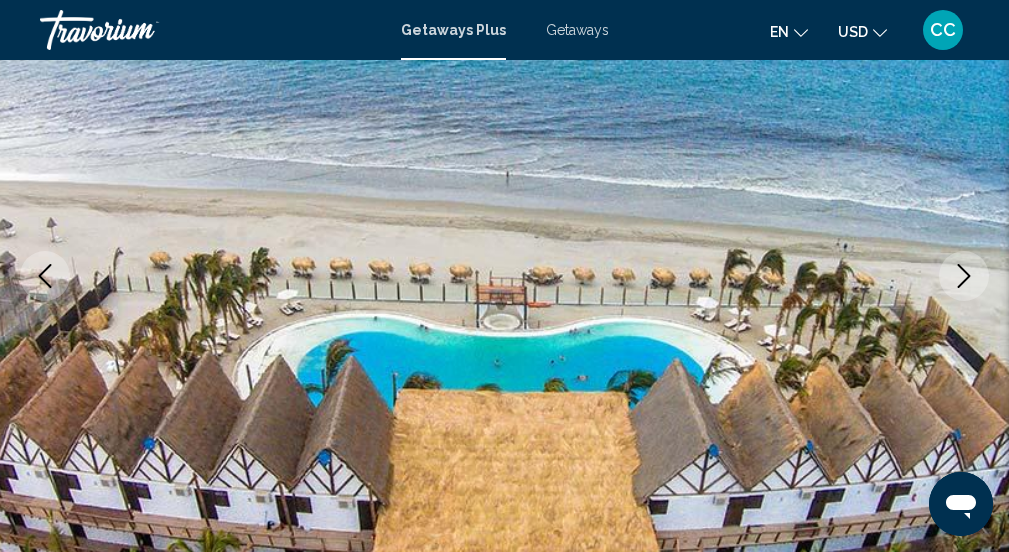 click 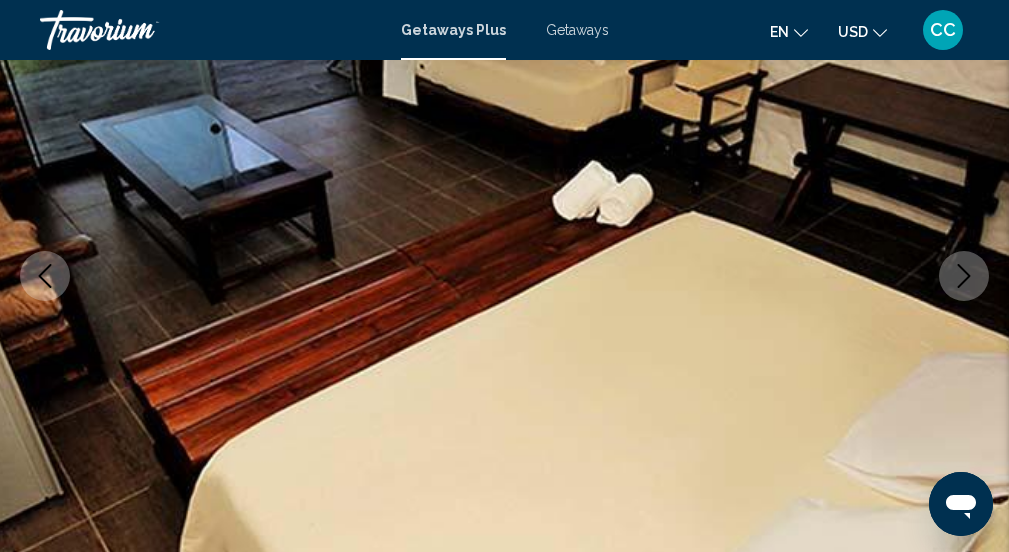 click 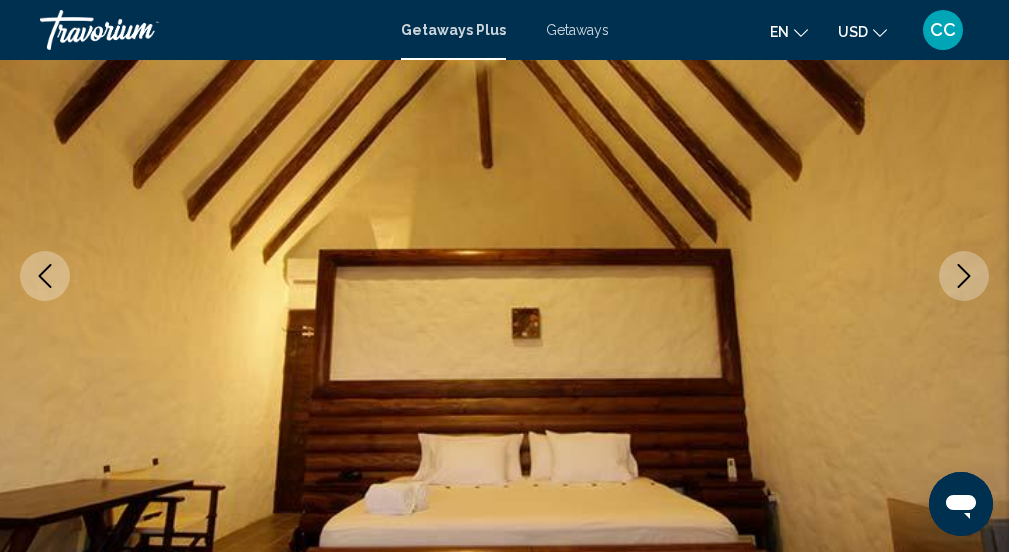 click 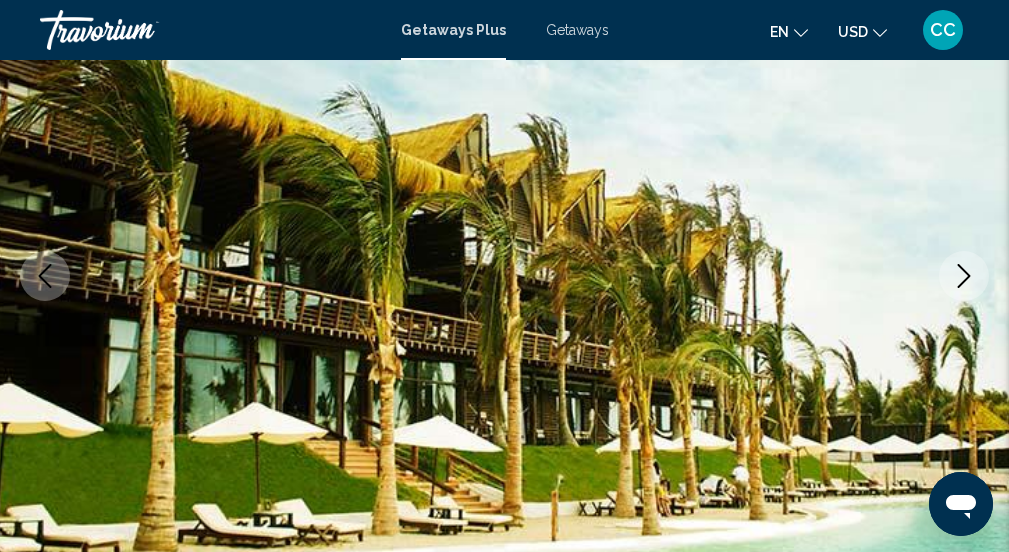 click 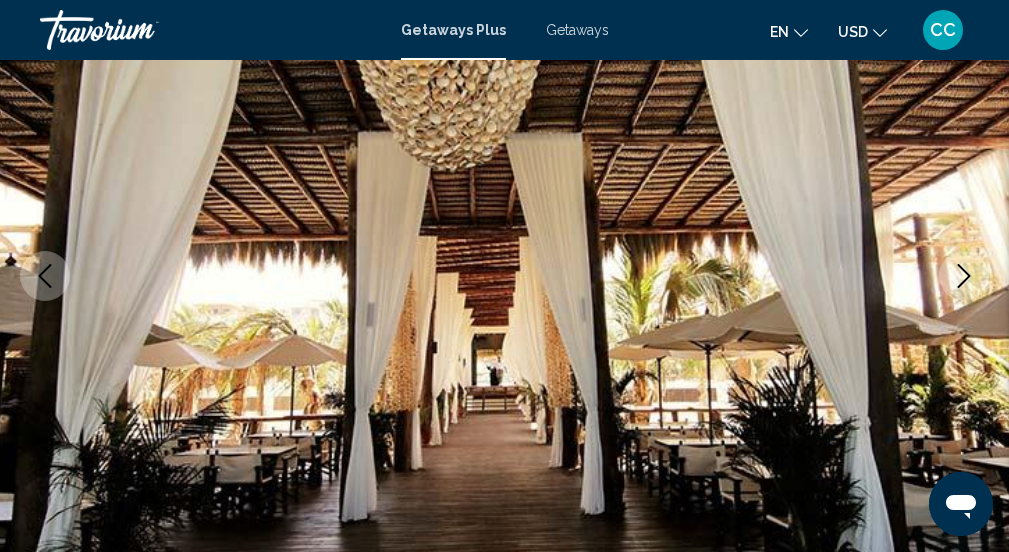 click 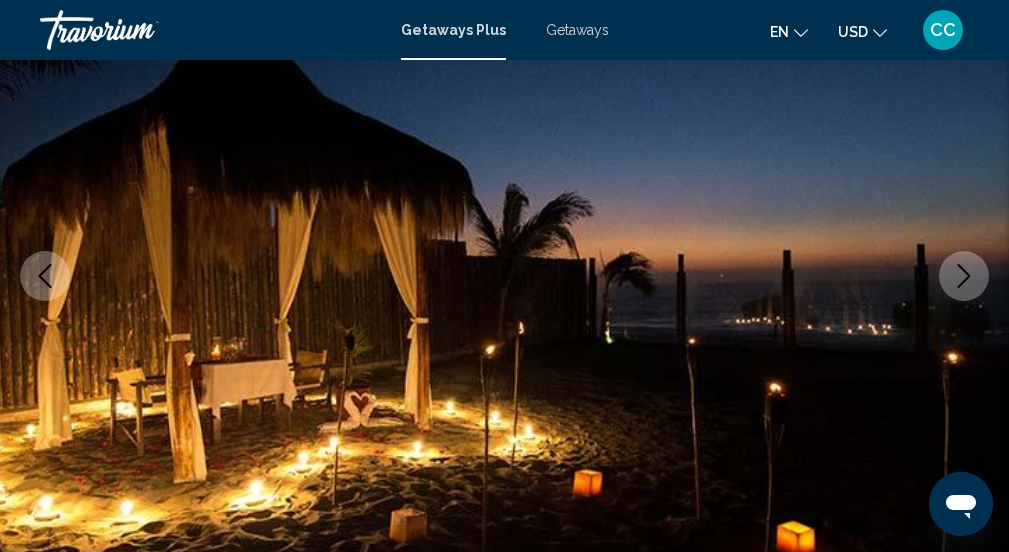 click 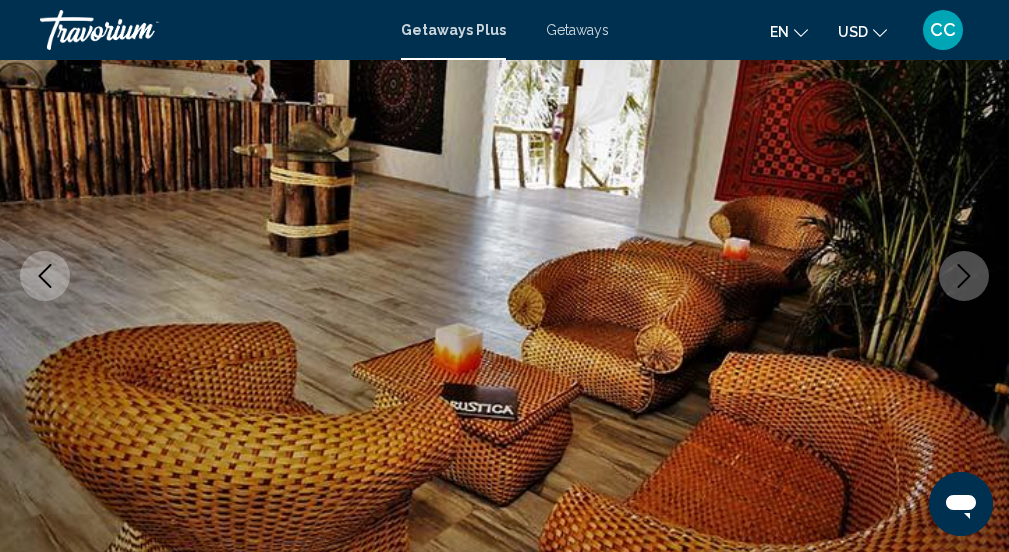 click 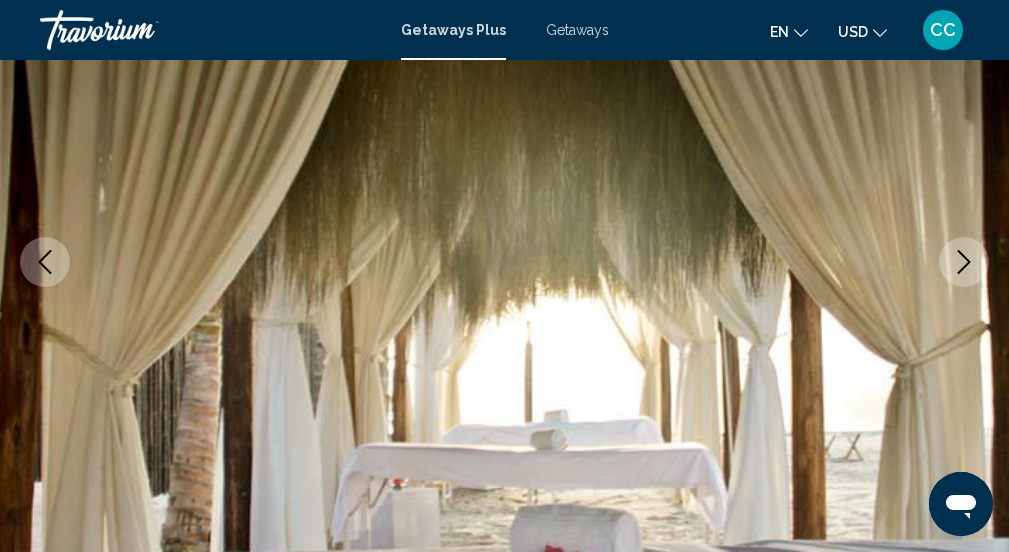 scroll, scrollTop: 236, scrollLeft: 0, axis: vertical 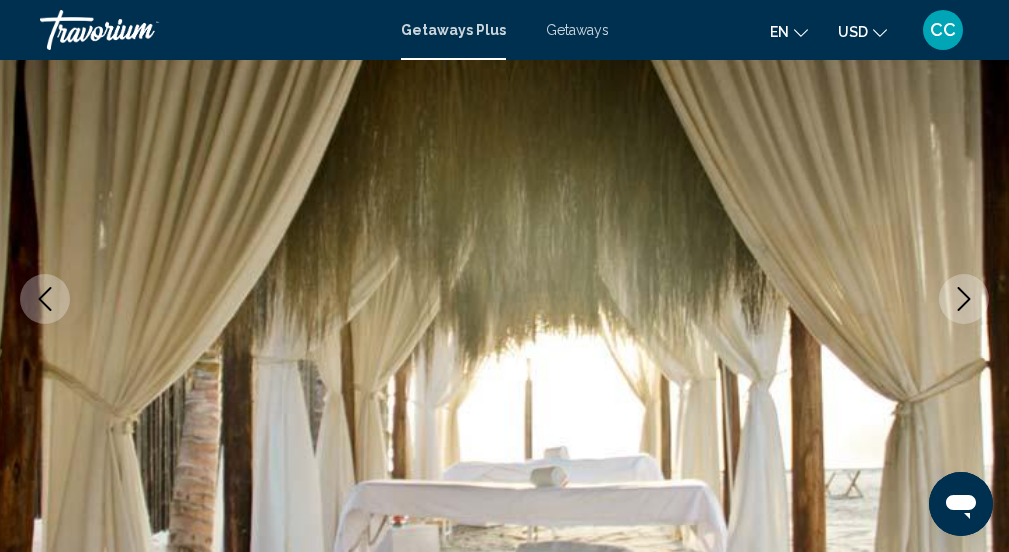 click 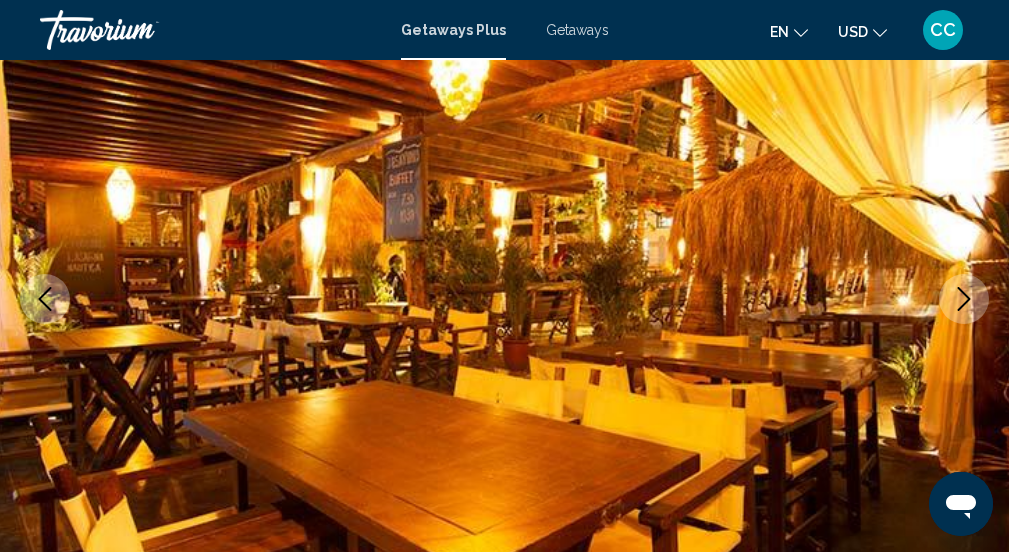 click 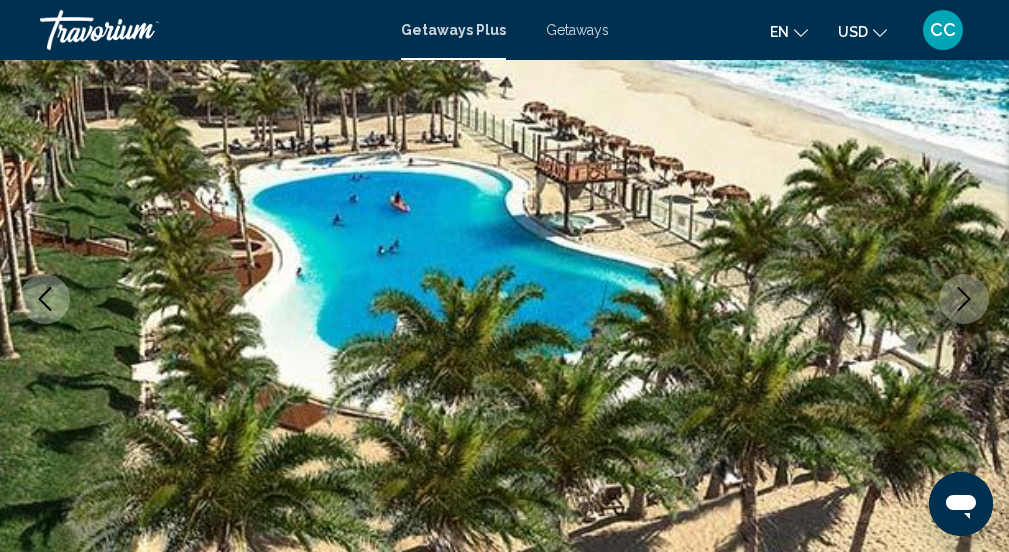 click 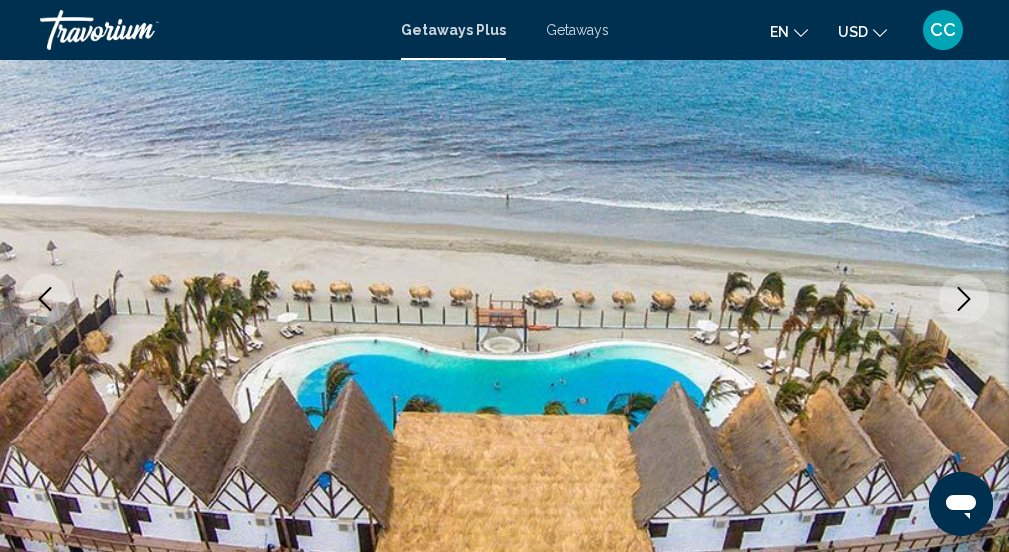 click 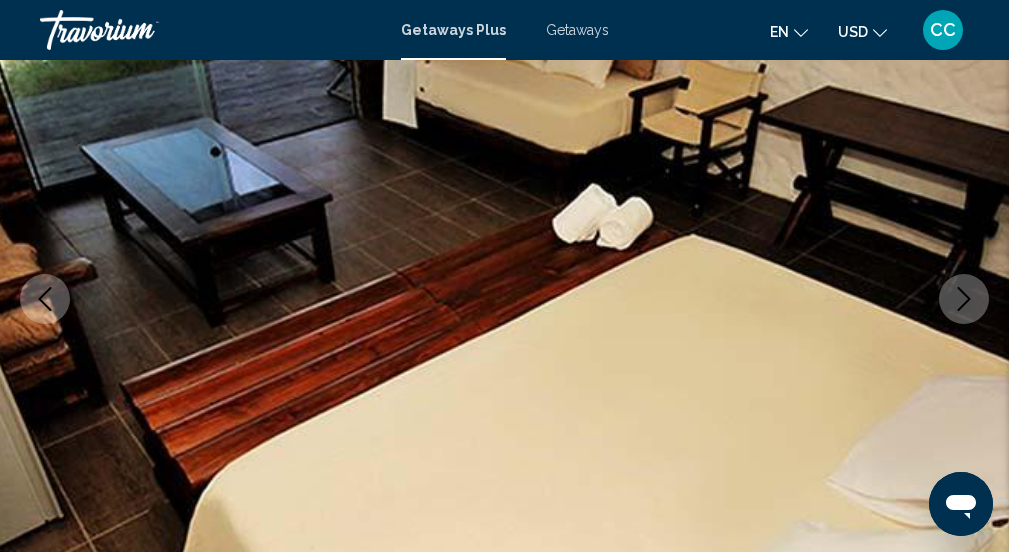 click 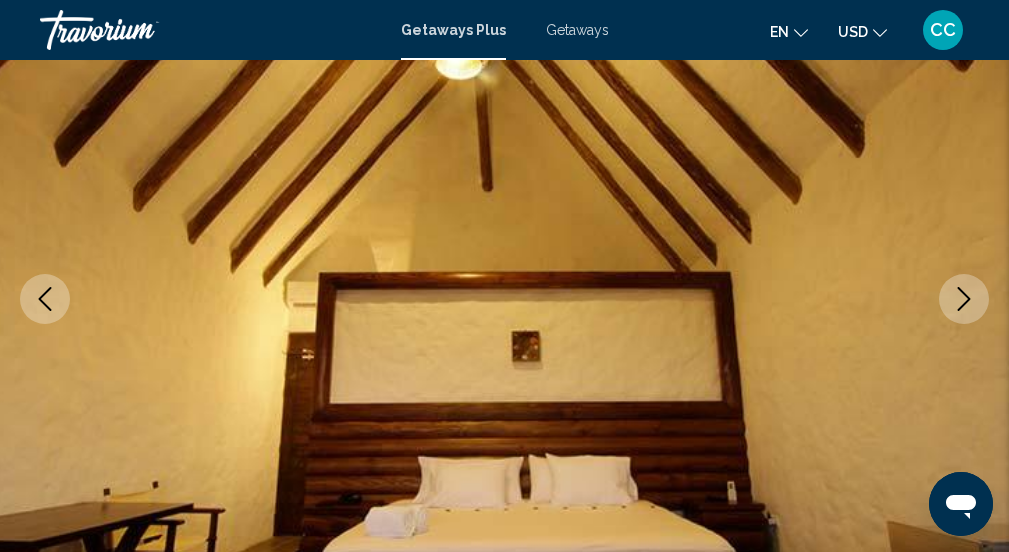 click 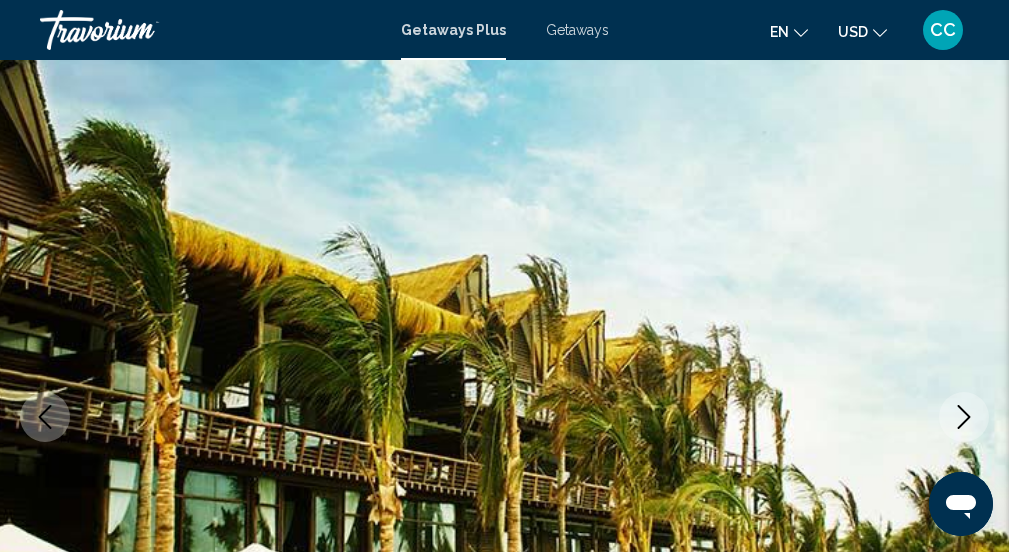scroll, scrollTop: 0, scrollLeft: 0, axis: both 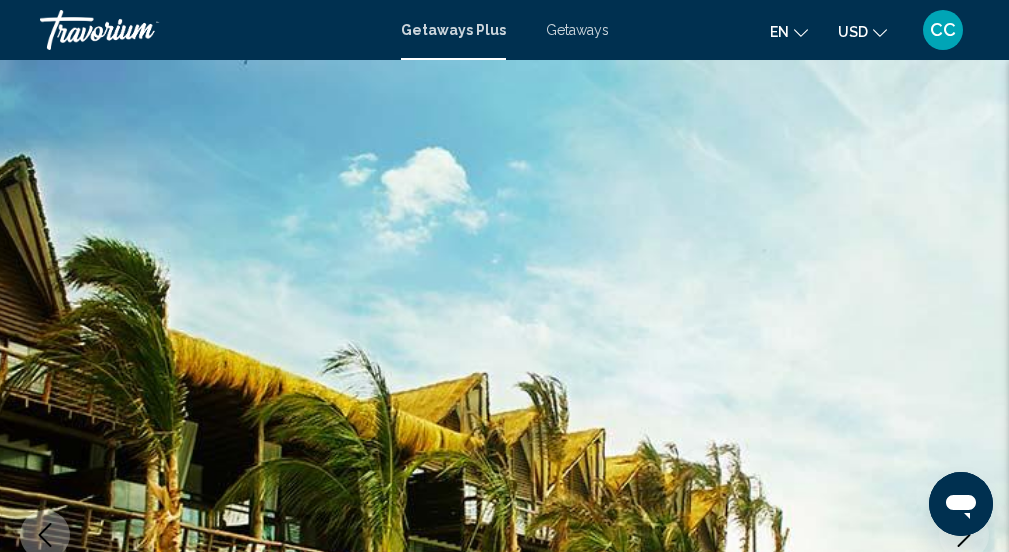 click on "Getaways Plus" at bounding box center (453, 30) 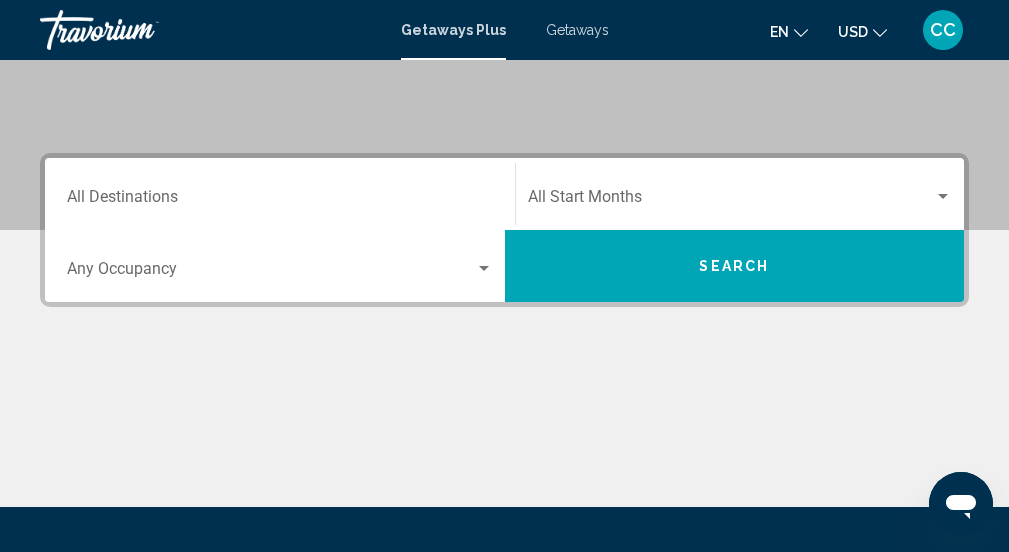 scroll, scrollTop: 369, scrollLeft: 0, axis: vertical 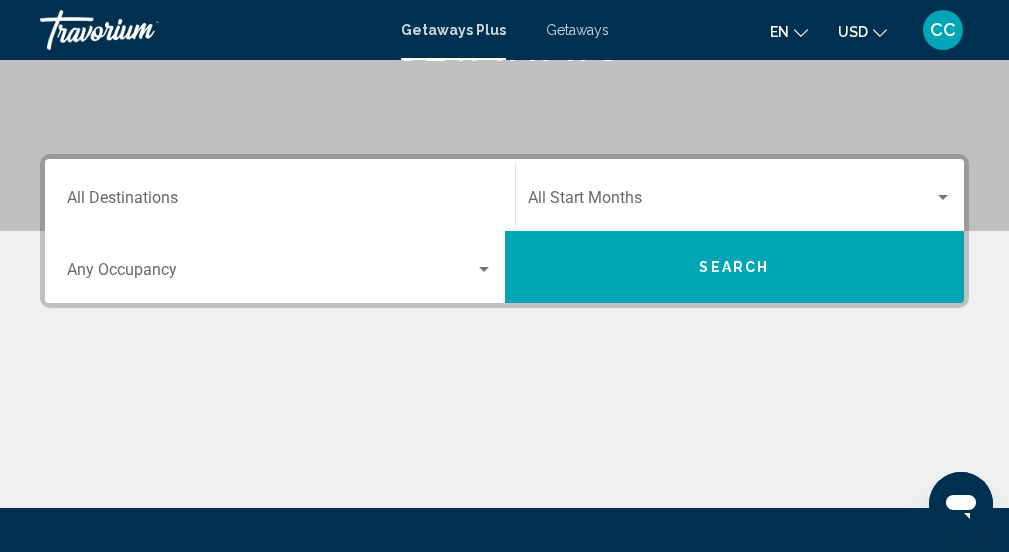 click on "Destination All Destinations" at bounding box center [280, 195] 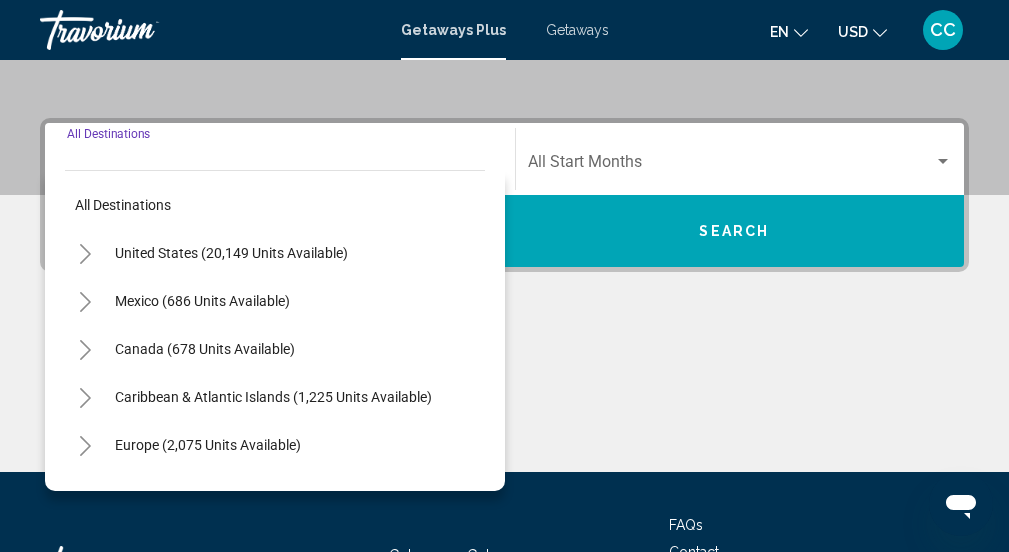 scroll, scrollTop: 458, scrollLeft: 0, axis: vertical 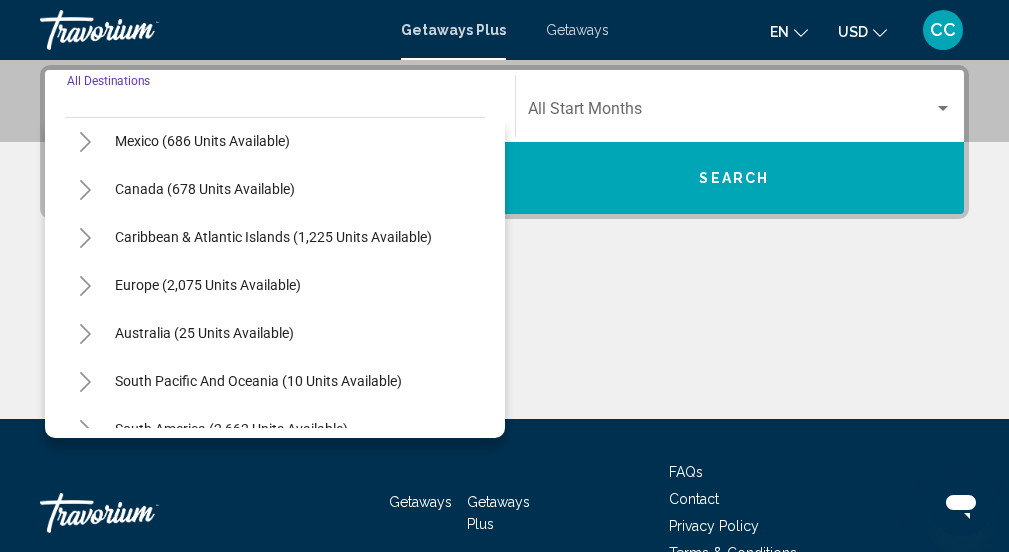 click on "Start Month All Start Months" 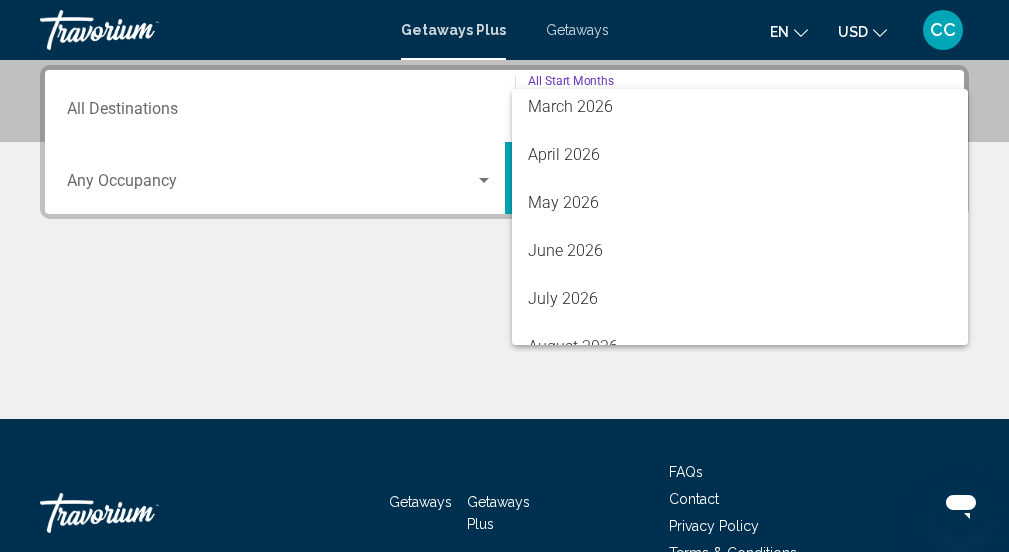 scroll, scrollTop: 401, scrollLeft: 0, axis: vertical 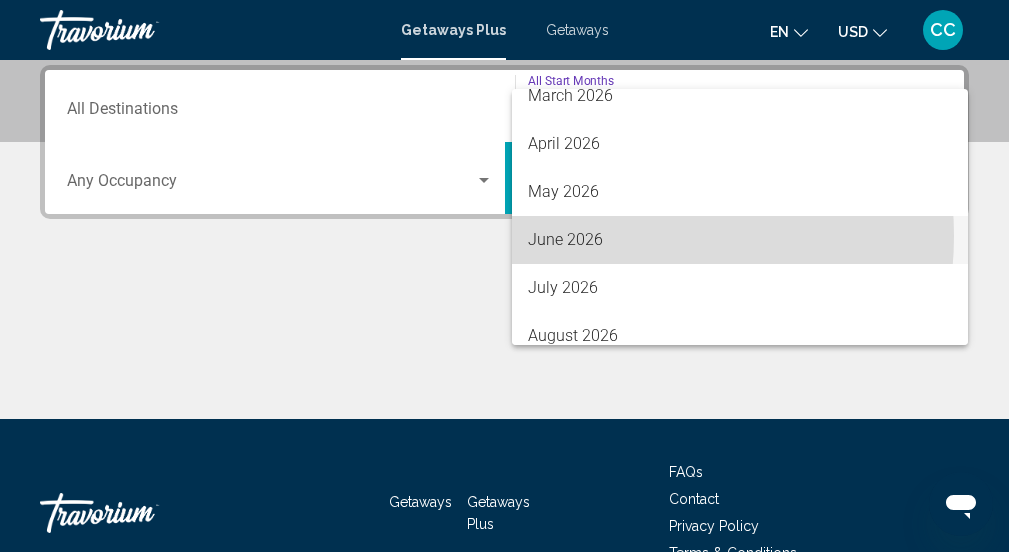 click on "June 2026" at bounding box center (740, 240) 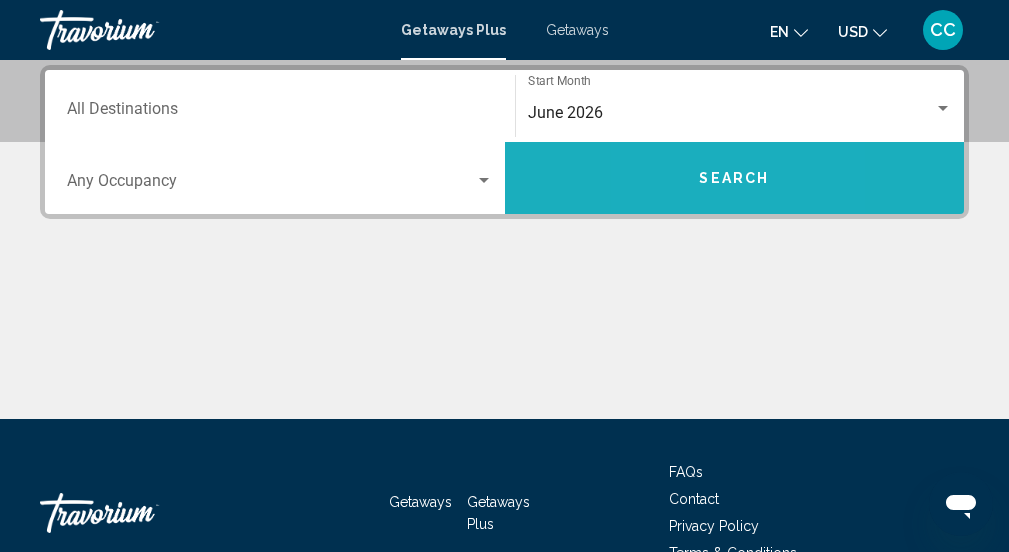 click on "Search" at bounding box center [735, 178] 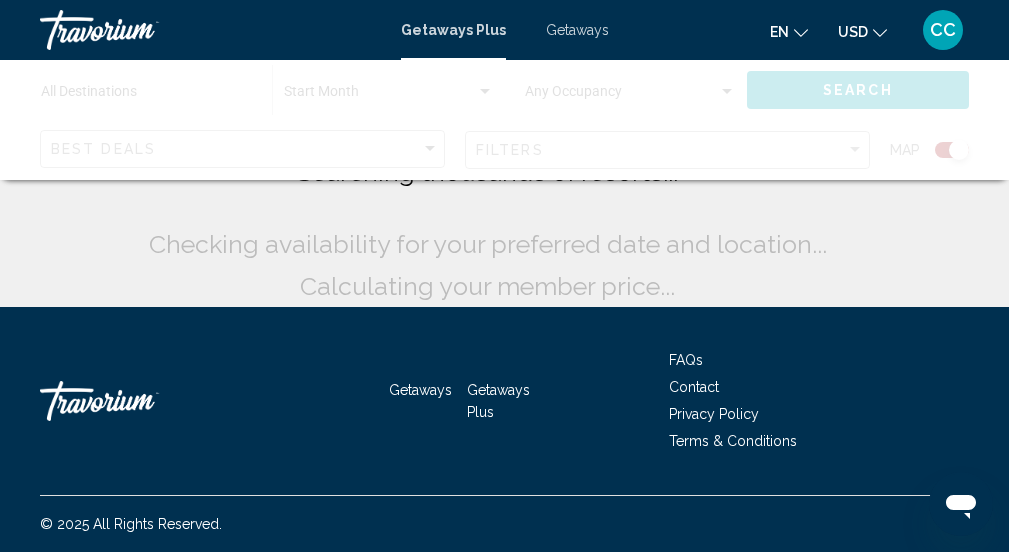 scroll, scrollTop: 0, scrollLeft: 0, axis: both 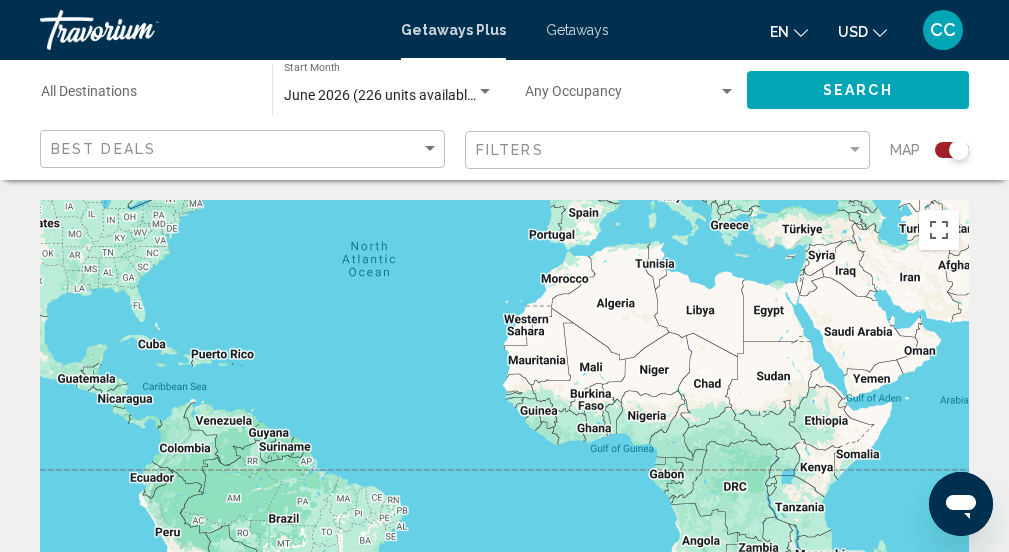 drag, startPoint x: 531, startPoint y: 417, endPoint x: 465, endPoint y: 203, distance: 223.94643 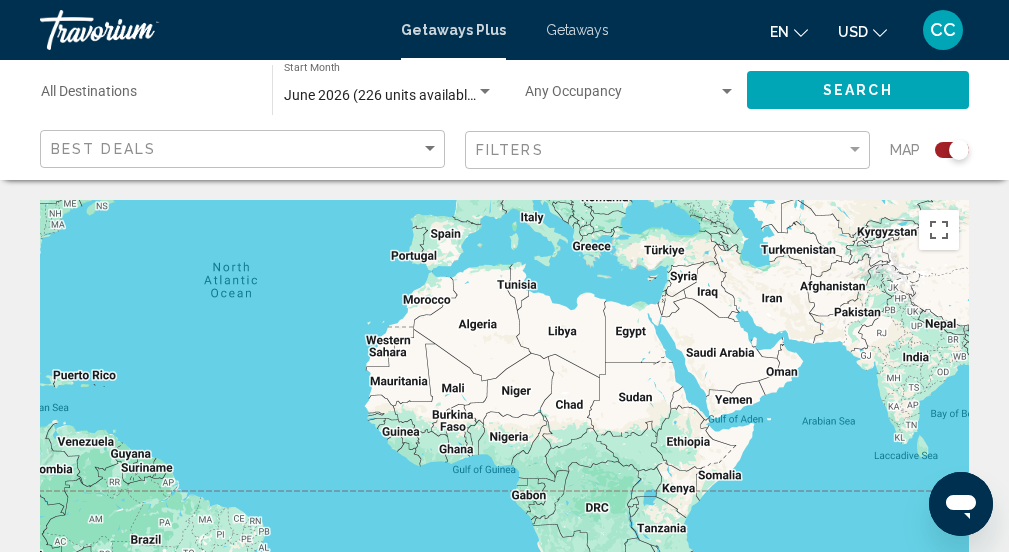 drag, startPoint x: 384, startPoint y: 420, endPoint x: 224, endPoint y: 437, distance: 160.90059 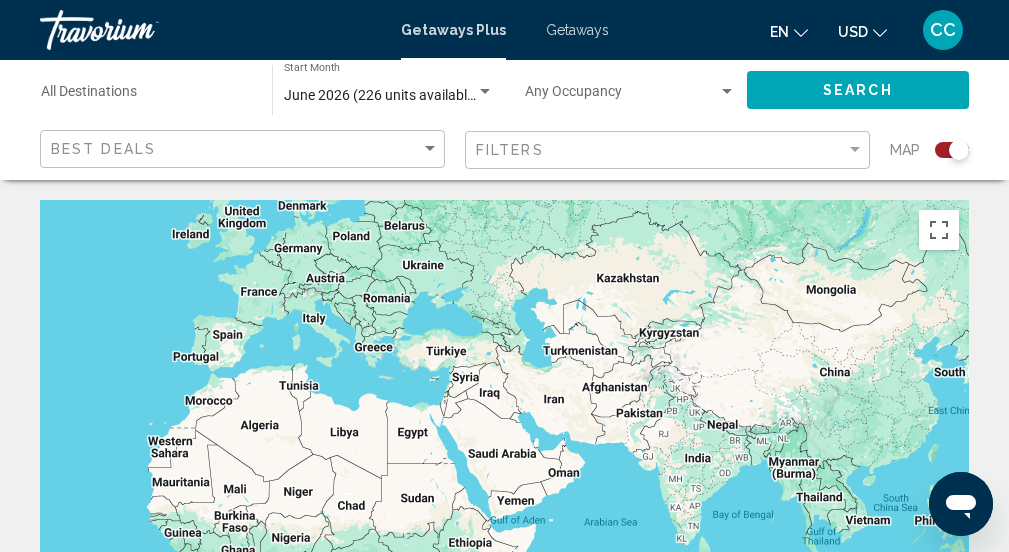 drag, startPoint x: 224, startPoint y: 437, endPoint x: 0, endPoint y: 539, distance: 246.13005 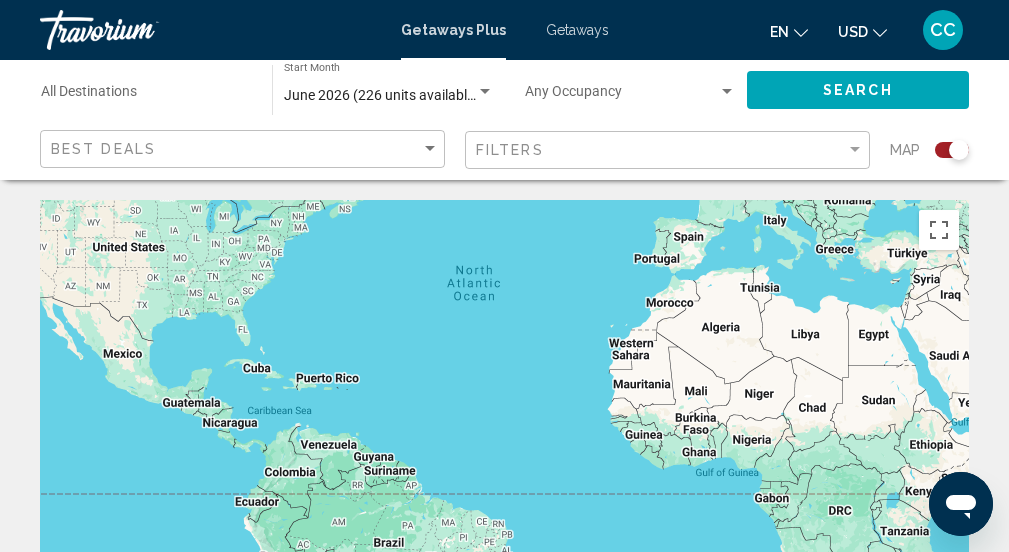 drag, startPoint x: 539, startPoint y: 481, endPoint x: 1010, endPoint y: 379, distance: 481.91803 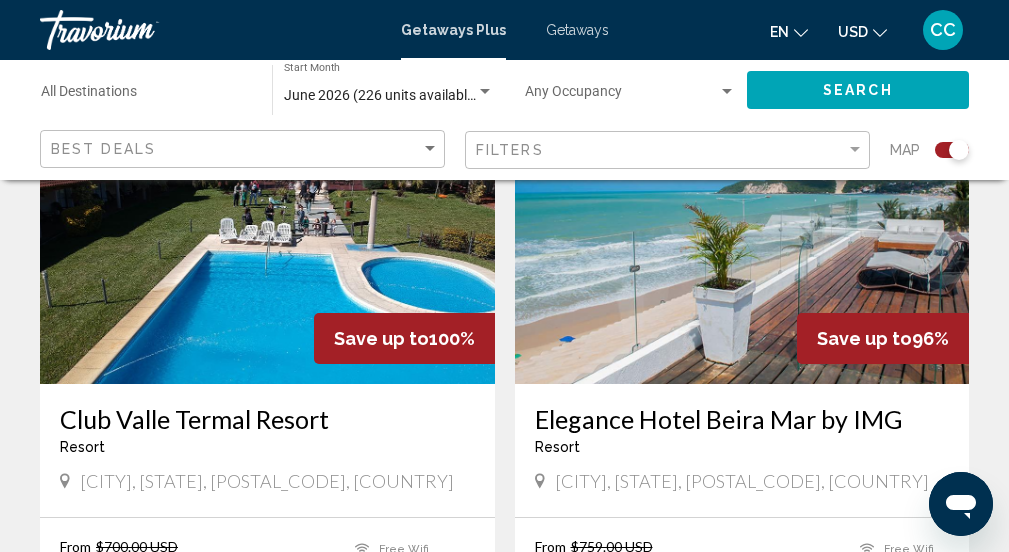 scroll, scrollTop: 1538, scrollLeft: 0, axis: vertical 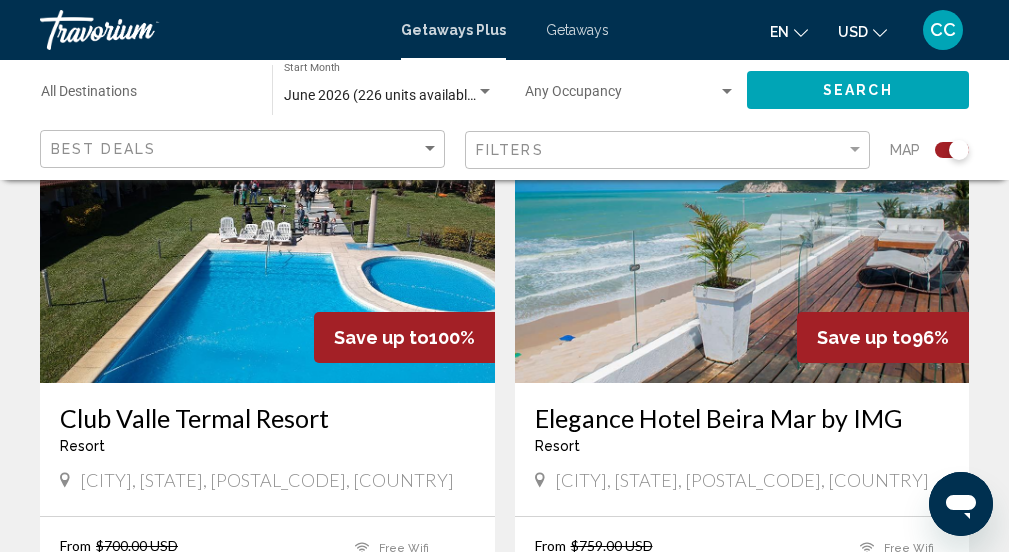 click at bounding box center [742, 223] 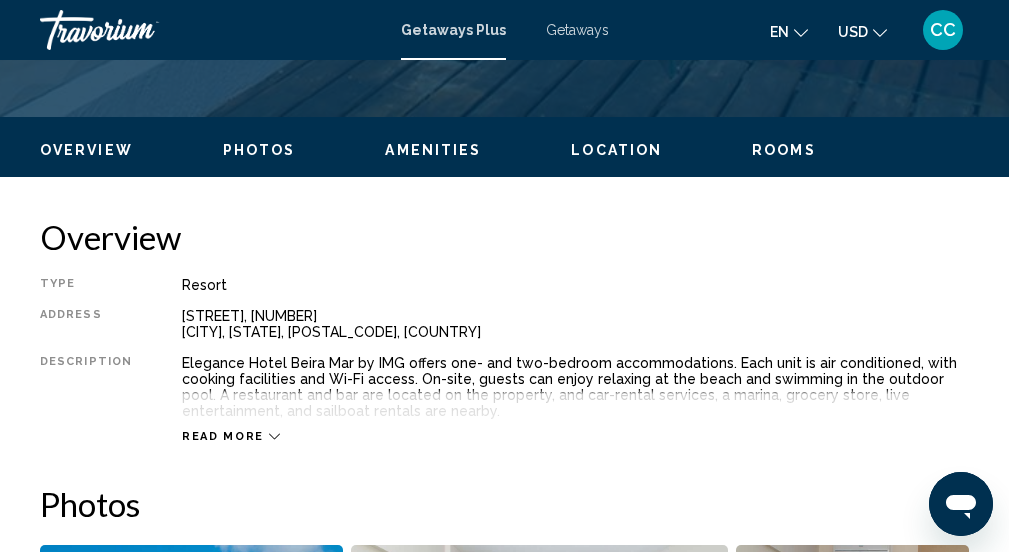 scroll, scrollTop: 898, scrollLeft: 0, axis: vertical 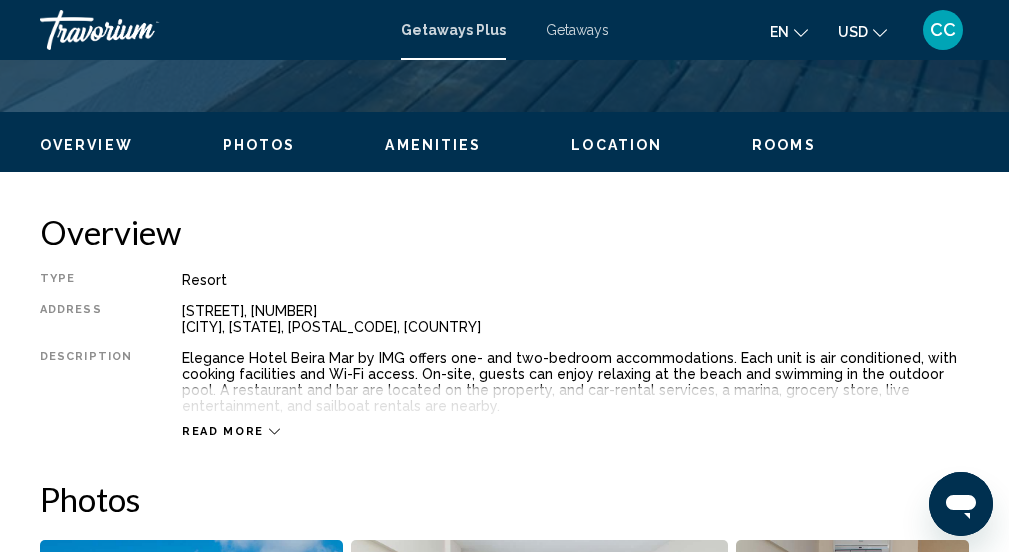 click on "Read more" at bounding box center (223, 431) 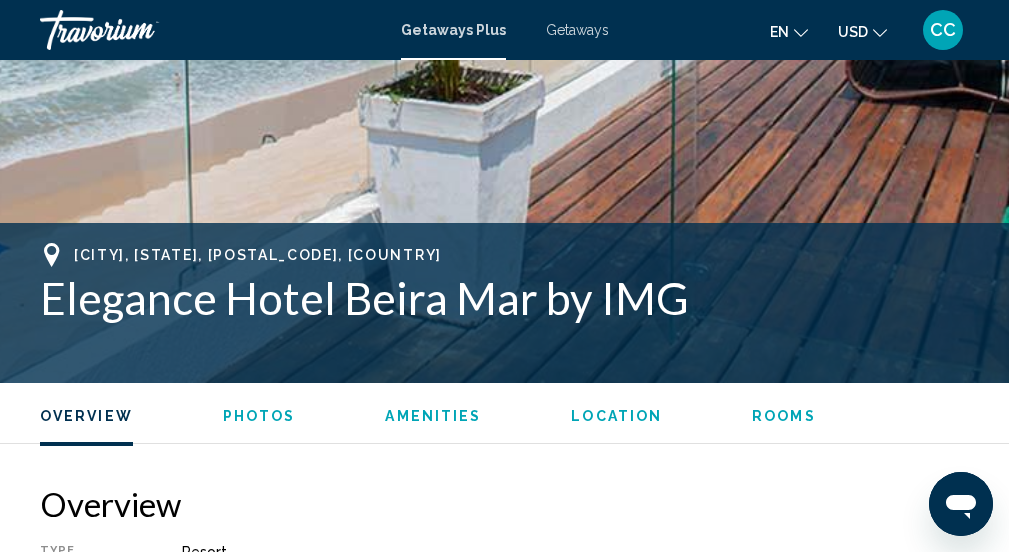 scroll, scrollTop: 0, scrollLeft: 0, axis: both 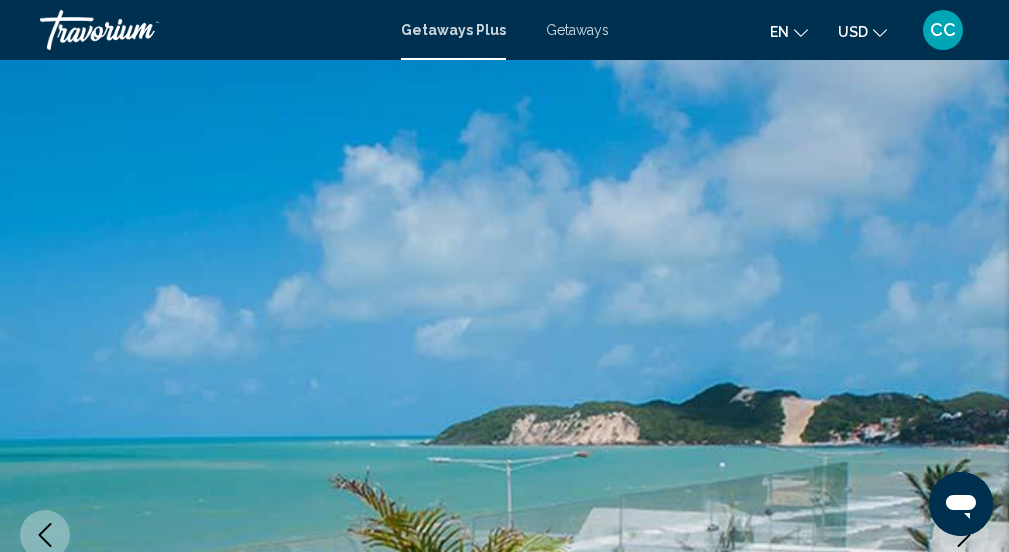 click on "Getaways Plus" at bounding box center [453, 30] 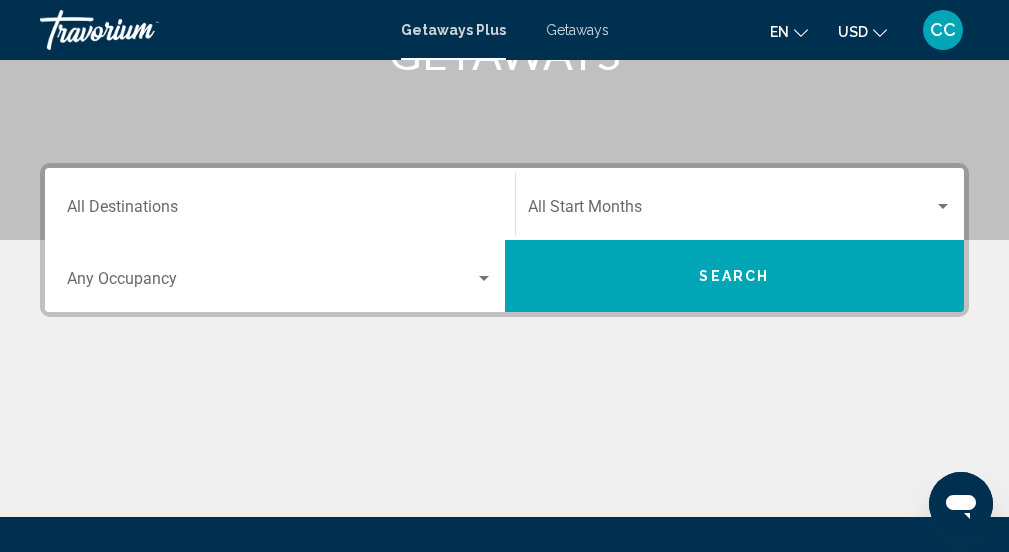 scroll, scrollTop: 366, scrollLeft: 0, axis: vertical 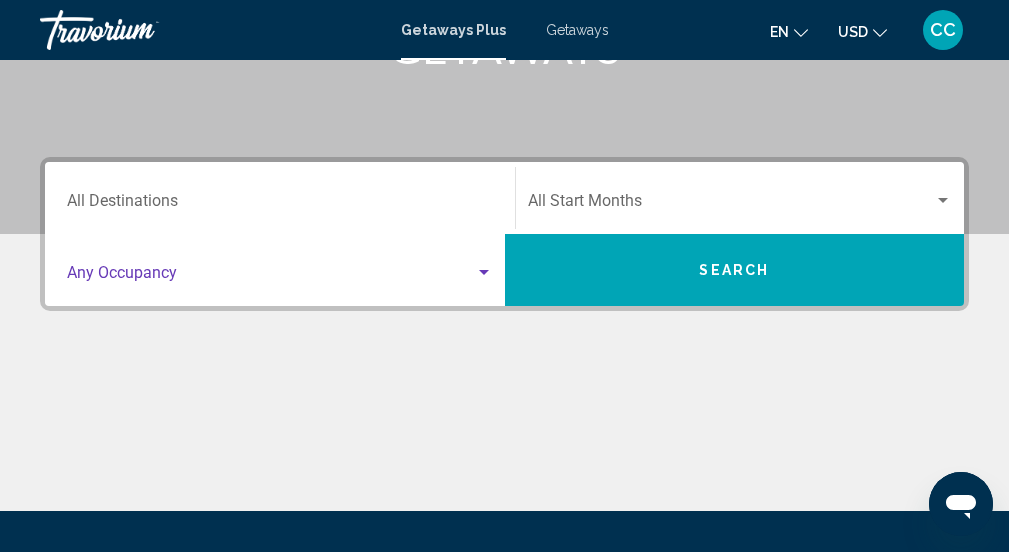 click at bounding box center (271, 277) 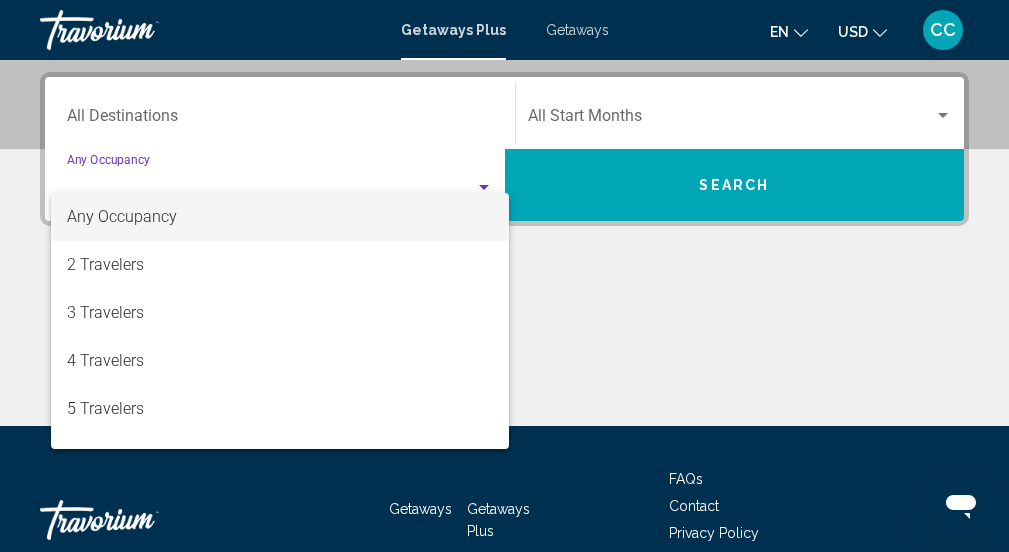 scroll, scrollTop: 458, scrollLeft: 0, axis: vertical 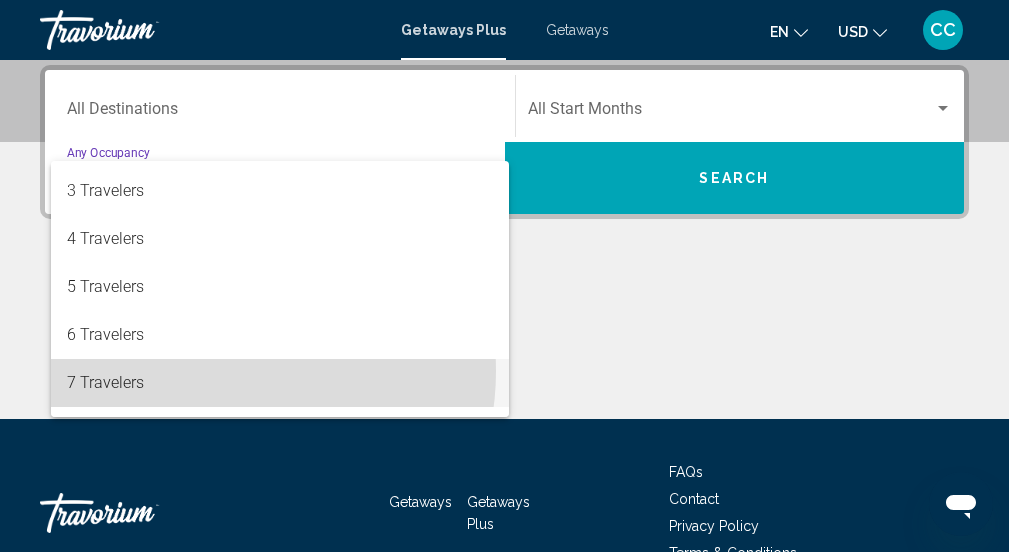 click on "7 Travelers" at bounding box center (280, 383) 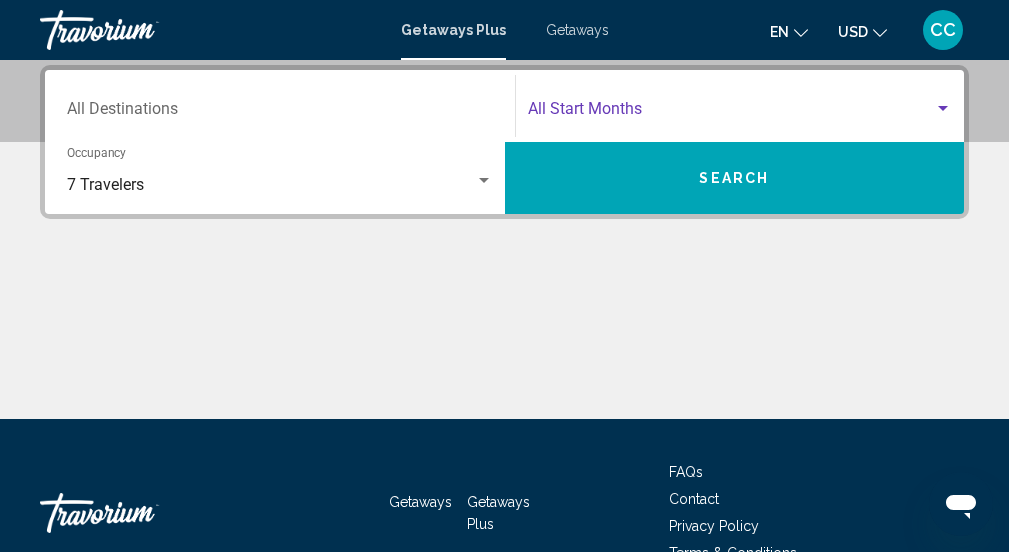 click at bounding box center (731, 113) 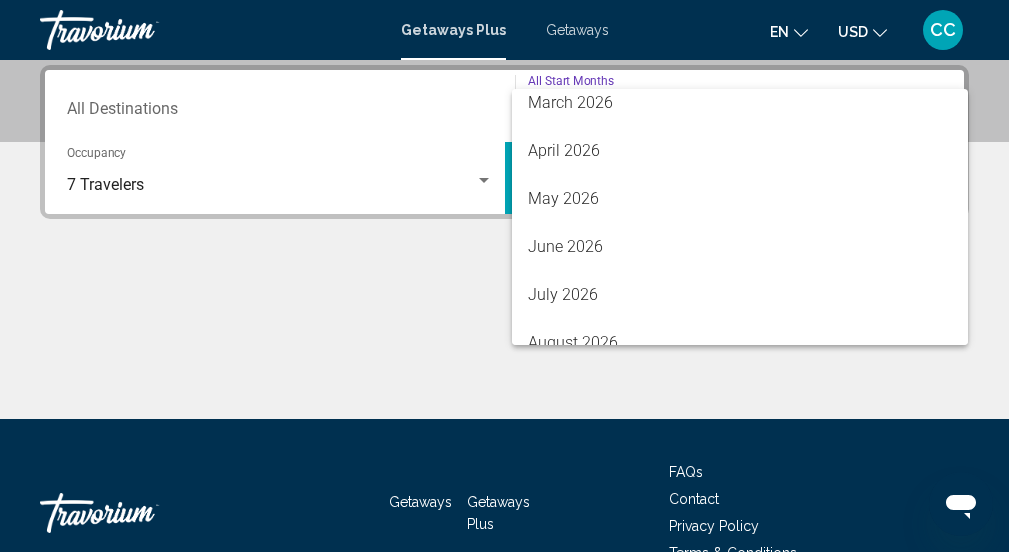 scroll, scrollTop: 397, scrollLeft: 0, axis: vertical 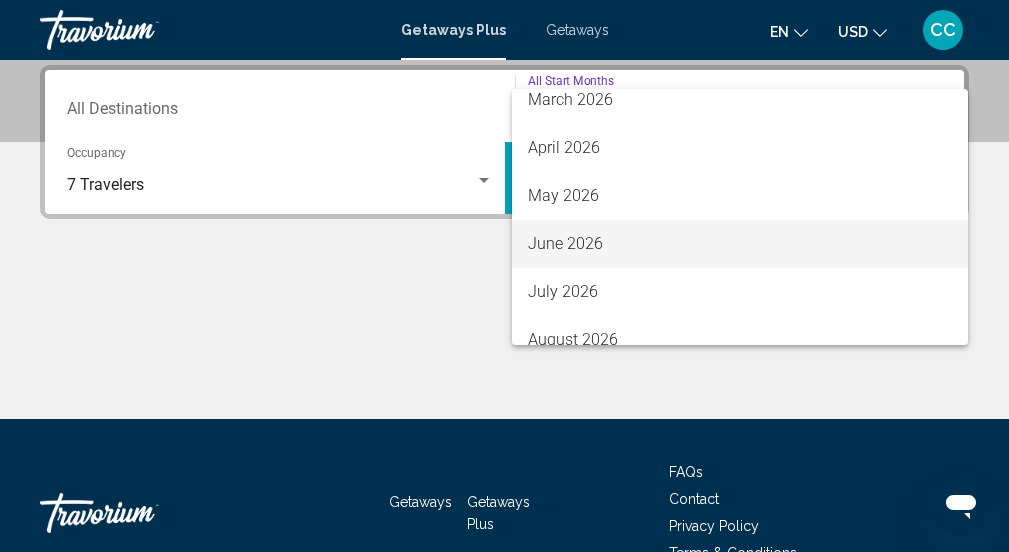 click on "June 2026" at bounding box center [740, 244] 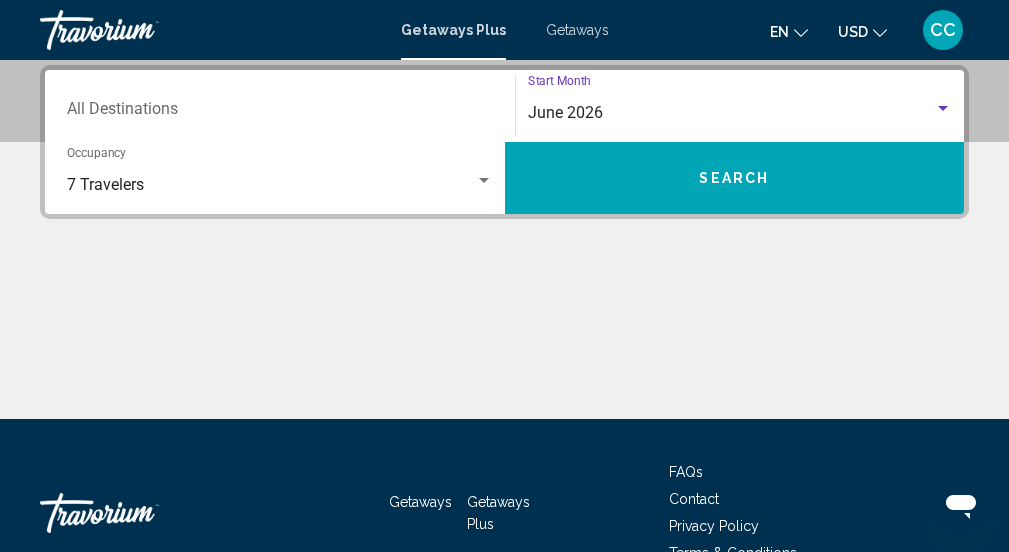 click on "Search" at bounding box center (735, 178) 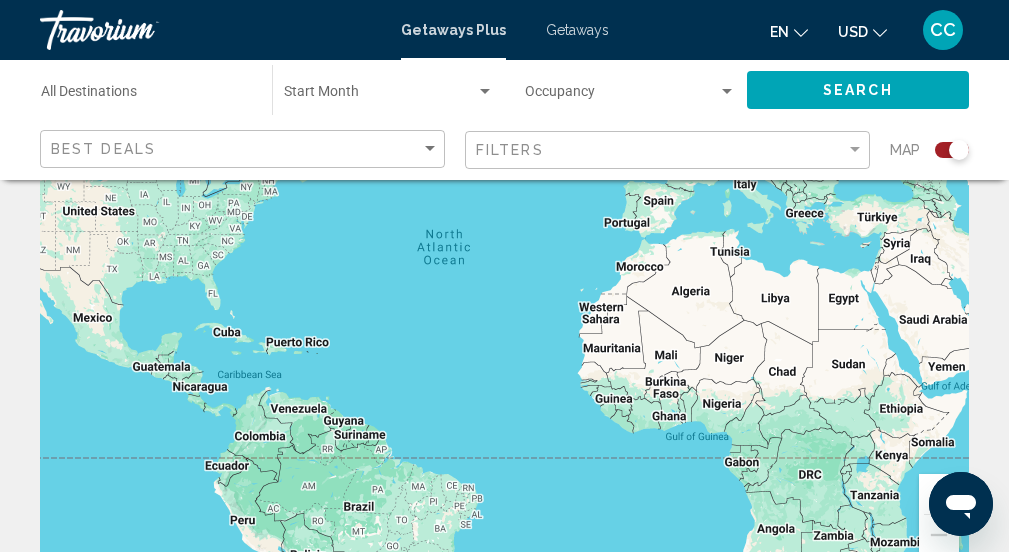 scroll, scrollTop: 0, scrollLeft: 0, axis: both 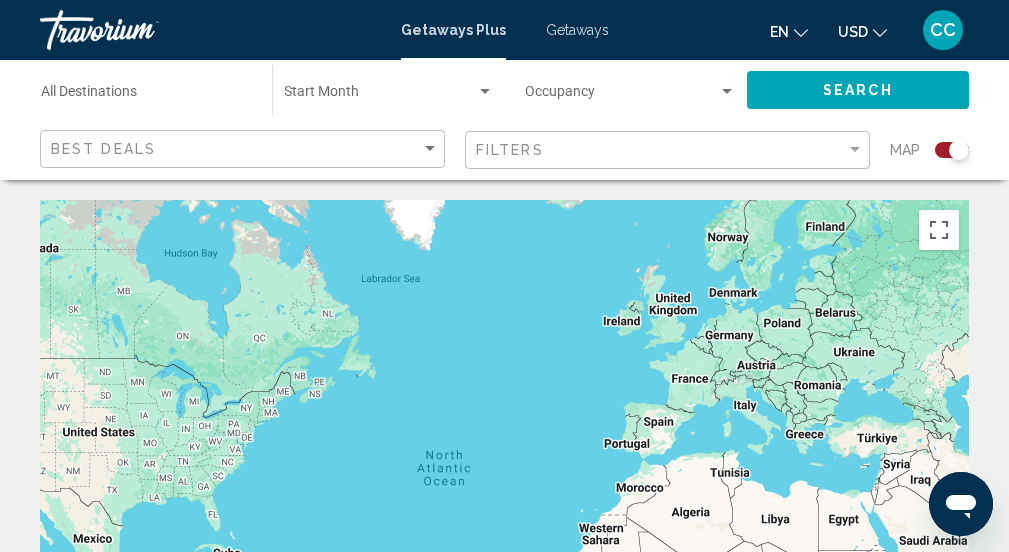click on "Occupancy Any Occupancy" 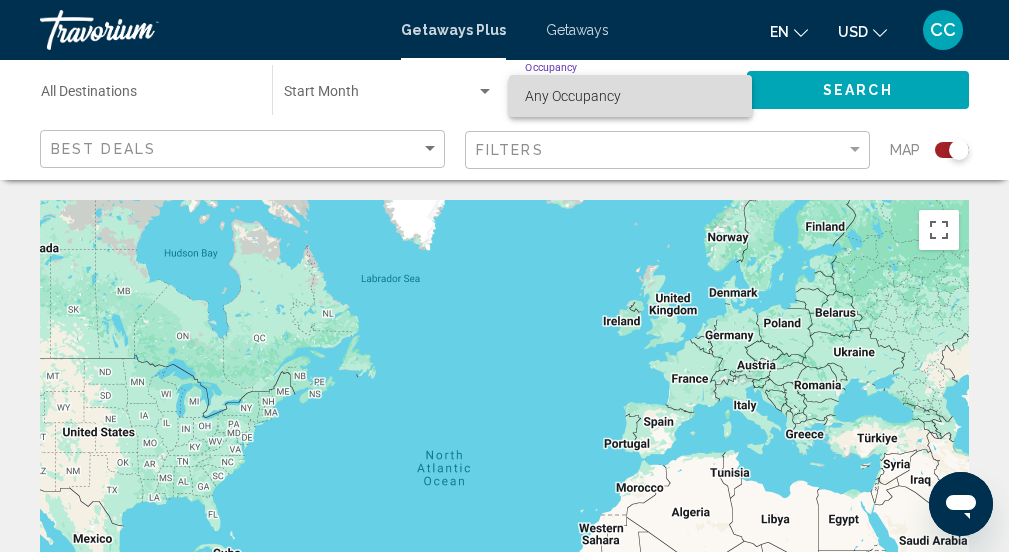 click on "Any Occupancy" at bounding box center (573, 96) 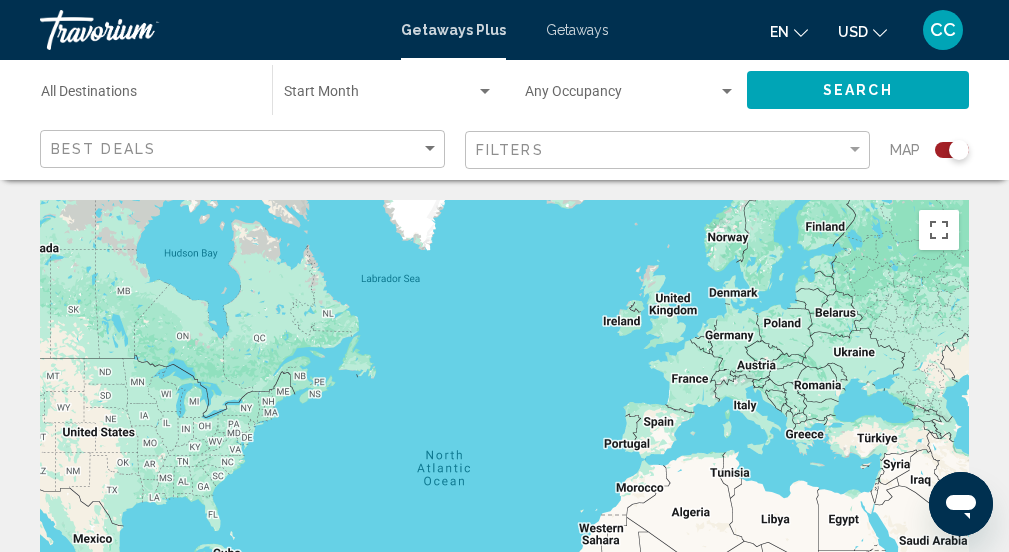 click on "Occupancy Any Occupancy" 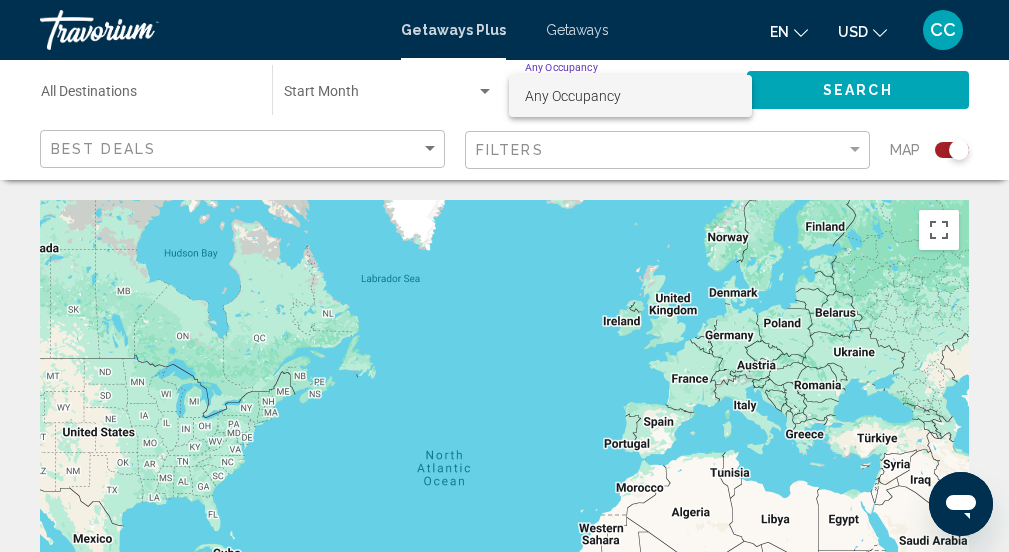 click at bounding box center [504, 276] 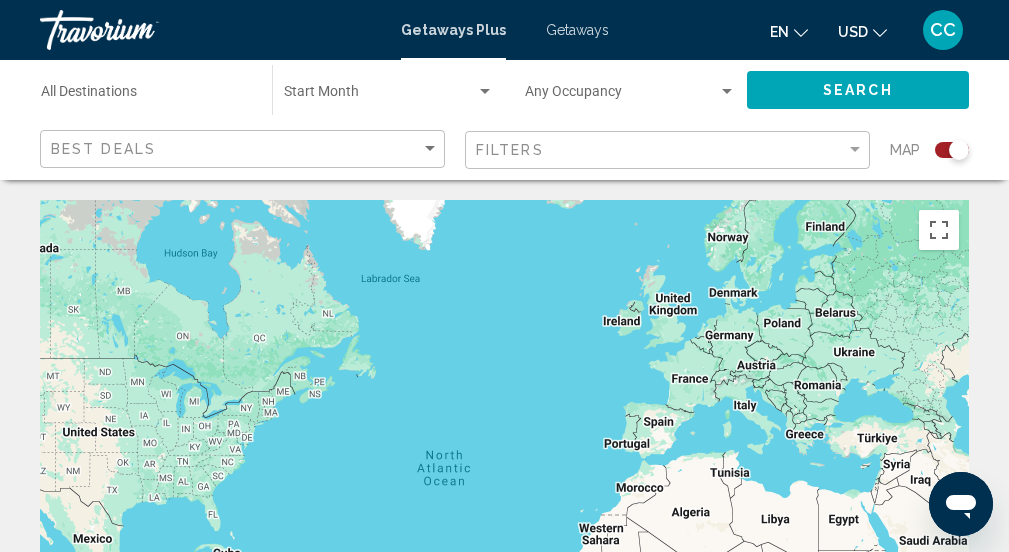 click on "Search" 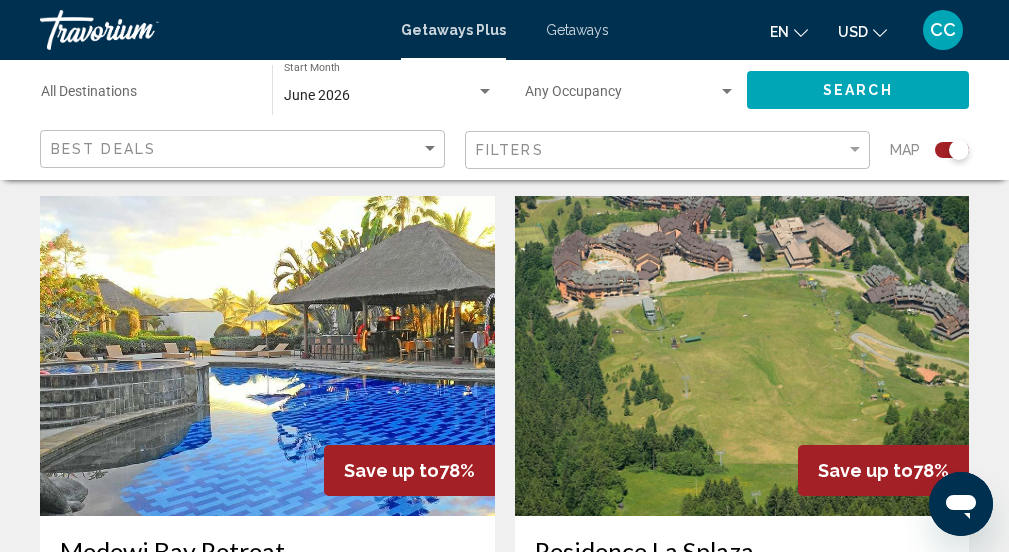 scroll, scrollTop: 4159, scrollLeft: 0, axis: vertical 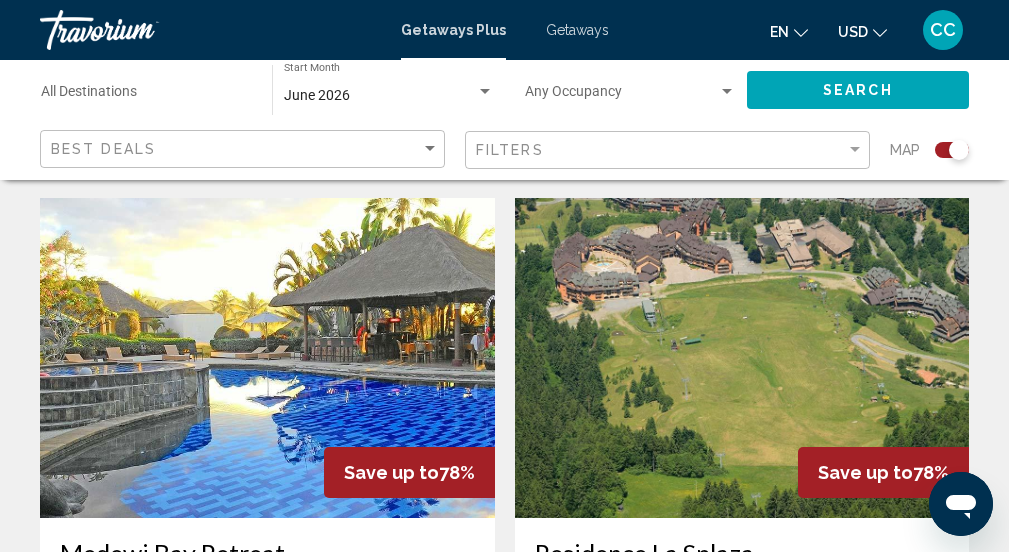click at bounding box center [267, 358] 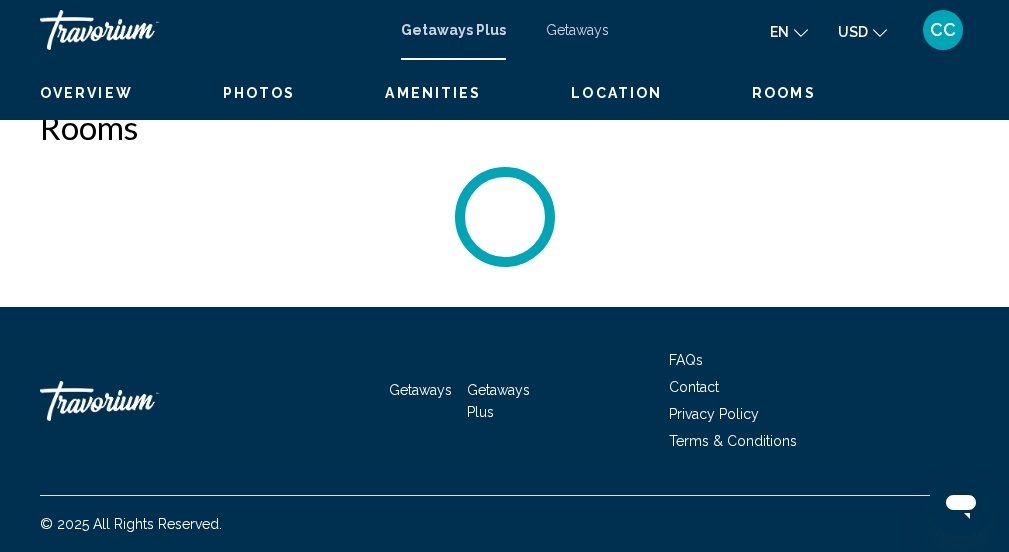 scroll, scrollTop: 259, scrollLeft: 0, axis: vertical 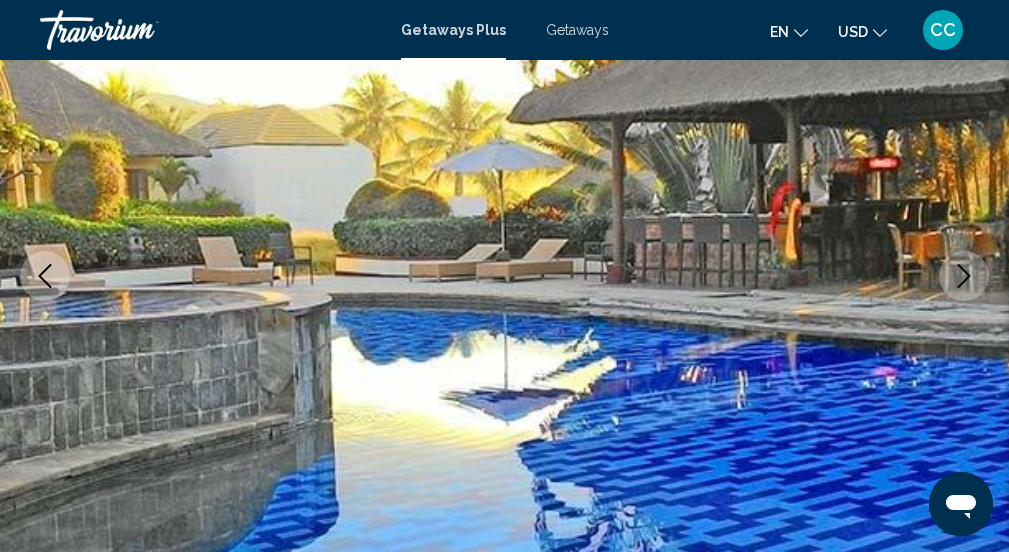 click 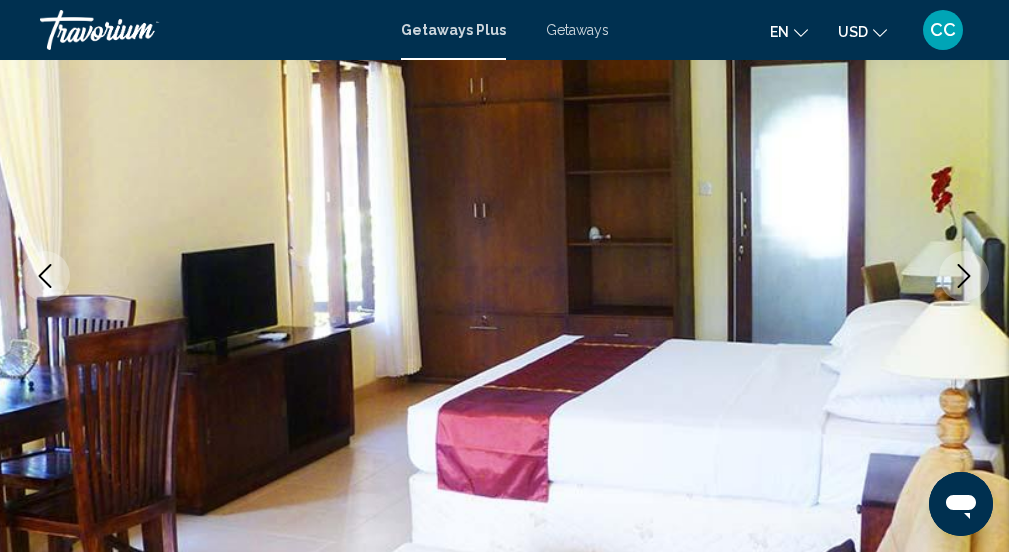 click 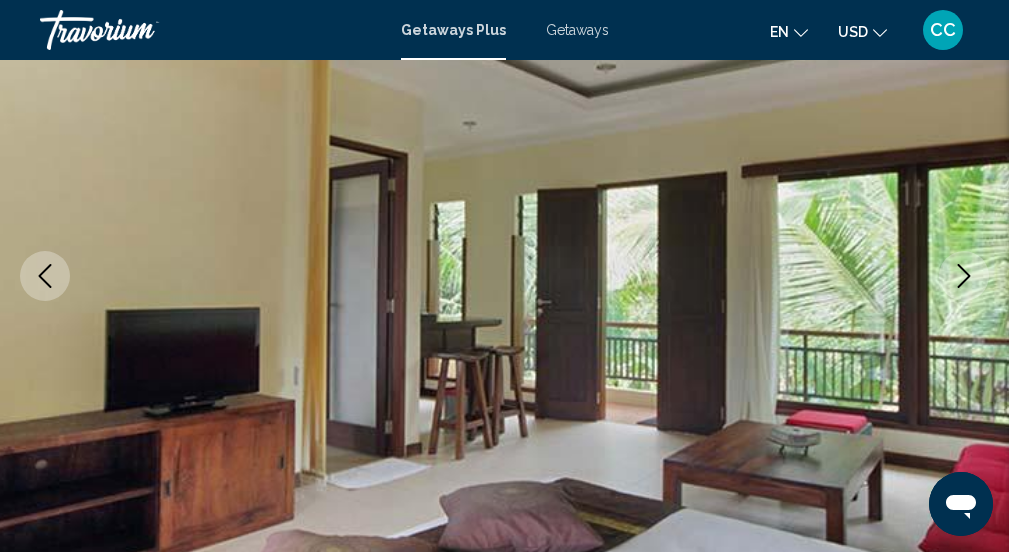 click 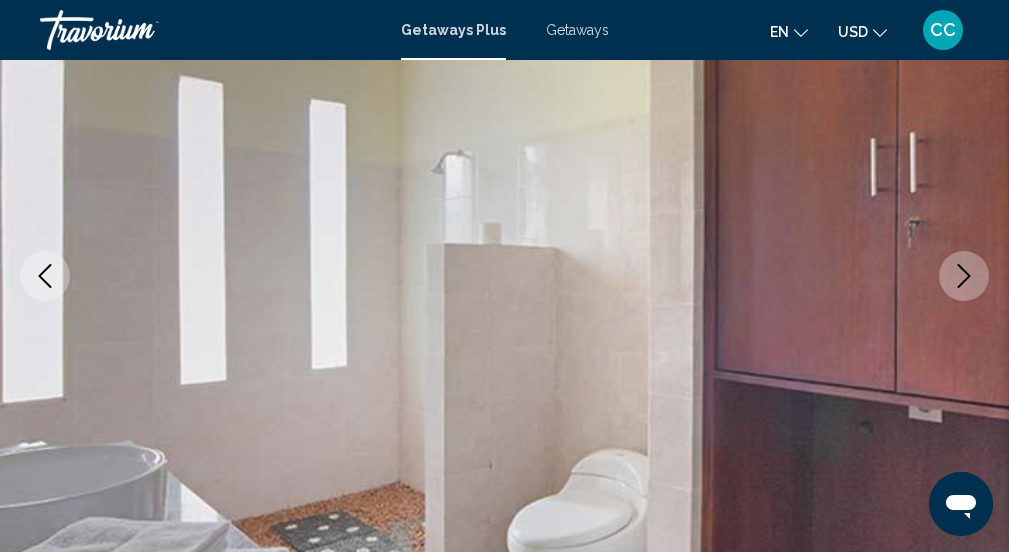 click 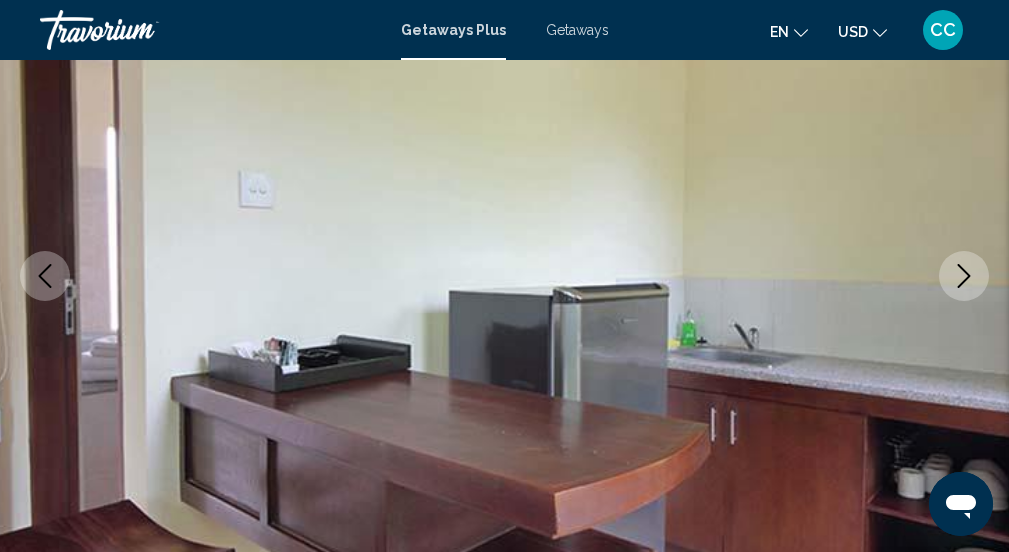 click 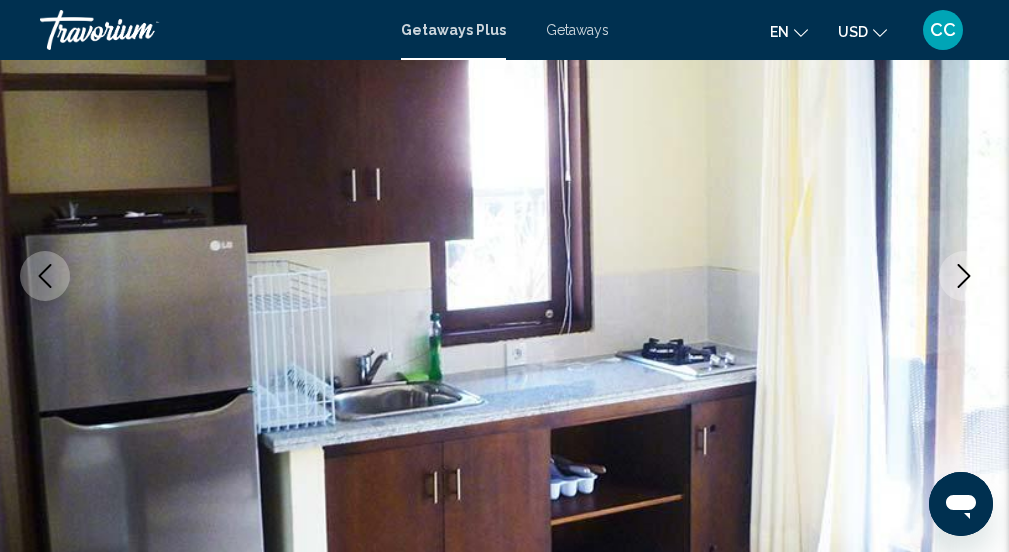 click 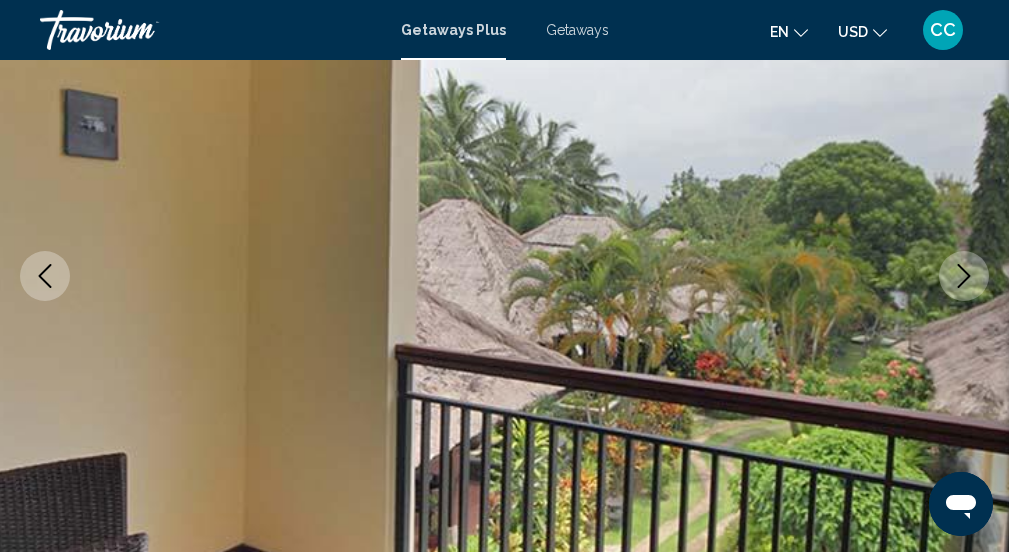click 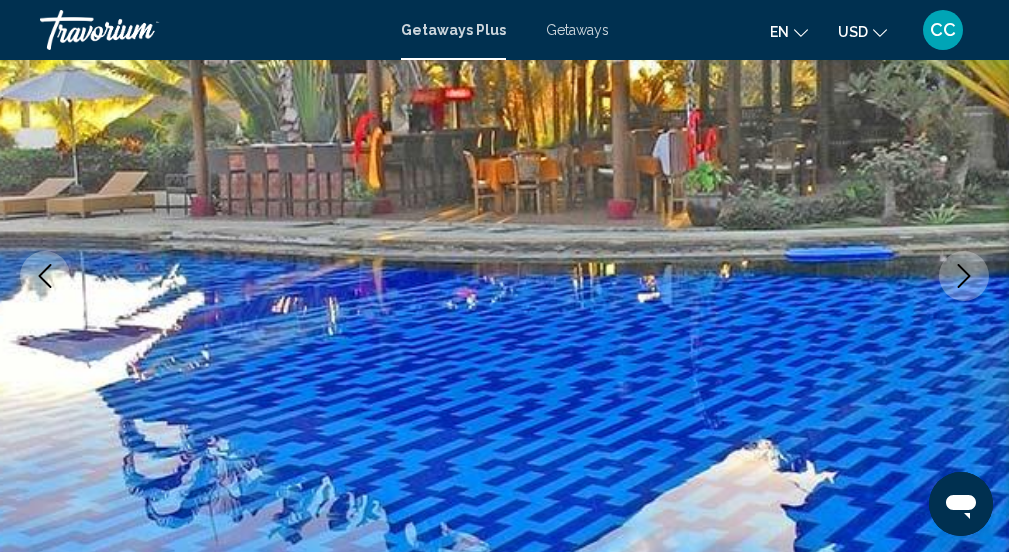 click 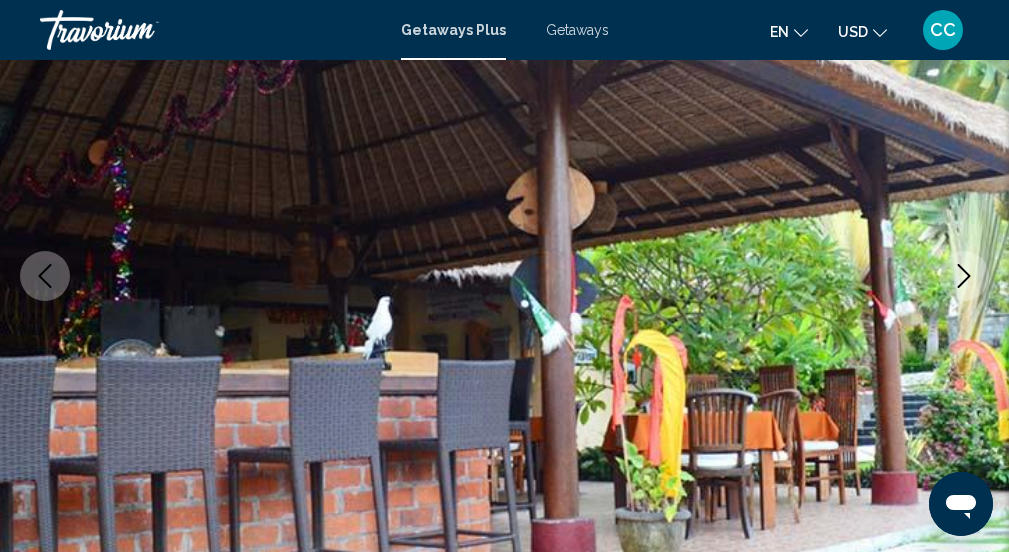 click 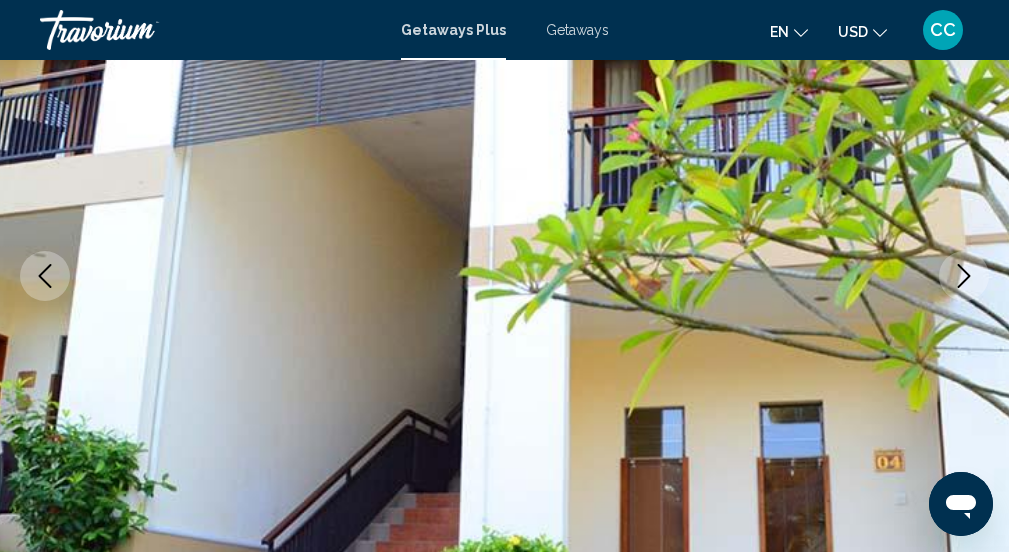 click 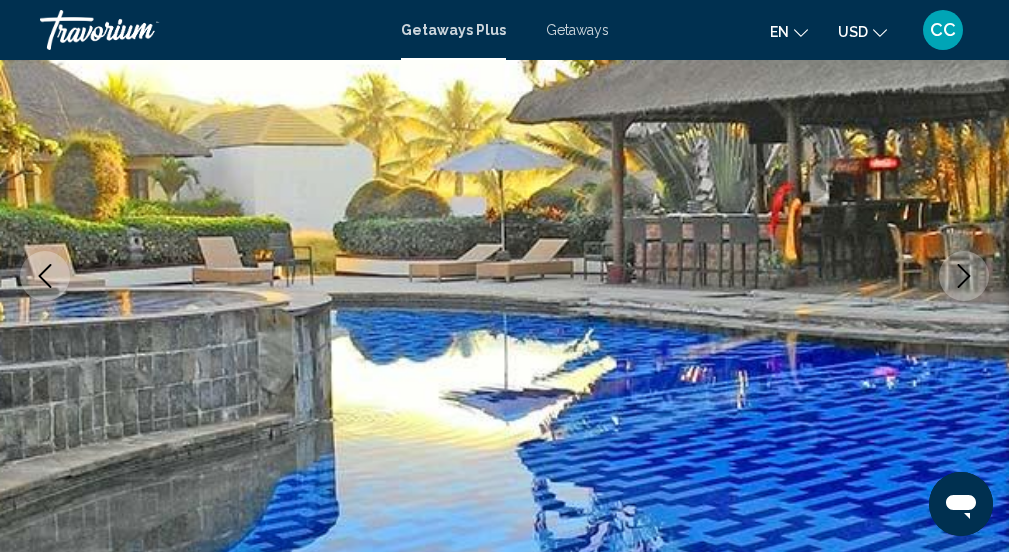 click 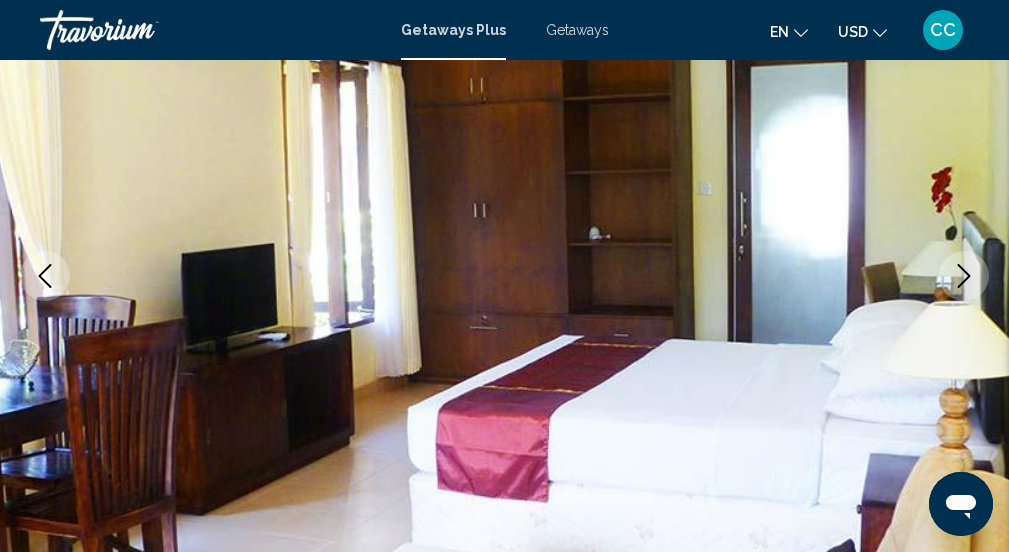click 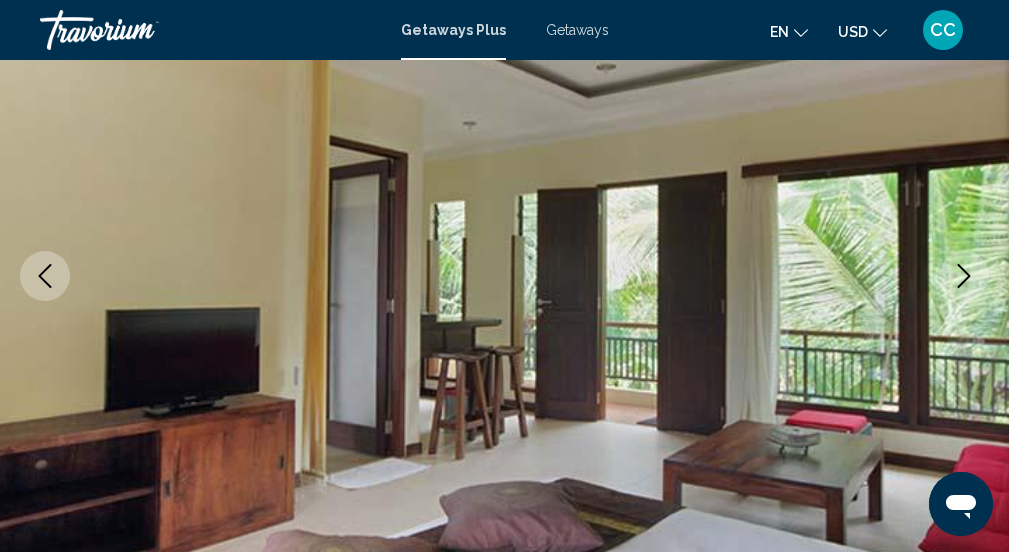 click on "Getaways Plus" at bounding box center [453, 30] 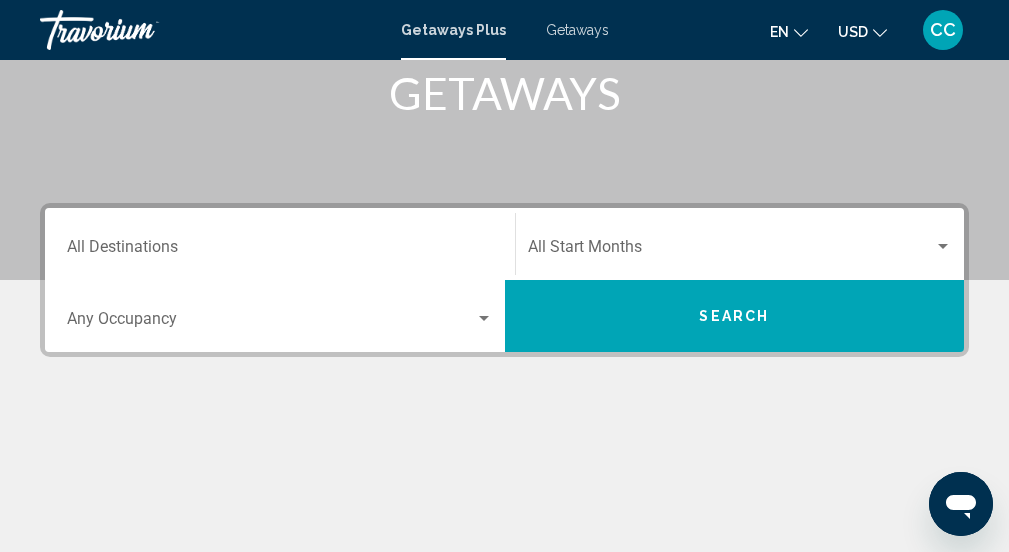 scroll, scrollTop: 212, scrollLeft: 0, axis: vertical 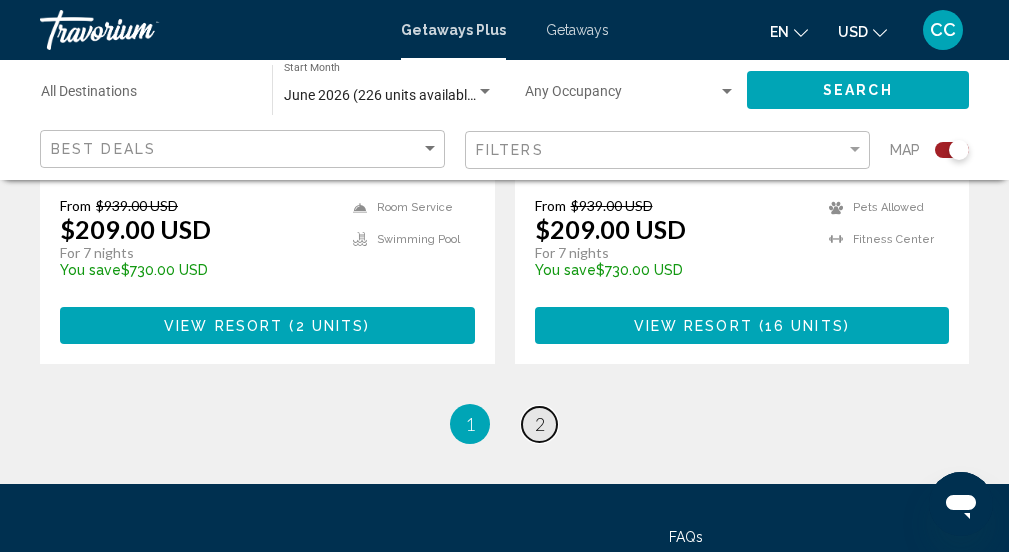 click on "2" at bounding box center (540, 424) 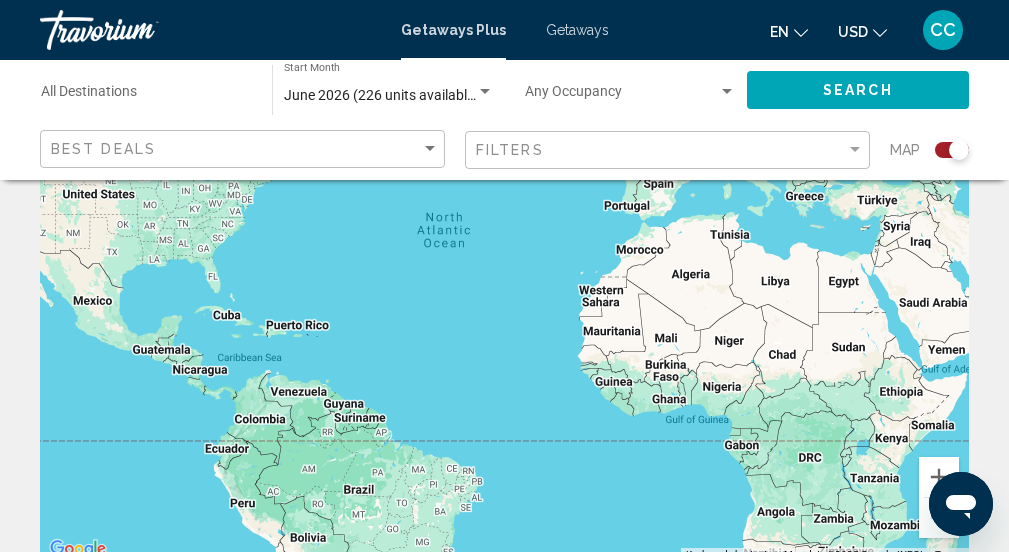 scroll, scrollTop: 234, scrollLeft: 0, axis: vertical 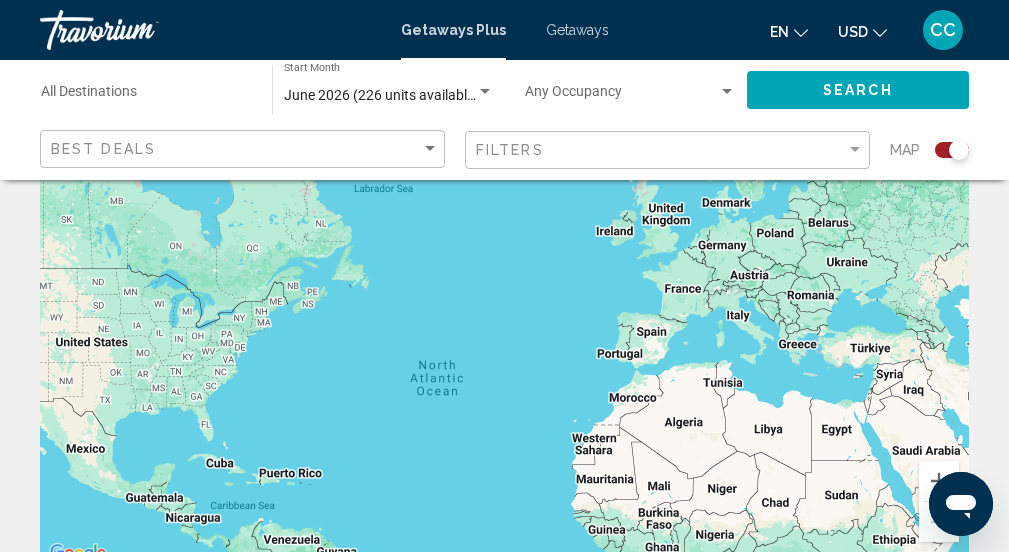 drag, startPoint x: 478, startPoint y: 279, endPoint x: 463, endPoint y: 428, distance: 149.75313 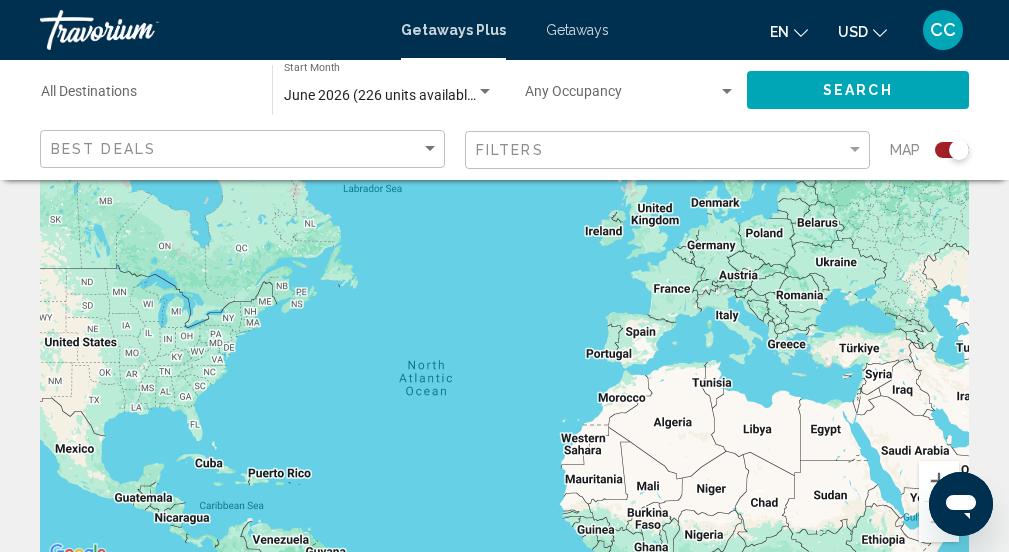 click at bounding box center [504, 266] 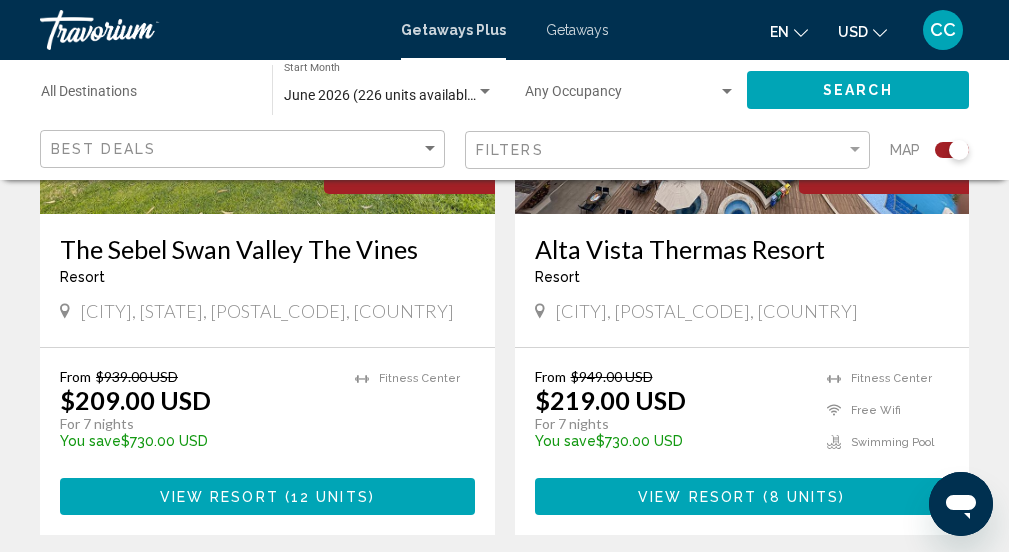 scroll, scrollTop: 925, scrollLeft: 0, axis: vertical 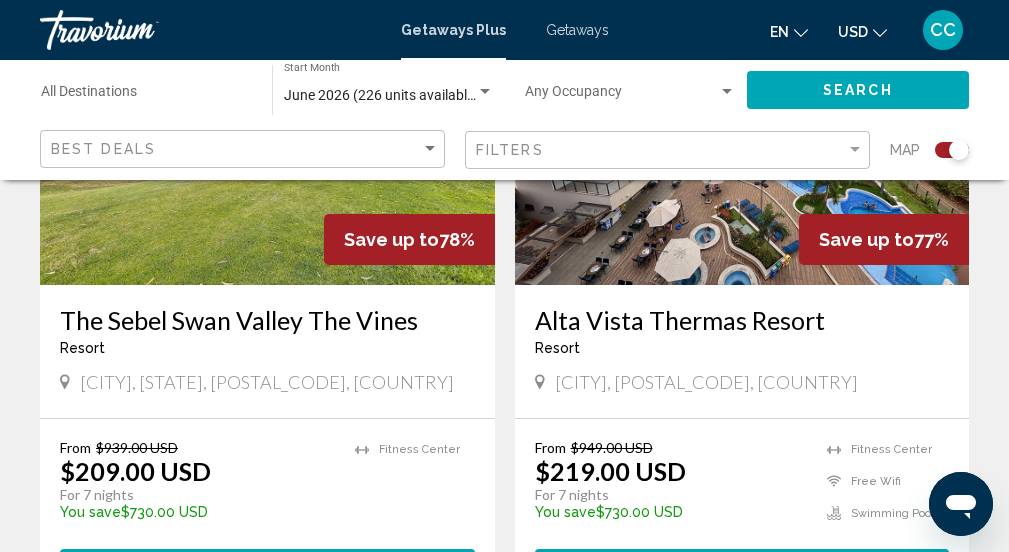 click on "Destination All Destinations" at bounding box center (146, 96) 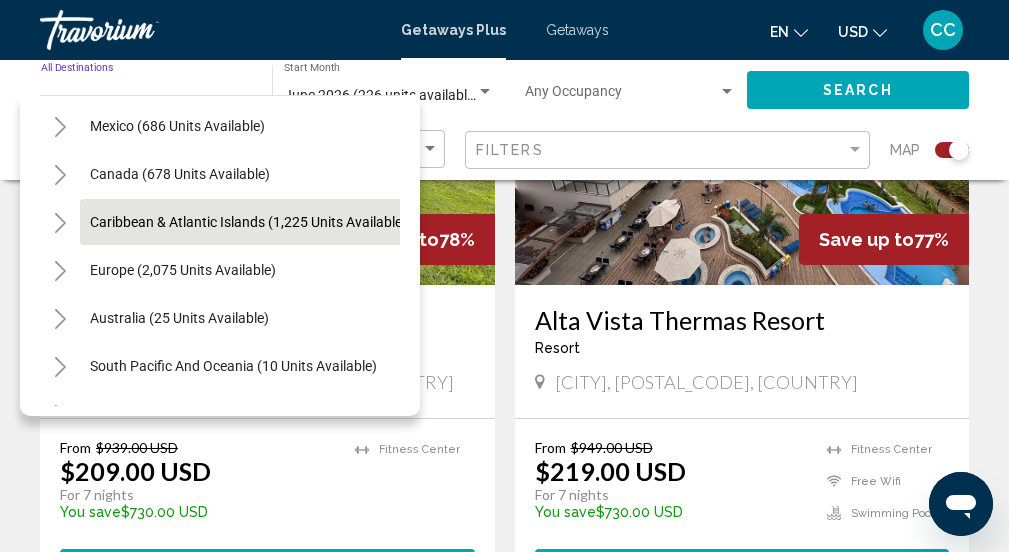 scroll, scrollTop: 105, scrollLeft: 0, axis: vertical 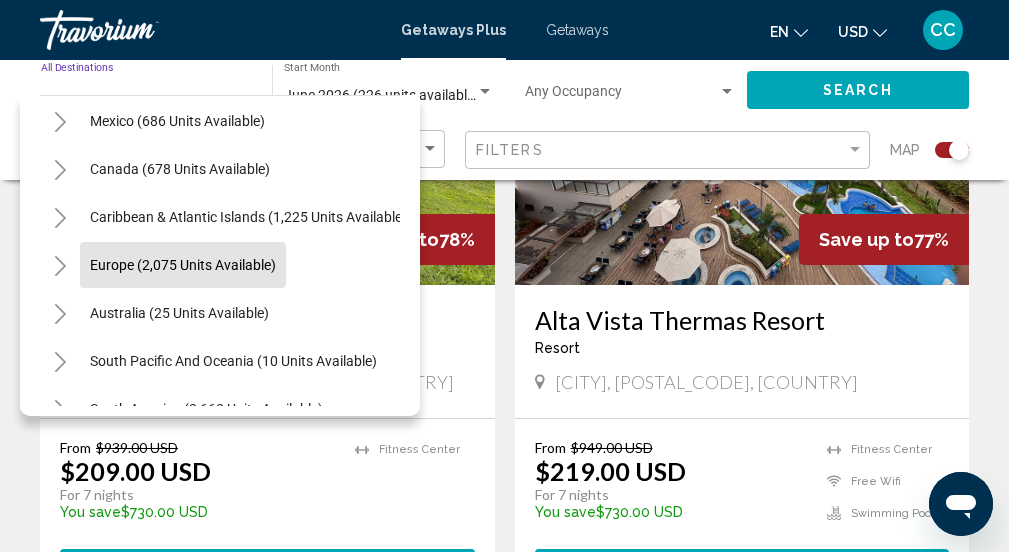 click on "Europe (2,075 units available)" at bounding box center [179, 313] 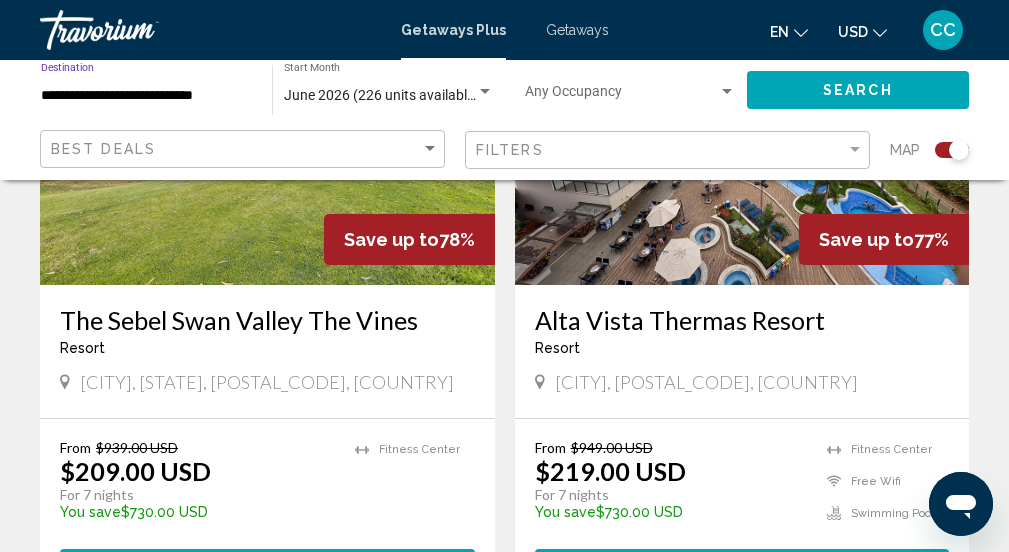 click on "**********" at bounding box center [146, 96] 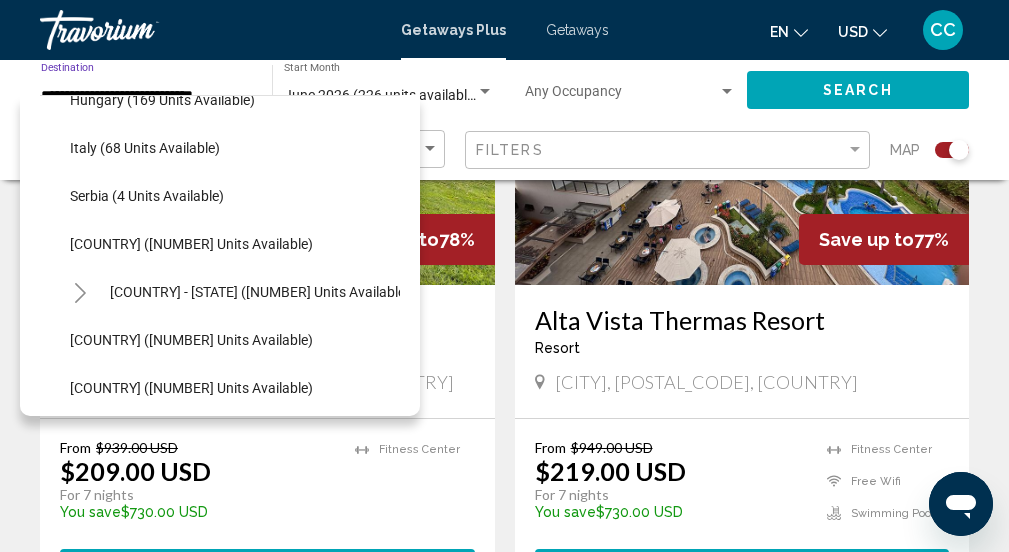 scroll, scrollTop: 659, scrollLeft: 0, axis: vertical 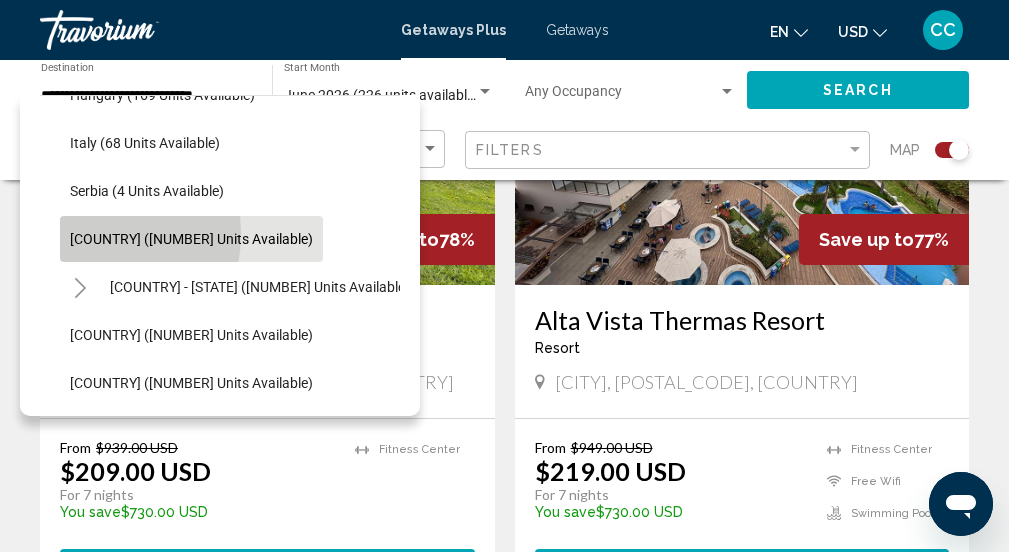 click on "[COUNTRY] ([NUMBER] units available)" 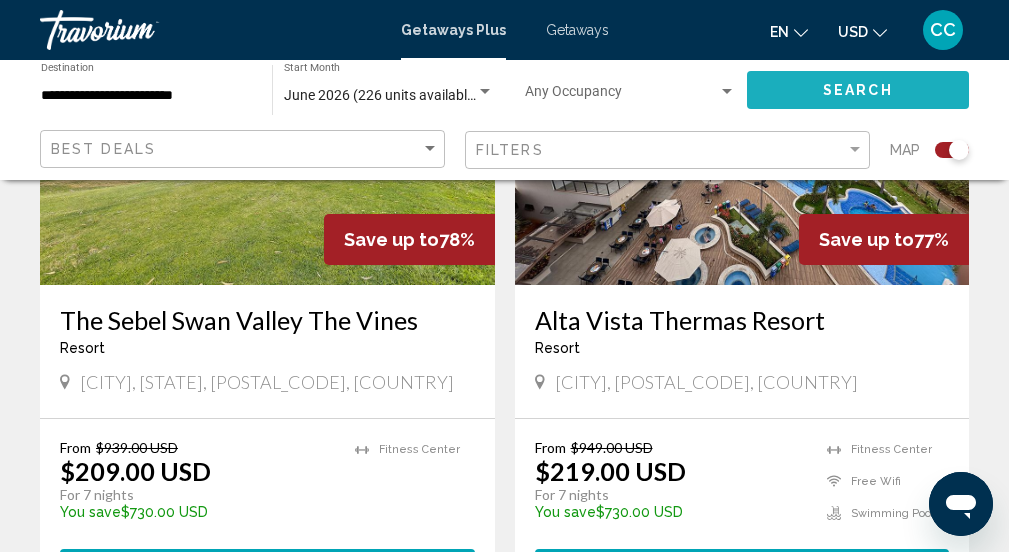 click on "Search" 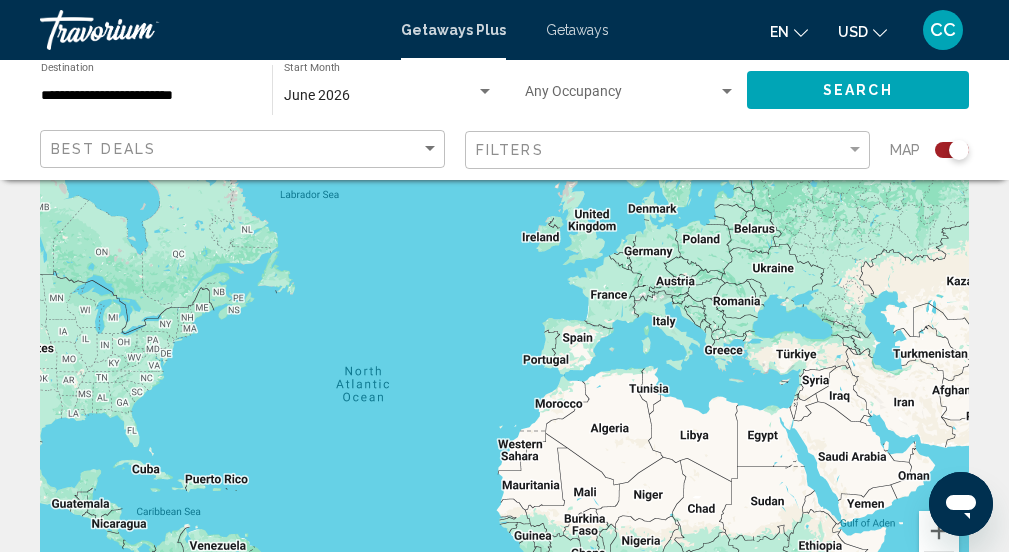 scroll, scrollTop: 134, scrollLeft: 0, axis: vertical 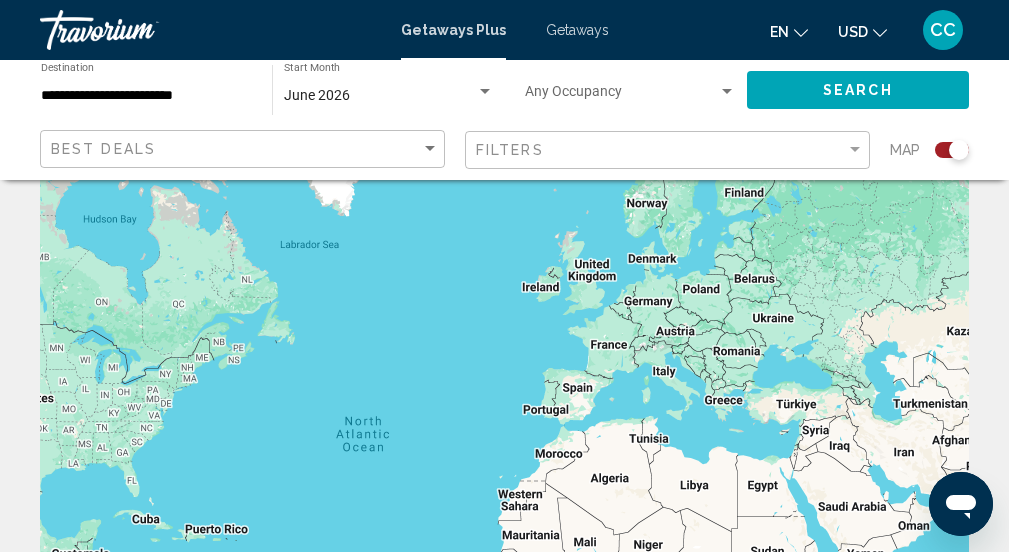 click on "Search" 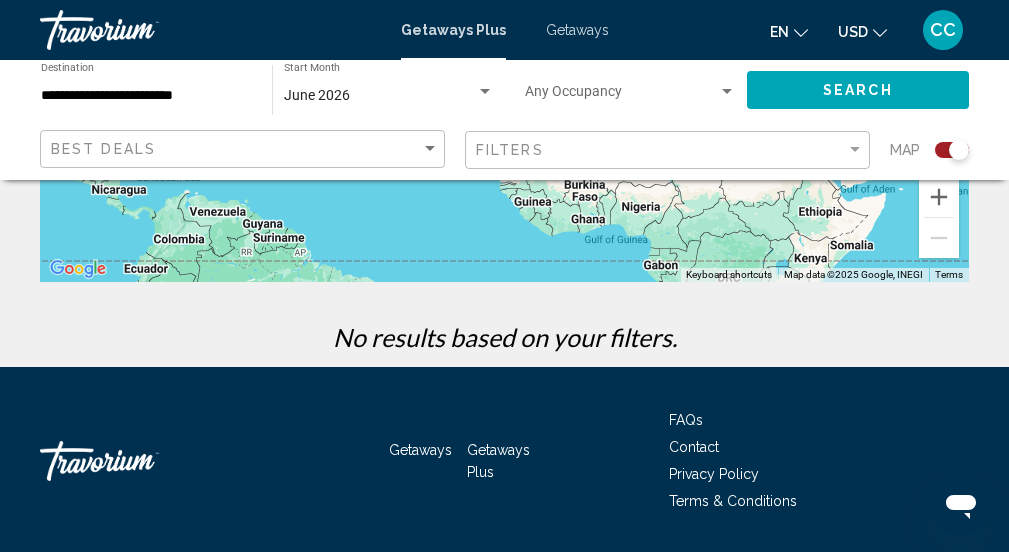 scroll, scrollTop: 578, scrollLeft: 0, axis: vertical 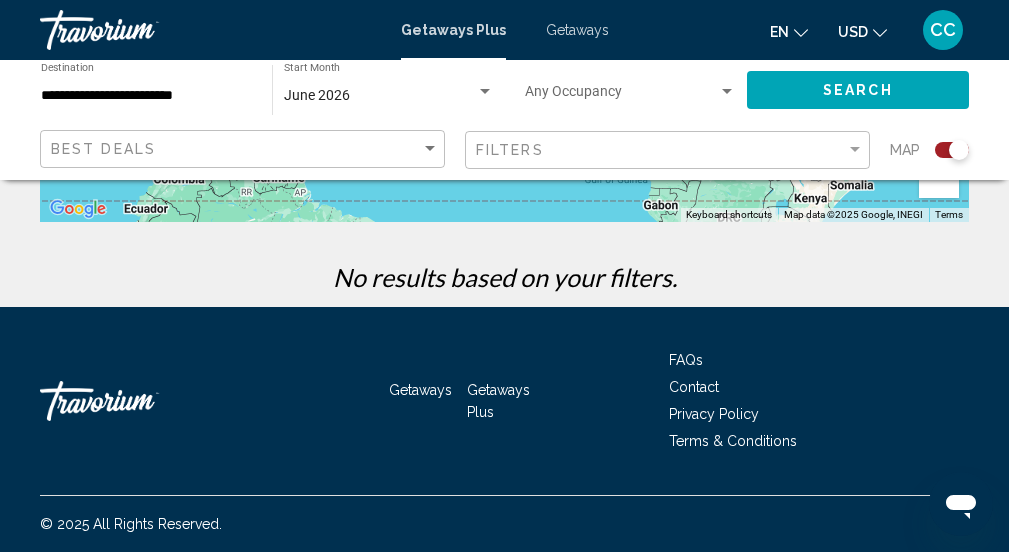 click on "Search" 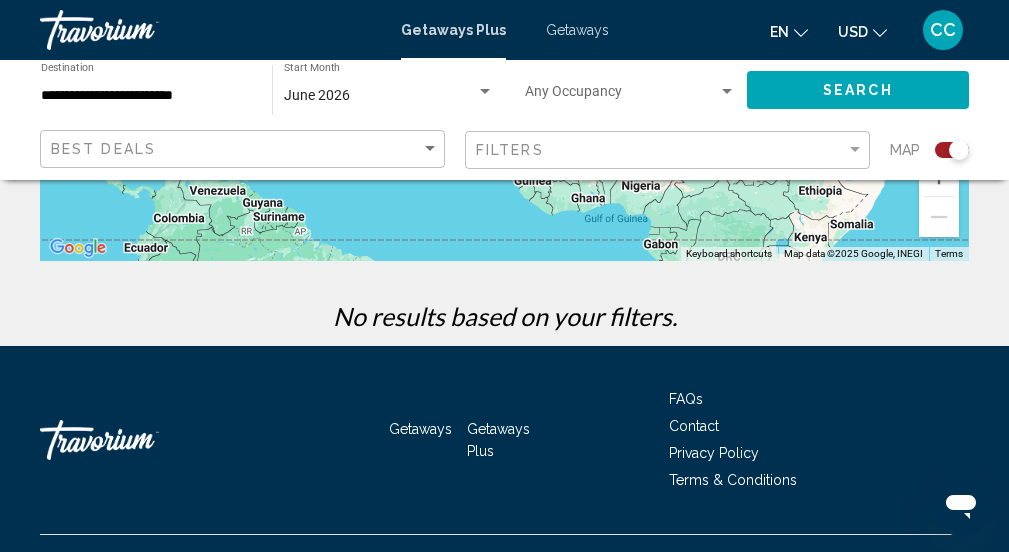 scroll, scrollTop: 578, scrollLeft: 0, axis: vertical 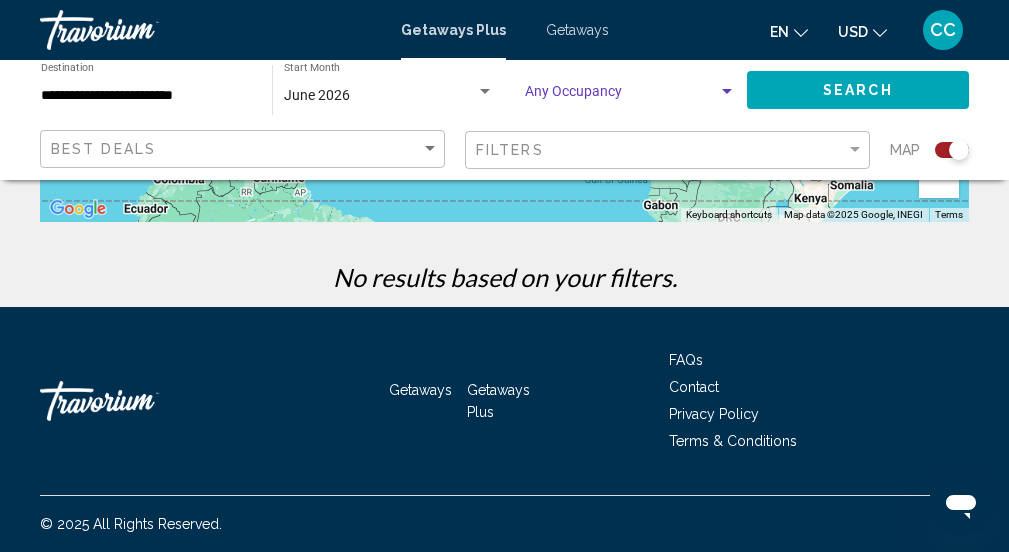 click at bounding box center [621, 96] 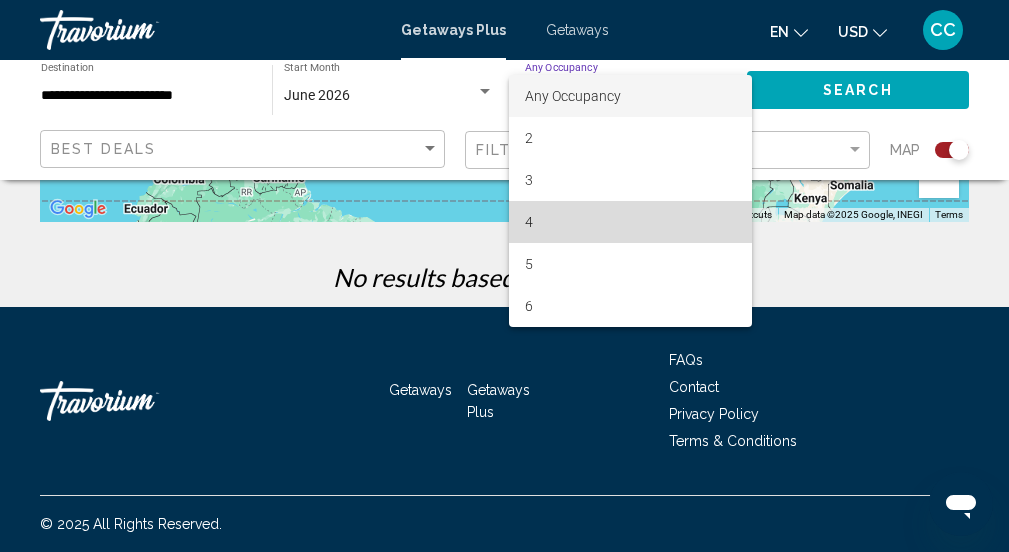 click on "4" at bounding box center (630, 222) 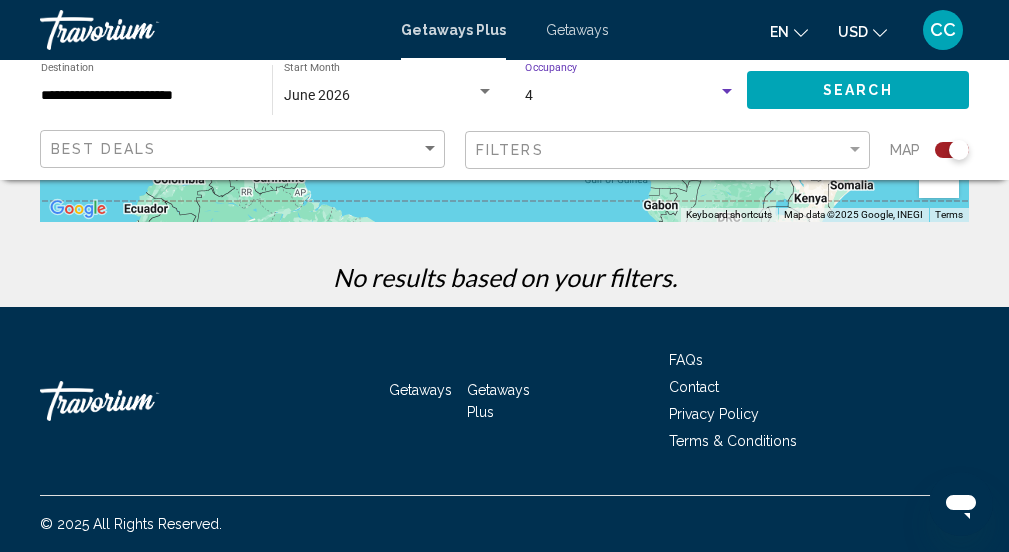 click on "Search" 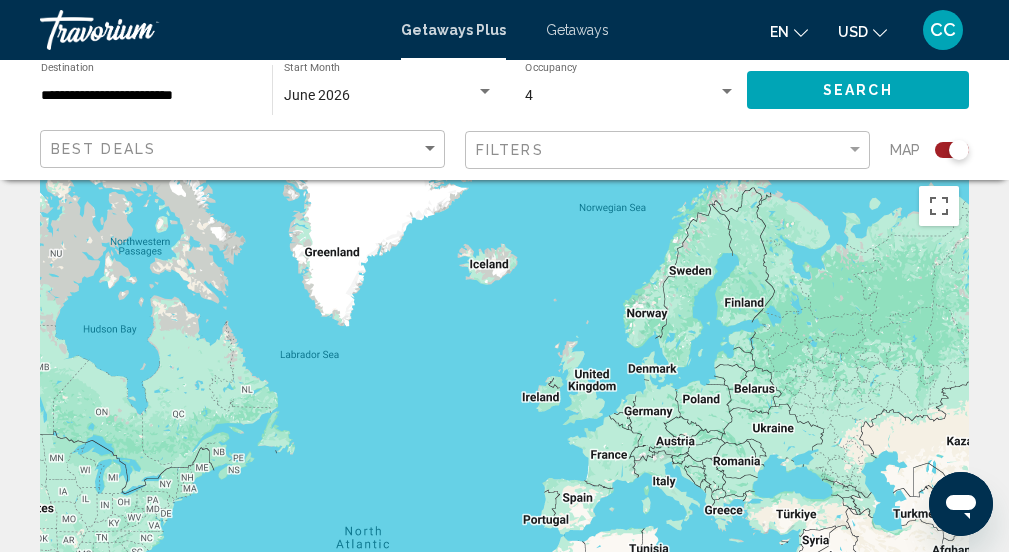 scroll, scrollTop: 0, scrollLeft: 0, axis: both 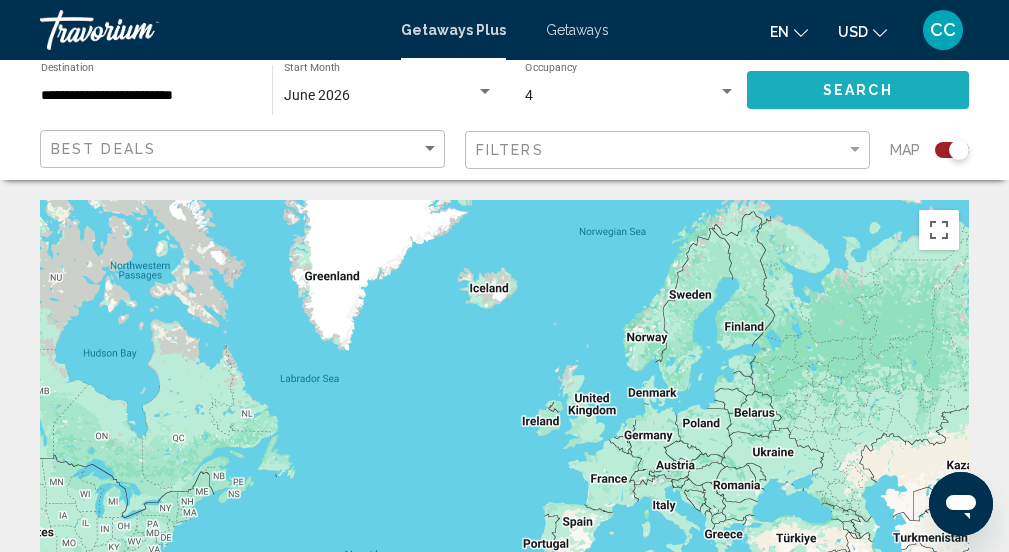 click on "Search" 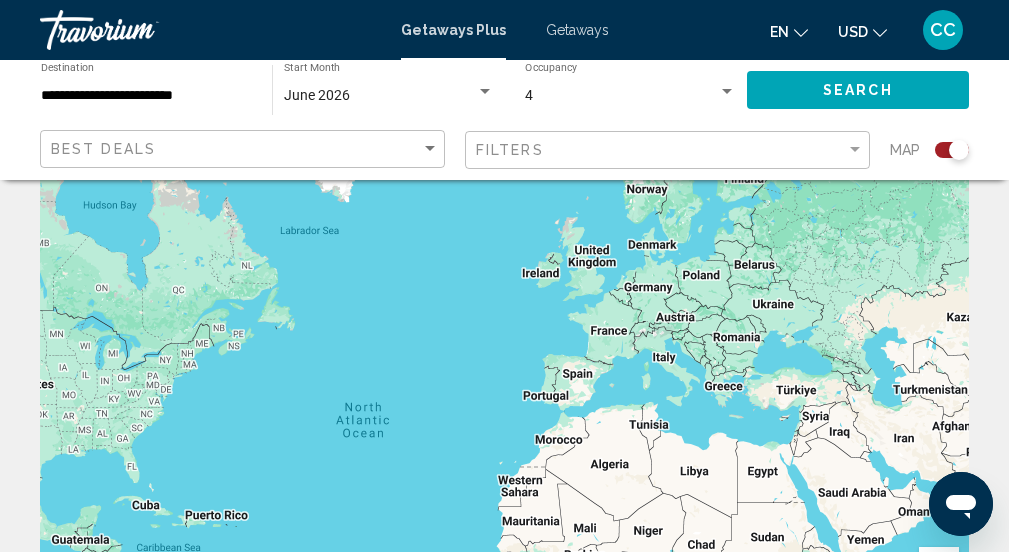 scroll, scrollTop: 162, scrollLeft: 0, axis: vertical 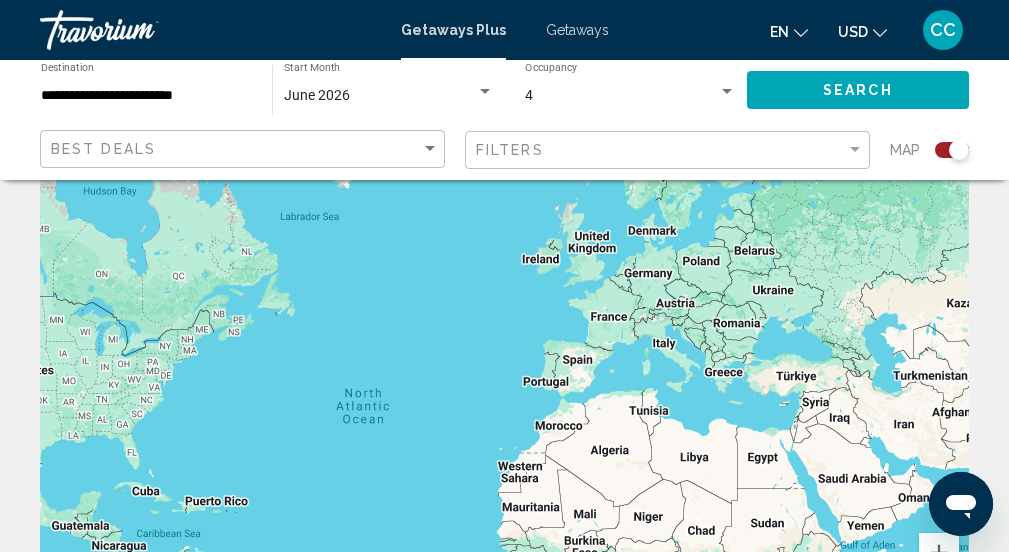 click at bounding box center [504, 338] 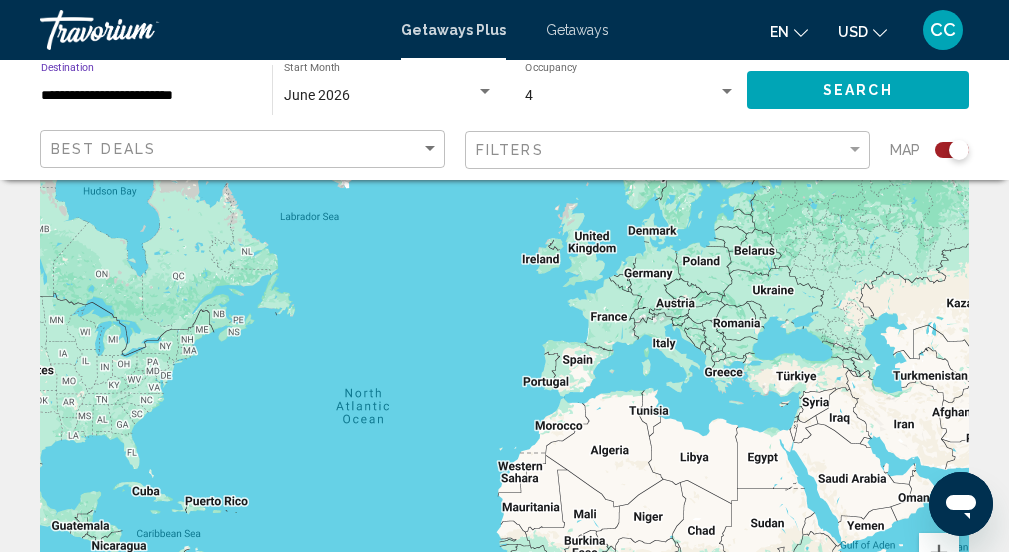 click on "**********" at bounding box center (146, 96) 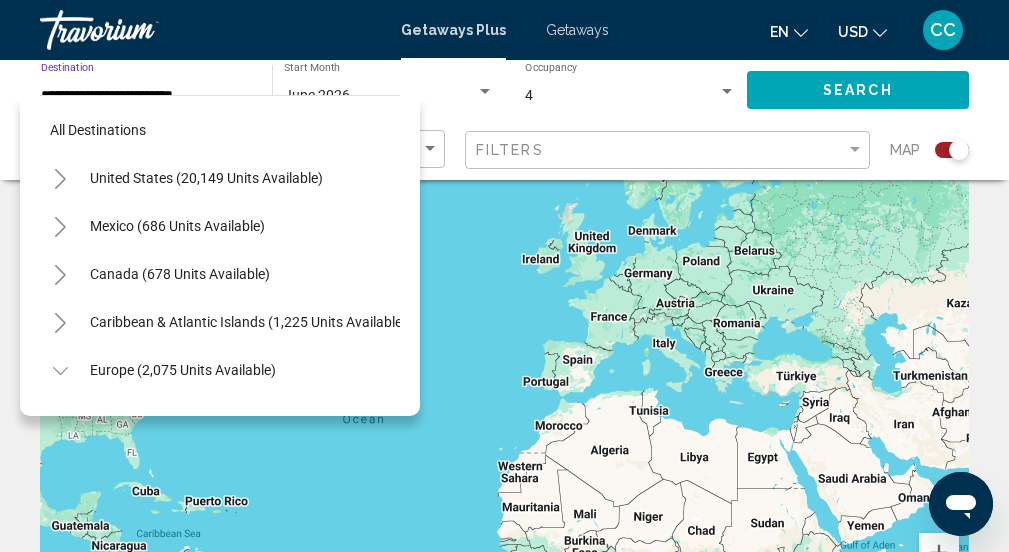 scroll, scrollTop: 654, scrollLeft: 0, axis: vertical 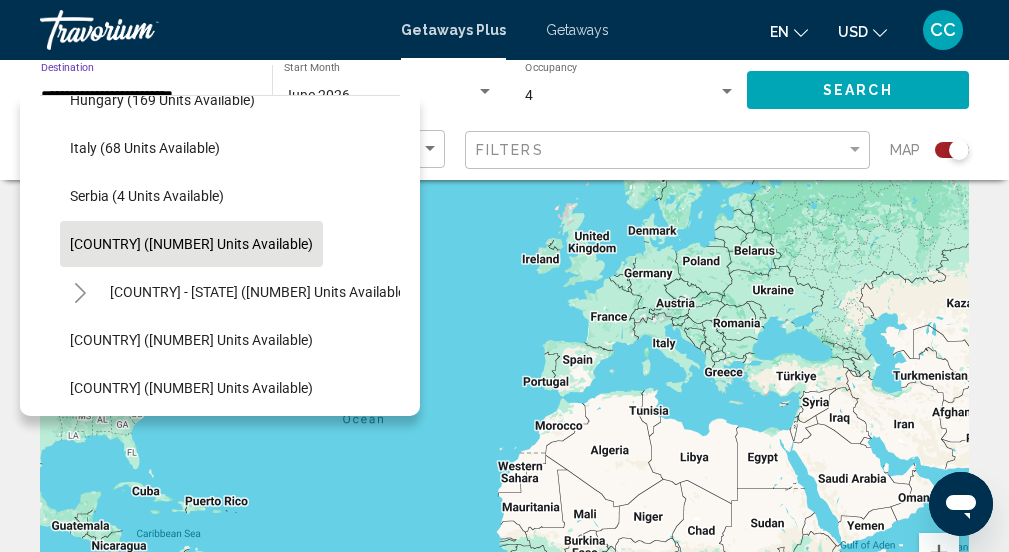 click 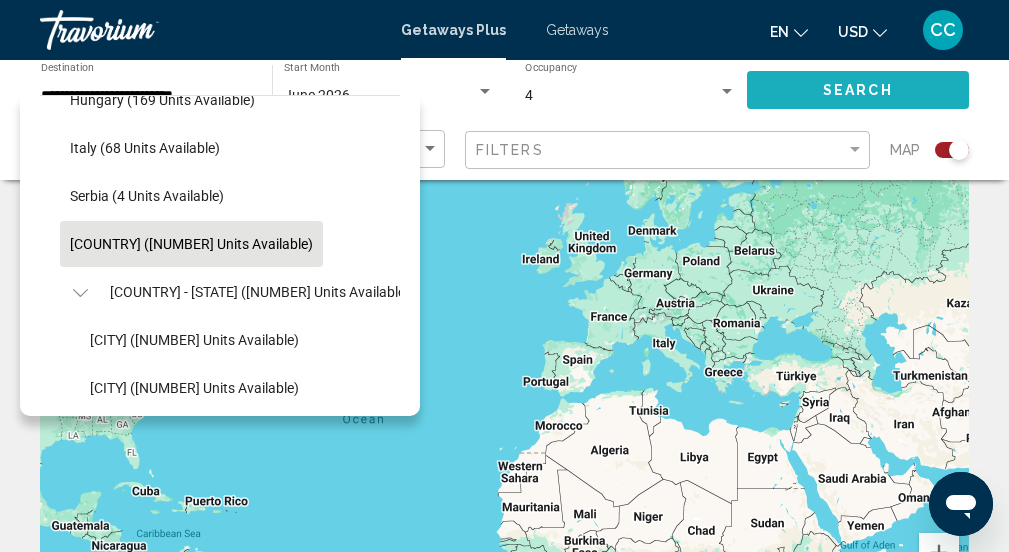 click on "Search" 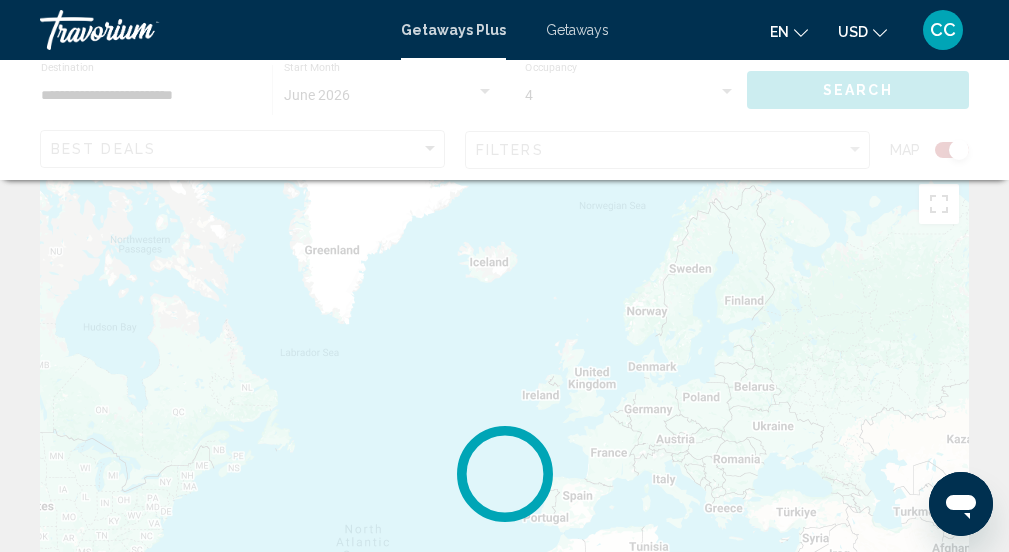 scroll, scrollTop: 0, scrollLeft: 0, axis: both 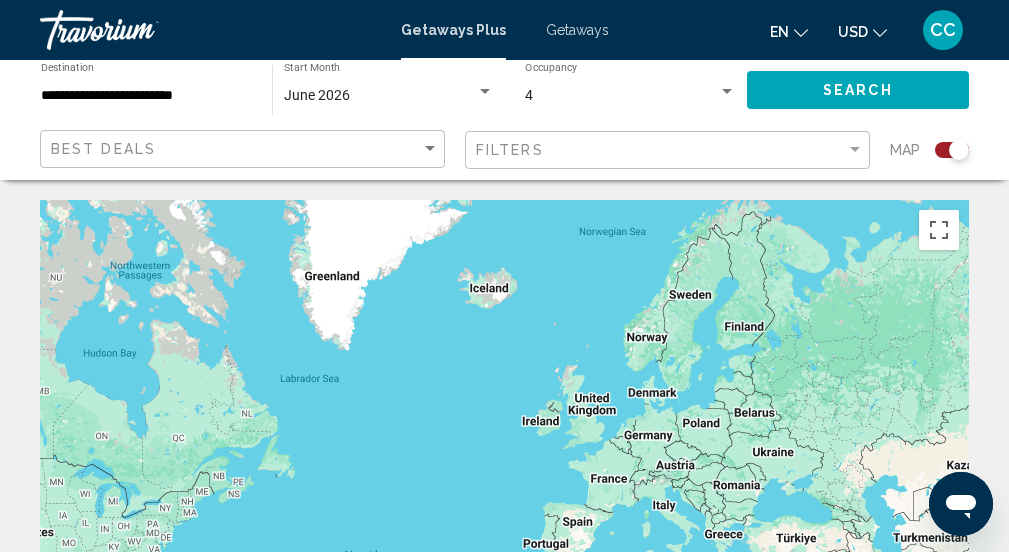 click on "Search" 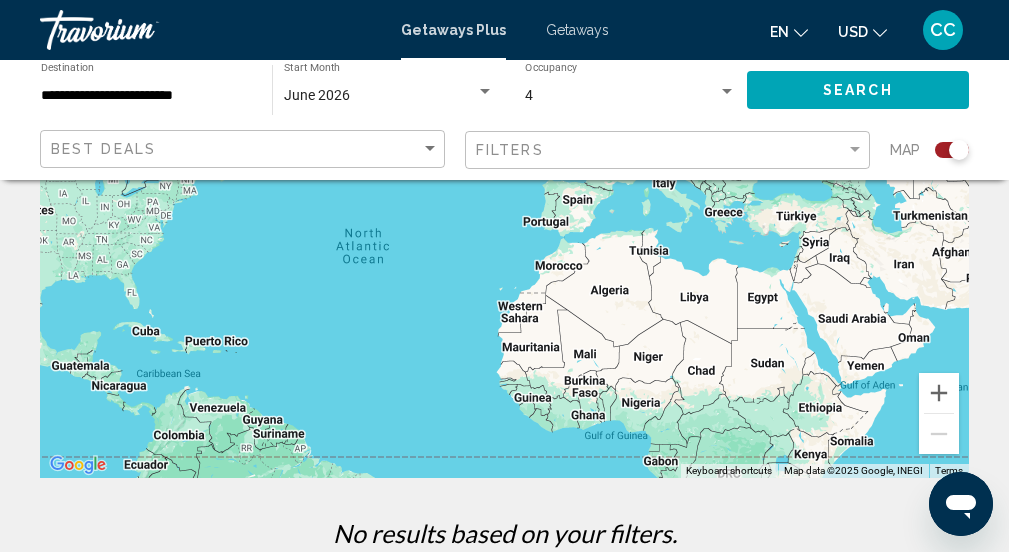 scroll, scrollTop: 559, scrollLeft: 0, axis: vertical 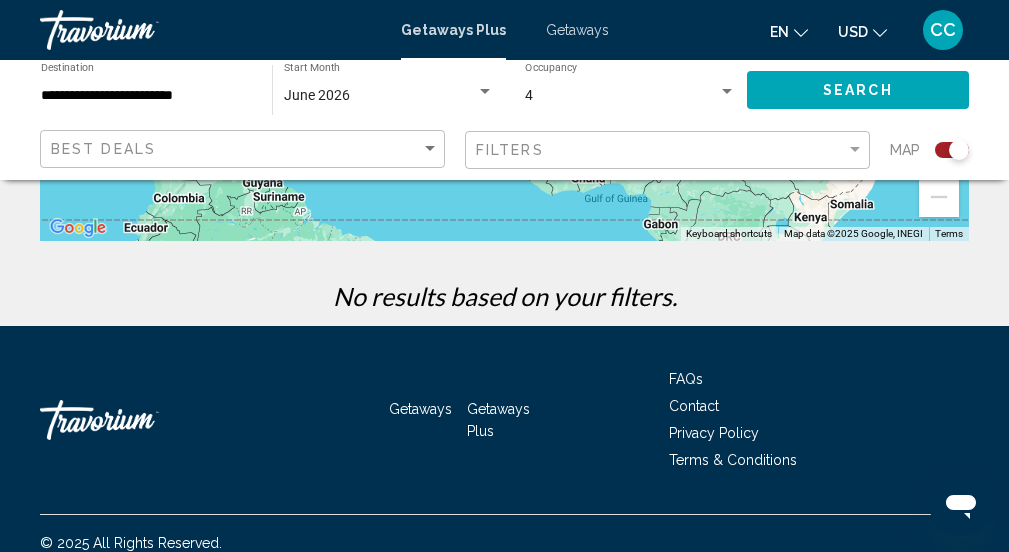 click on "Search" 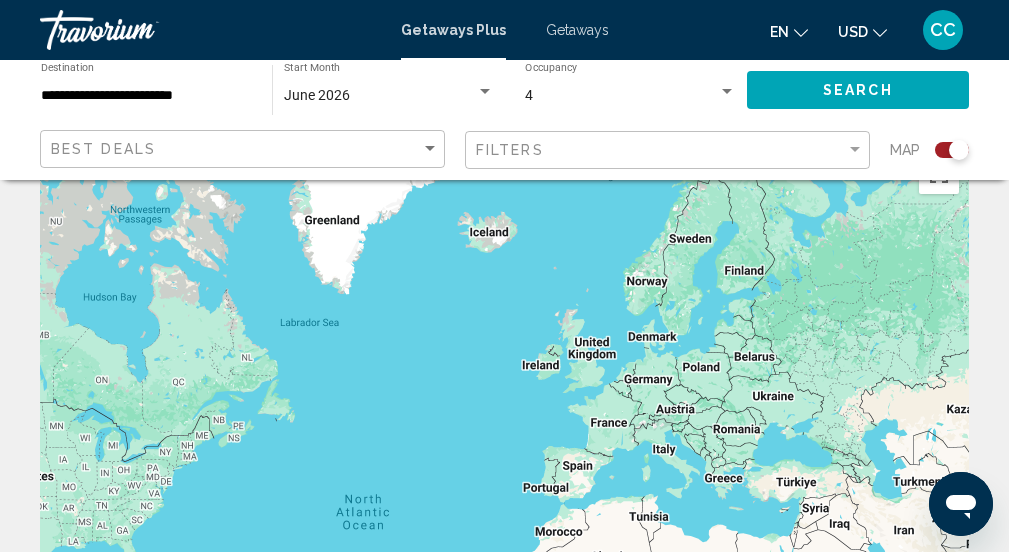 scroll, scrollTop: 0, scrollLeft: 0, axis: both 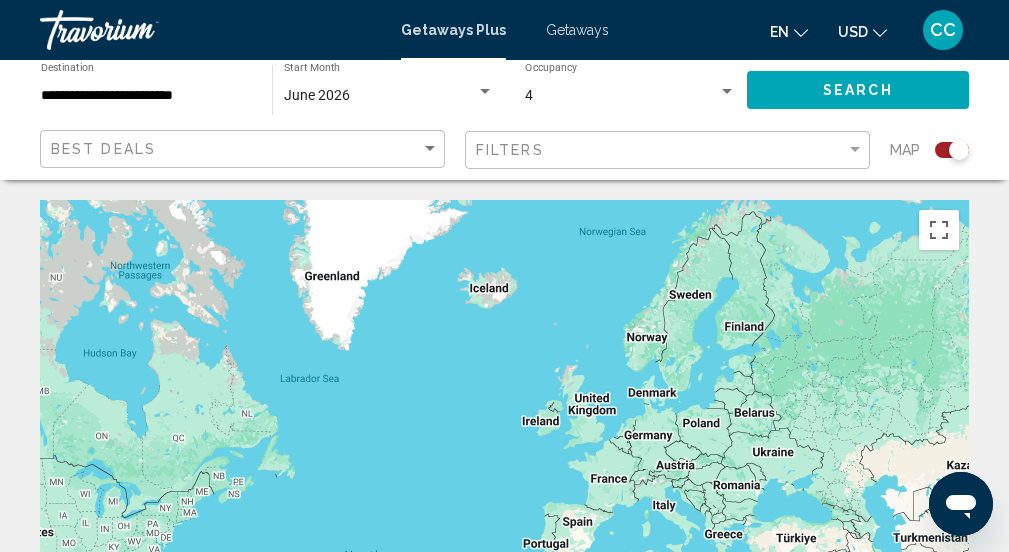 click on "**********" 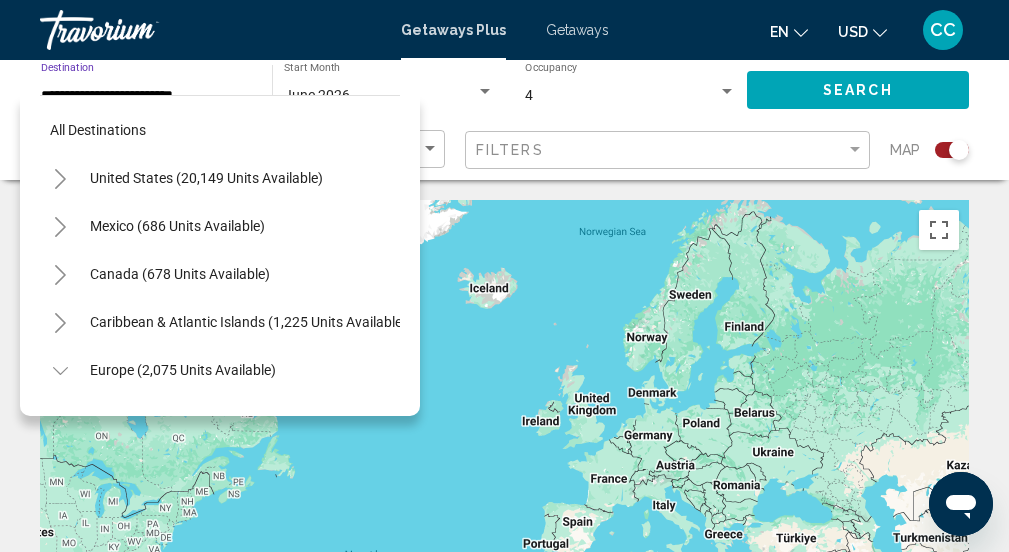 scroll, scrollTop: 654, scrollLeft: 0, axis: vertical 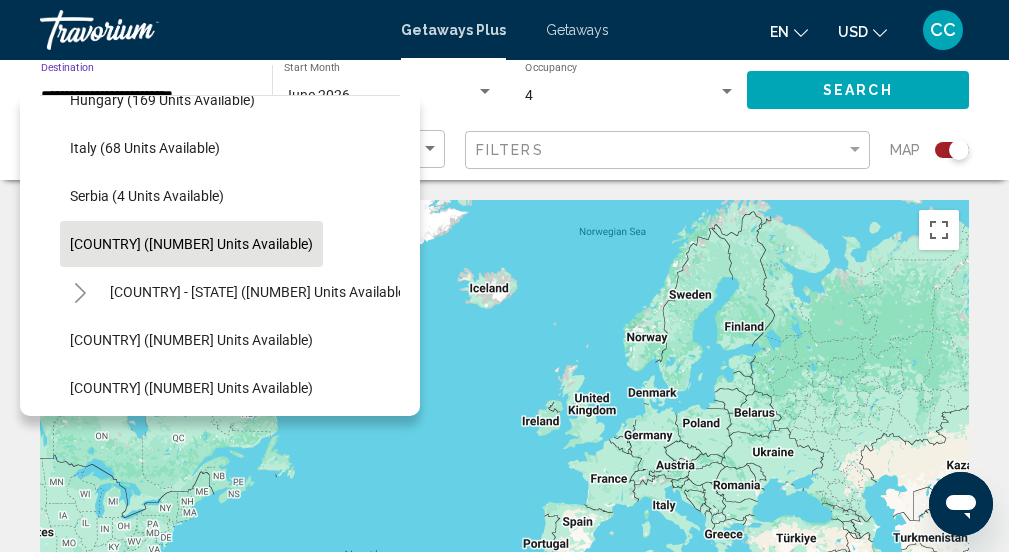 click 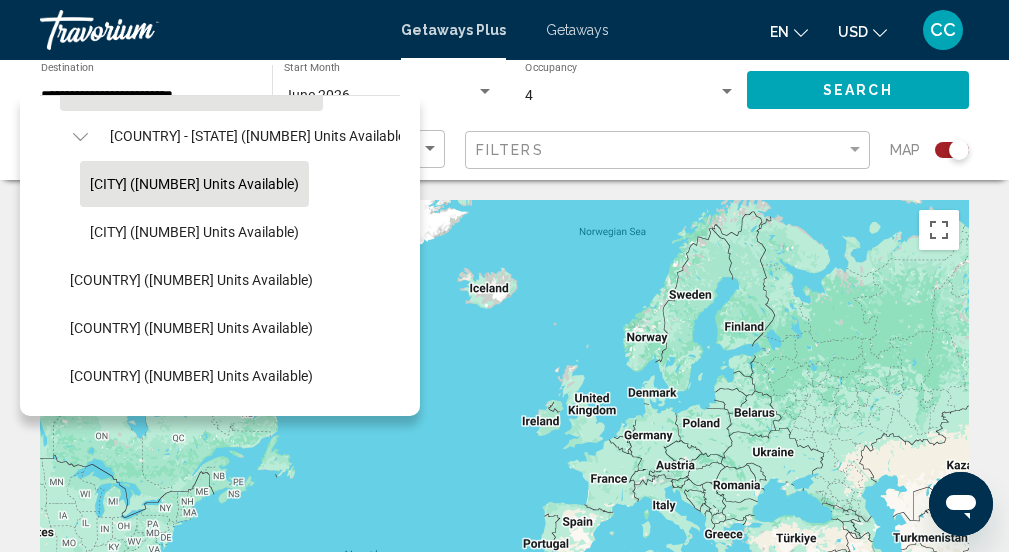 scroll, scrollTop: 812, scrollLeft: 0, axis: vertical 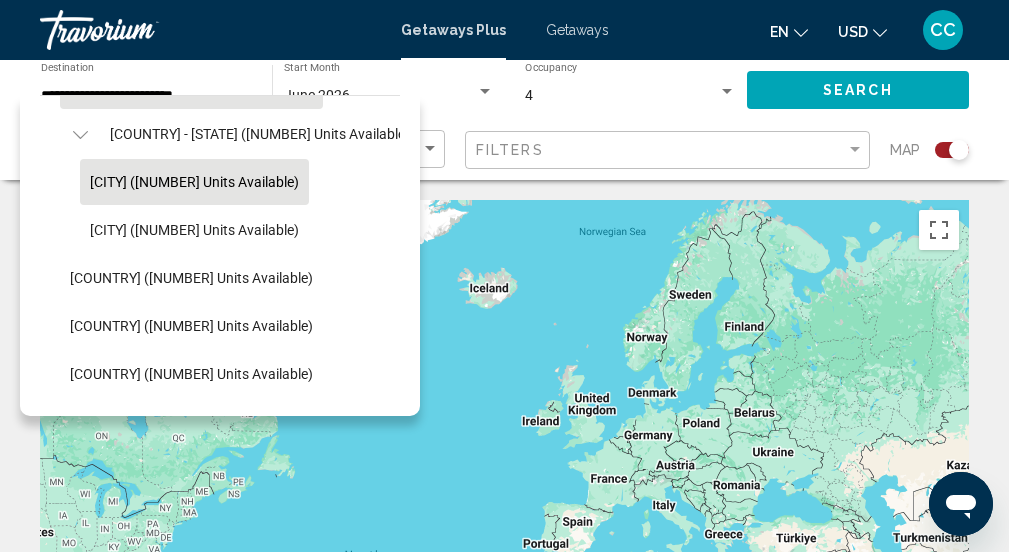 click on "[CITY] ([NUMBER] units available)" 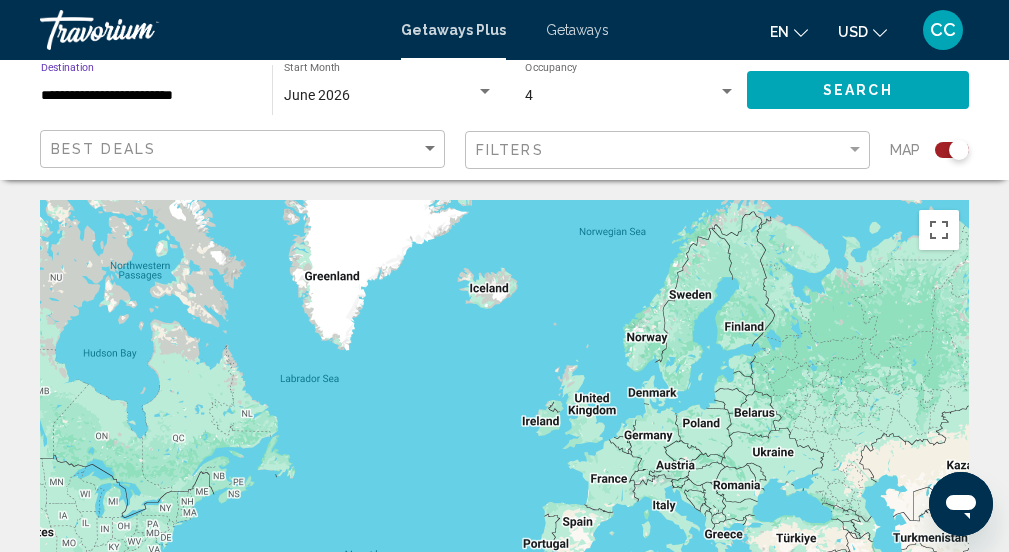 type on "**********" 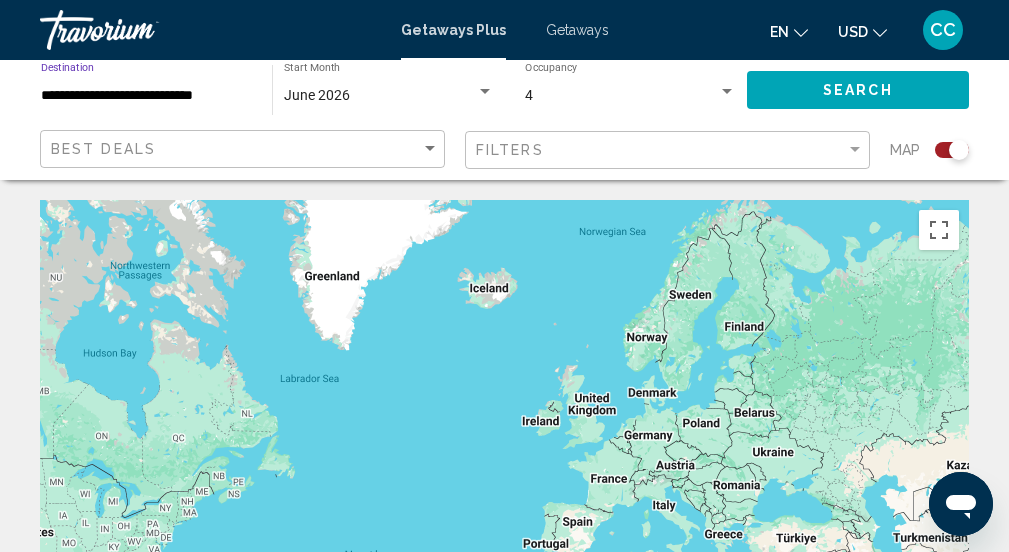 click on "Search" 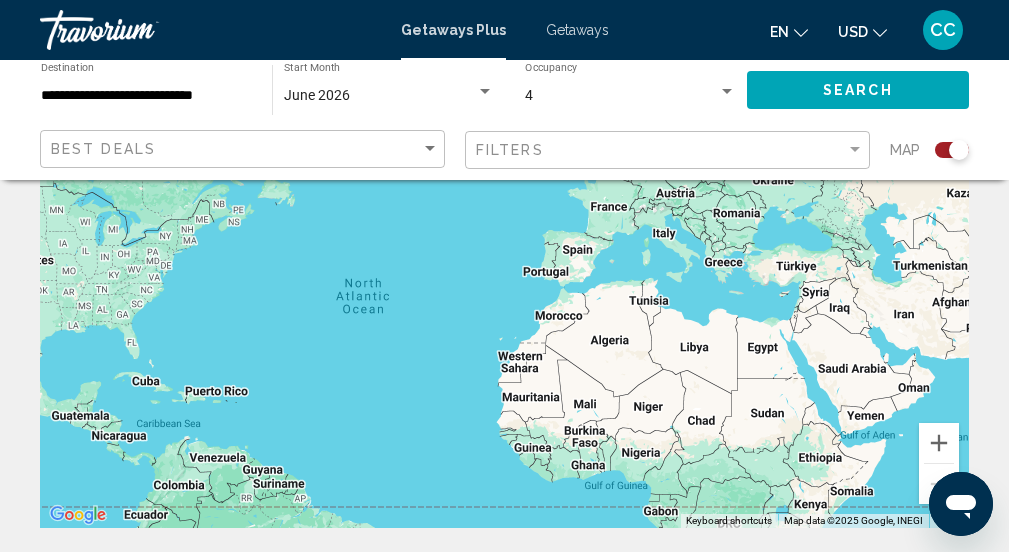 scroll, scrollTop: 260, scrollLeft: 0, axis: vertical 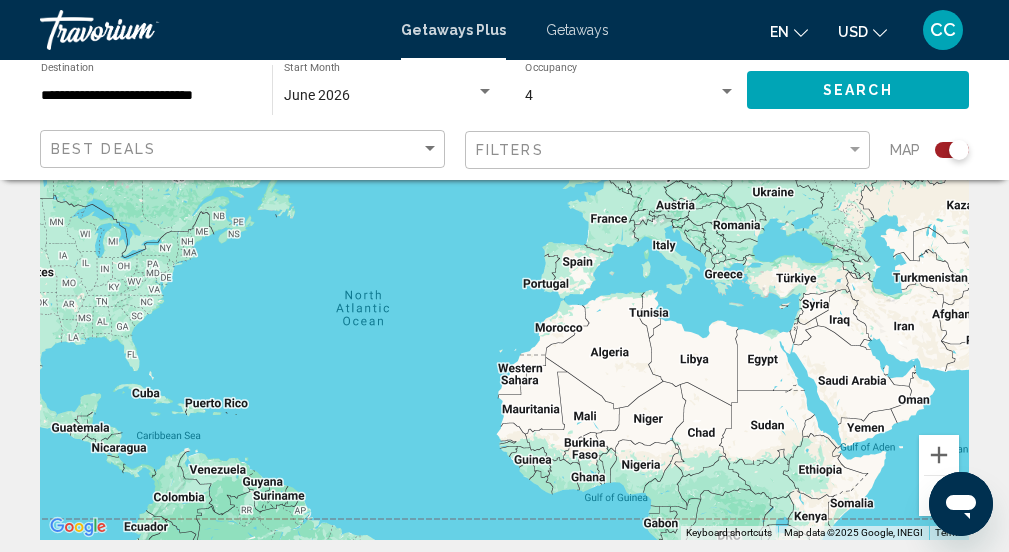 click on "Getaways" at bounding box center [577, 30] 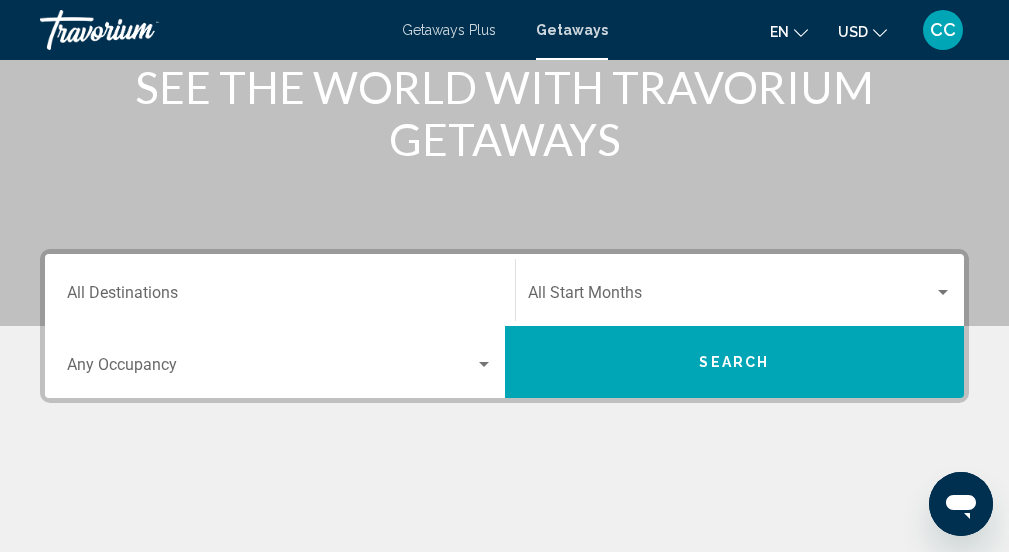 scroll, scrollTop: 320, scrollLeft: 0, axis: vertical 